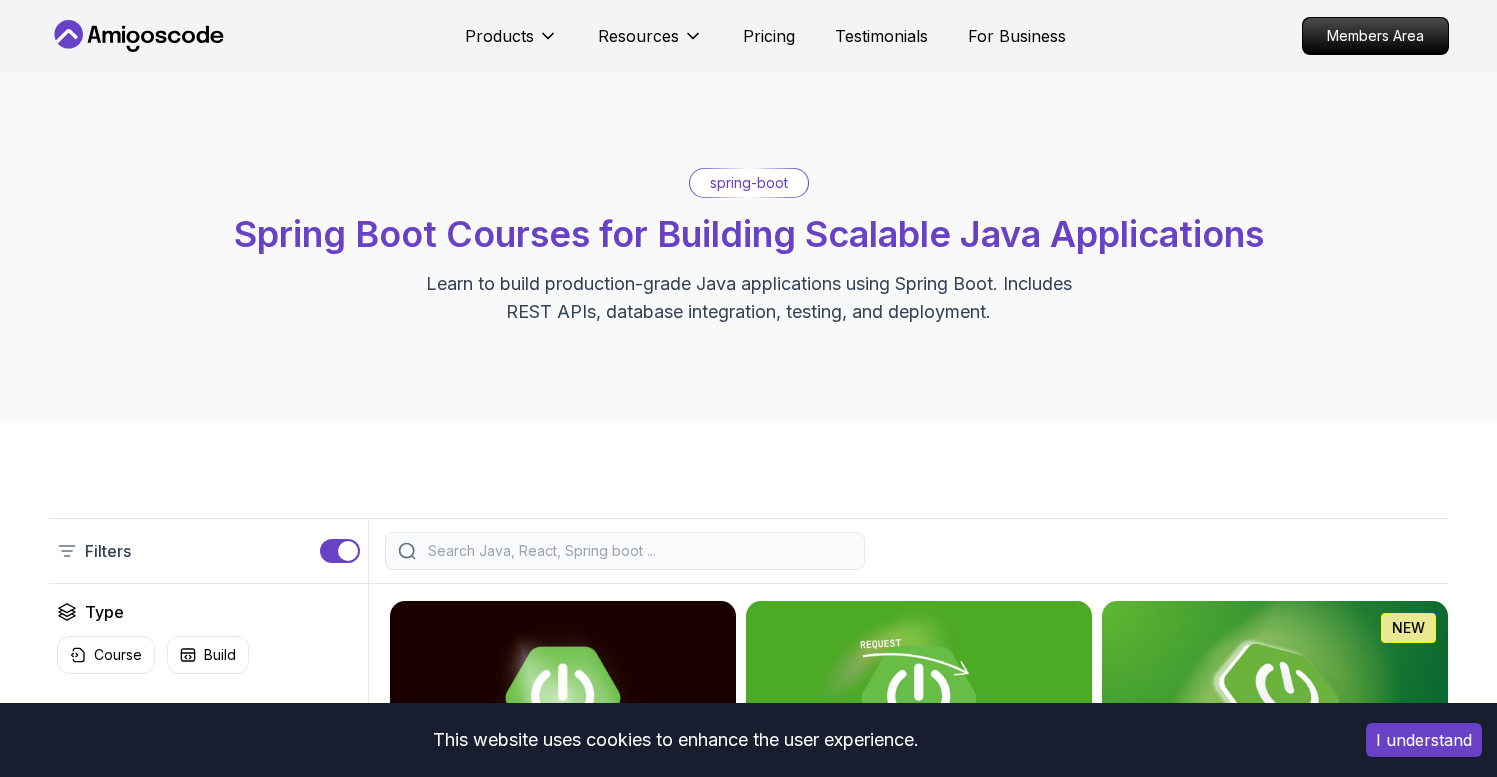 scroll, scrollTop: 0, scrollLeft: 0, axis: both 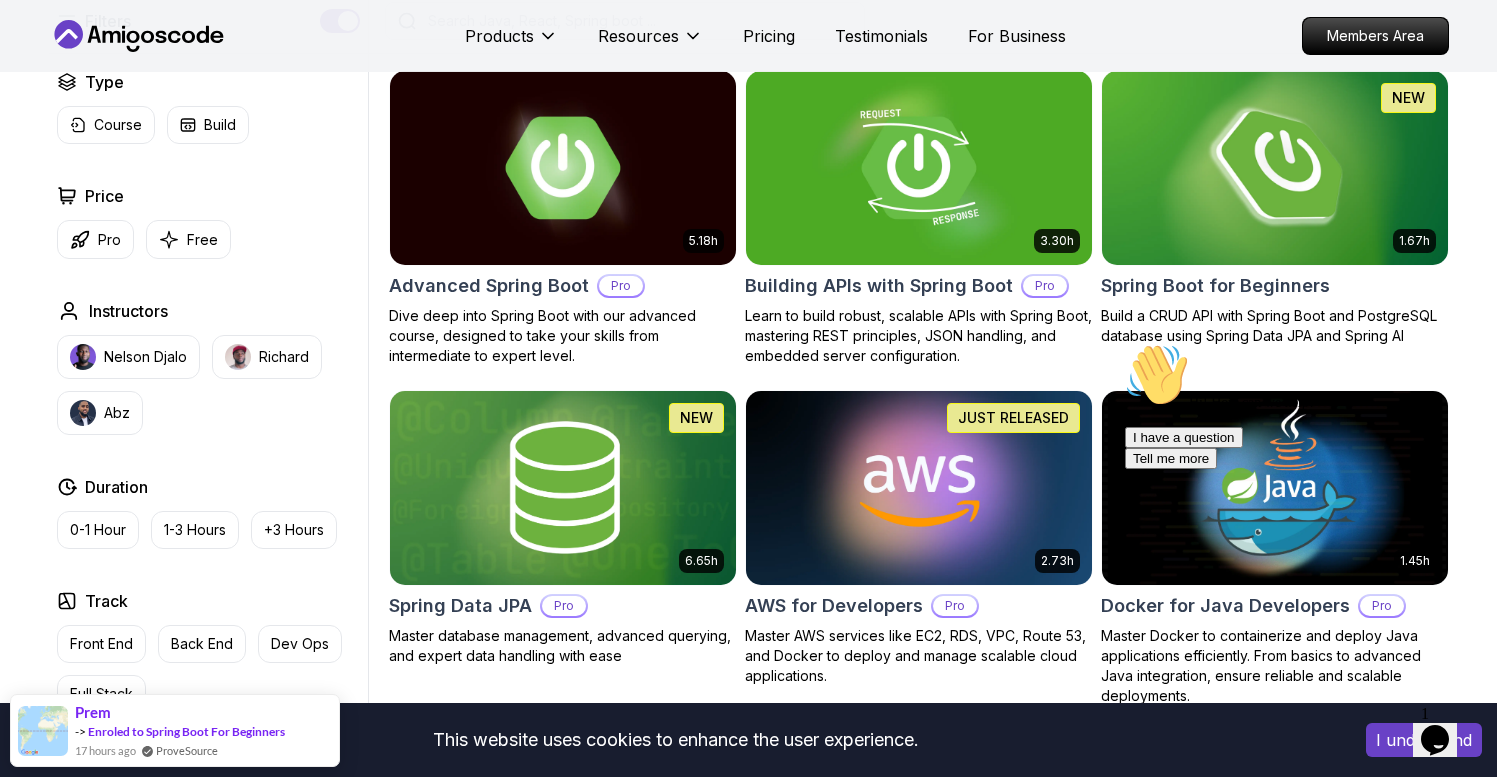 click at bounding box center (1274, 167) 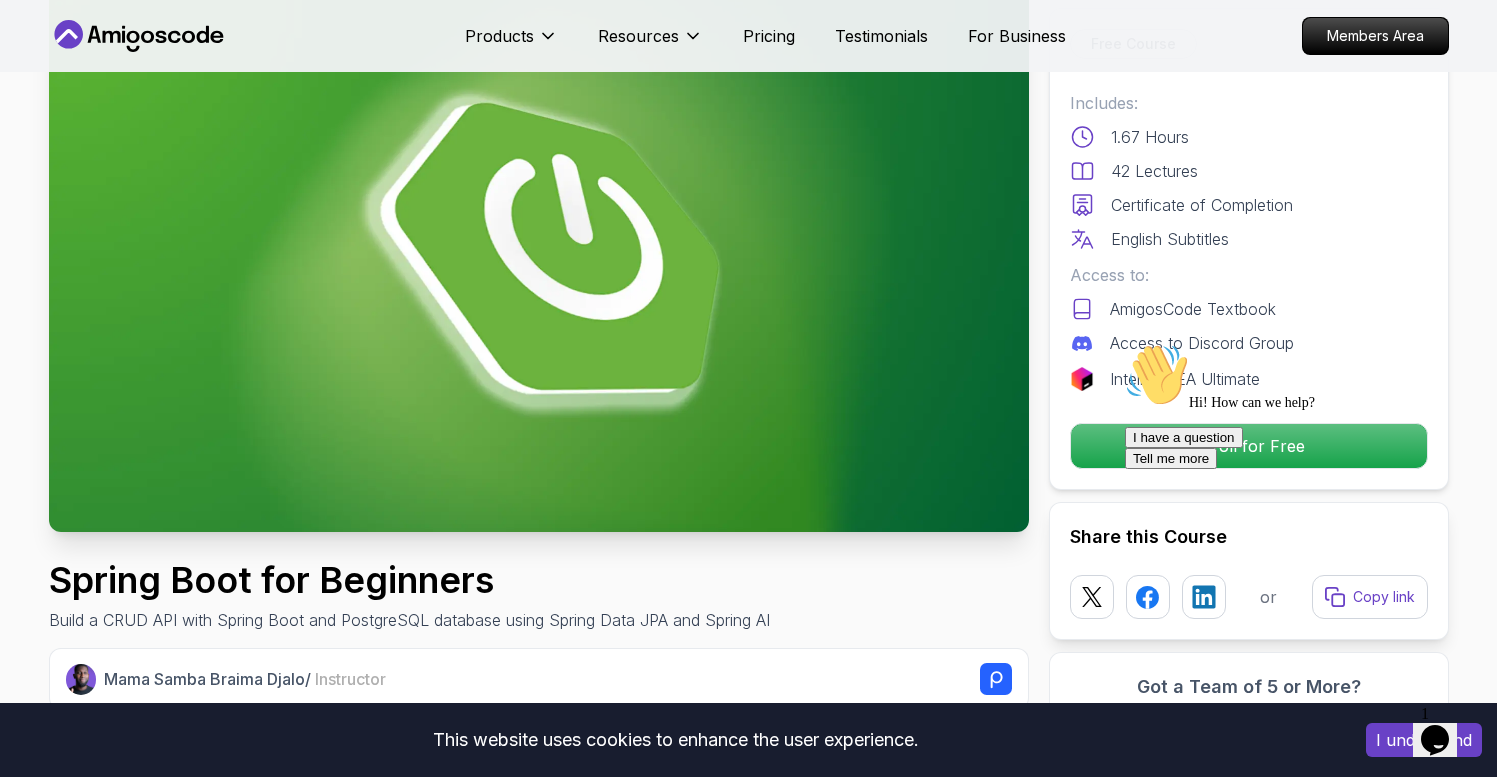 scroll, scrollTop: 140, scrollLeft: 0, axis: vertical 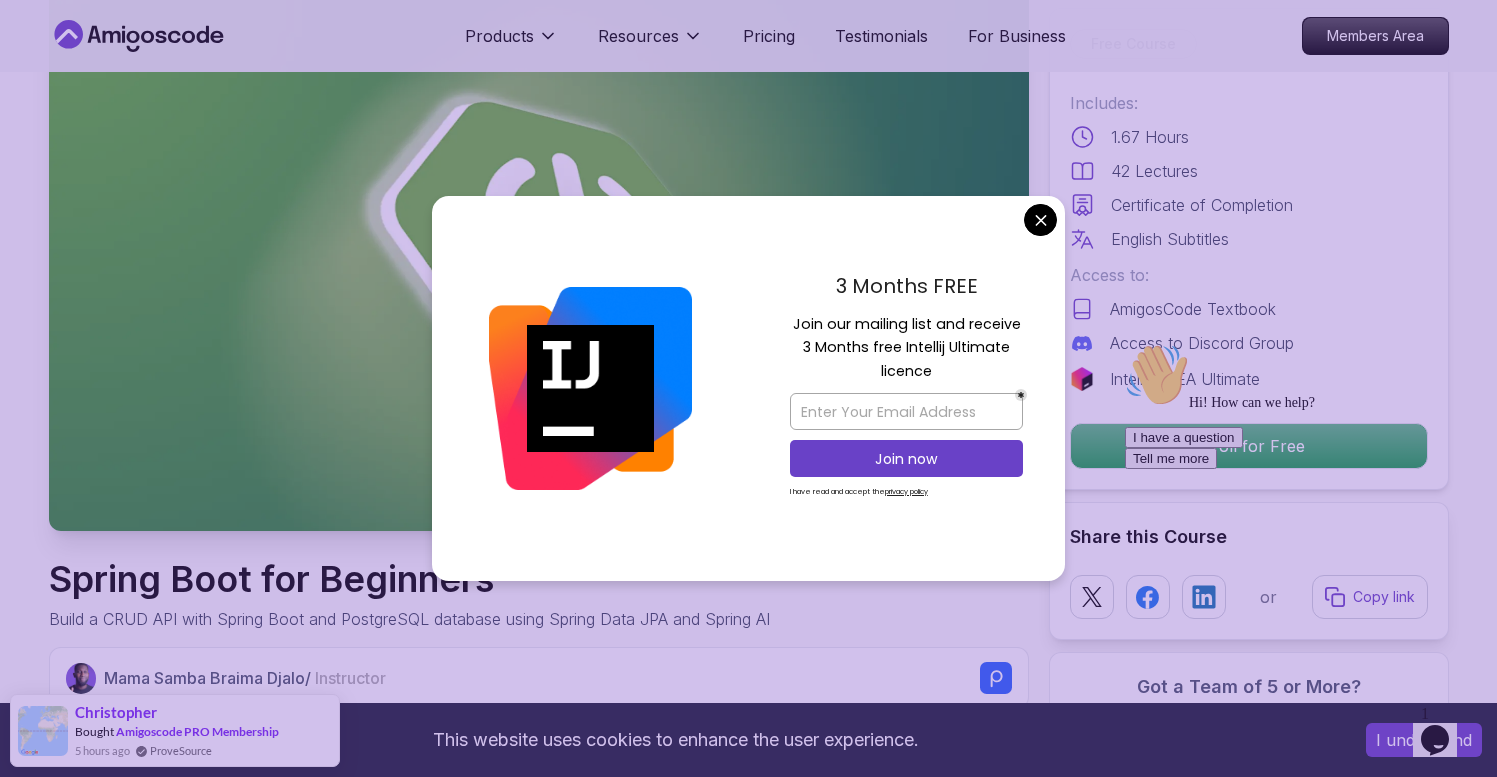 click on "This website uses cookies to enhance the user experience. I understand Products Resources Pricing Testimonials For Business Members Area Products Resources Pricing Testimonials For Business Members Area Spring Boot for Beginners Build a CRUD API with Spring Boot and PostgreSQL database using Spring Data JPA and Spring AI [FIRST] [LAST]  /   Instructor Free Course Includes: 1.67 Hours 42 Lectures Certificate of Completion English Subtitles Access to: AmigosCode Textbook Access to Discord Group IntelliJ IDEA Ultimate Enroll for Free Share this Course or Copy link Got a Team of 5 or More? With one subscription, give your entire team access to all courses and features. Check our Business Plan [FIRST] [LAST]  /   Instructor What you will learn java spring spring-boot postgres terminal ai git github chatgpt The Basics of Spring - Learn the fundamental concepts and features of the Spring framework. Spring Boot - Understand how to use Spring Boot to simplify the development of Spring applications." at bounding box center (748, 4918) 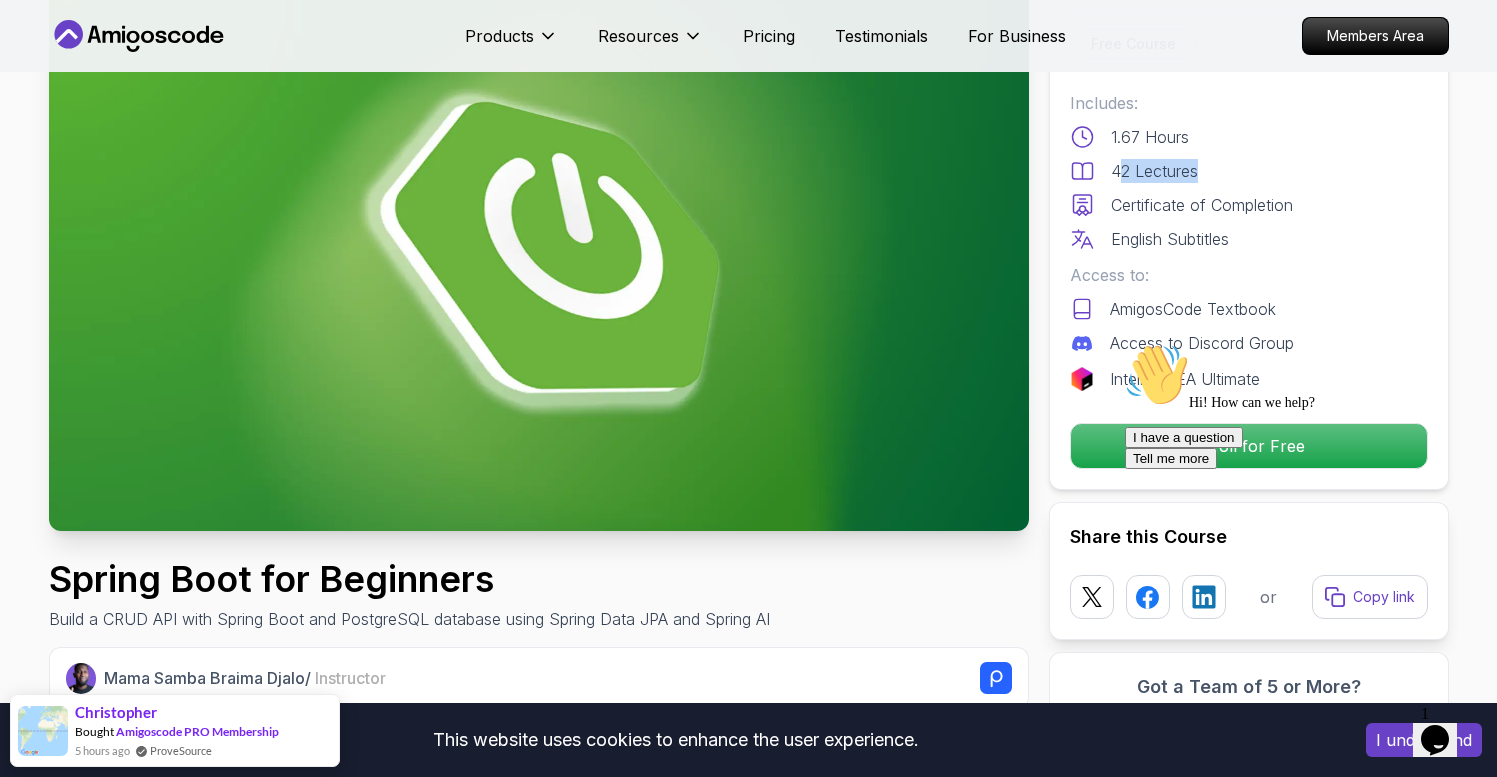 drag, startPoint x: 1119, startPoint y: 170, endPoint x: 1261, endPoint y: 180, distance: 142.35168 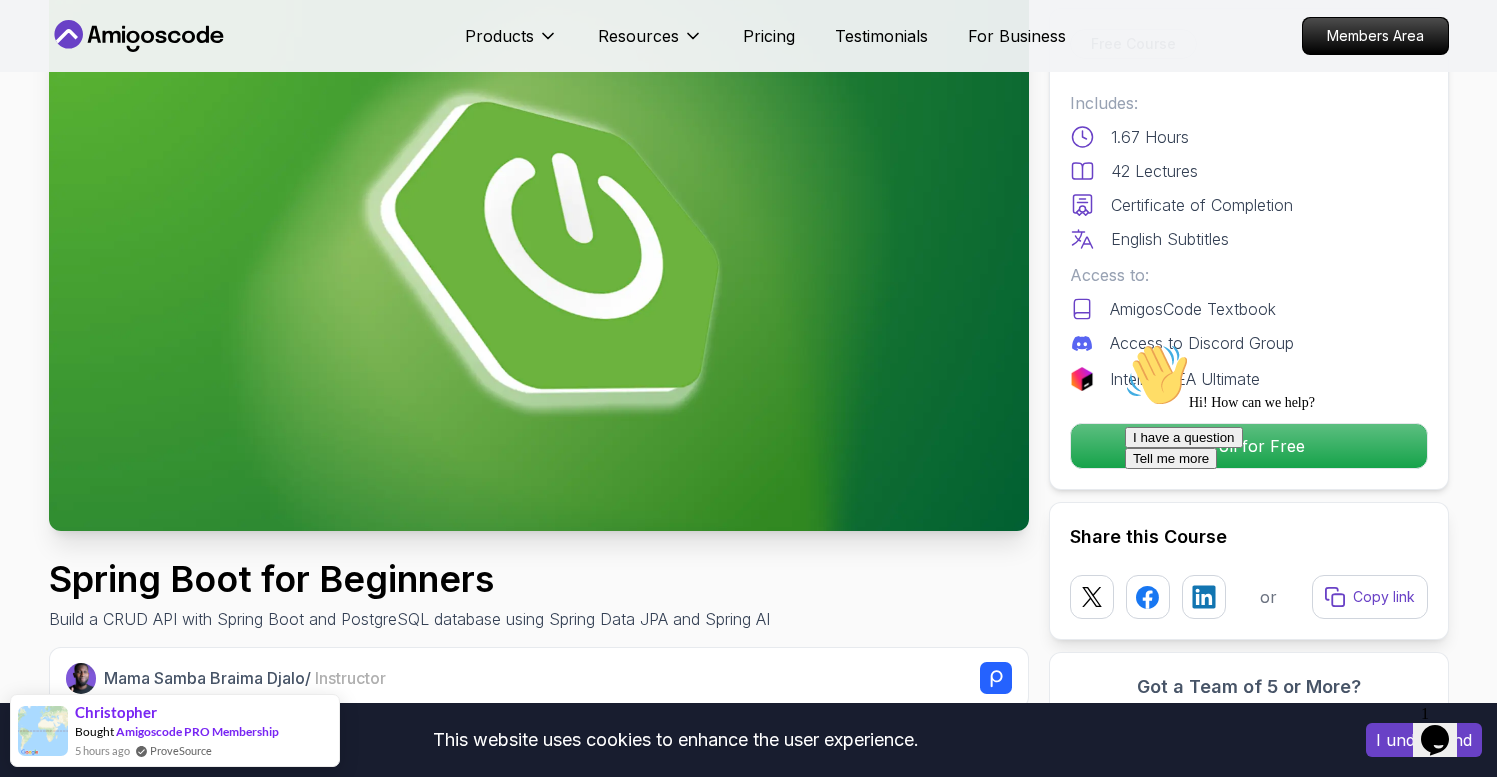 click on "42 Lectures" at bounding box center [1249, 171] 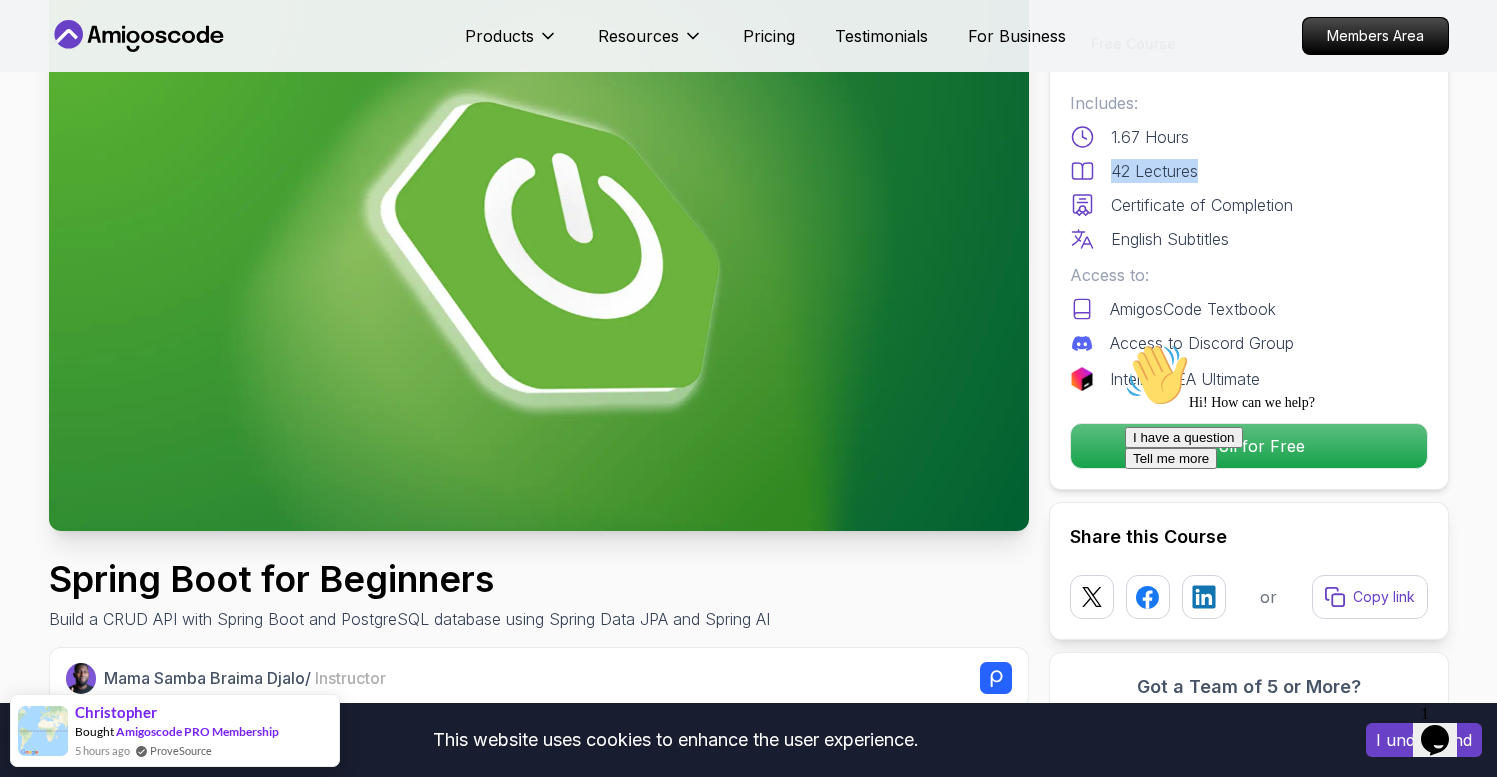 drag, startPoint x: 1202, startPoint y: 177, endPoint x: 1103, endPoint y: 174, distance: 99.04544 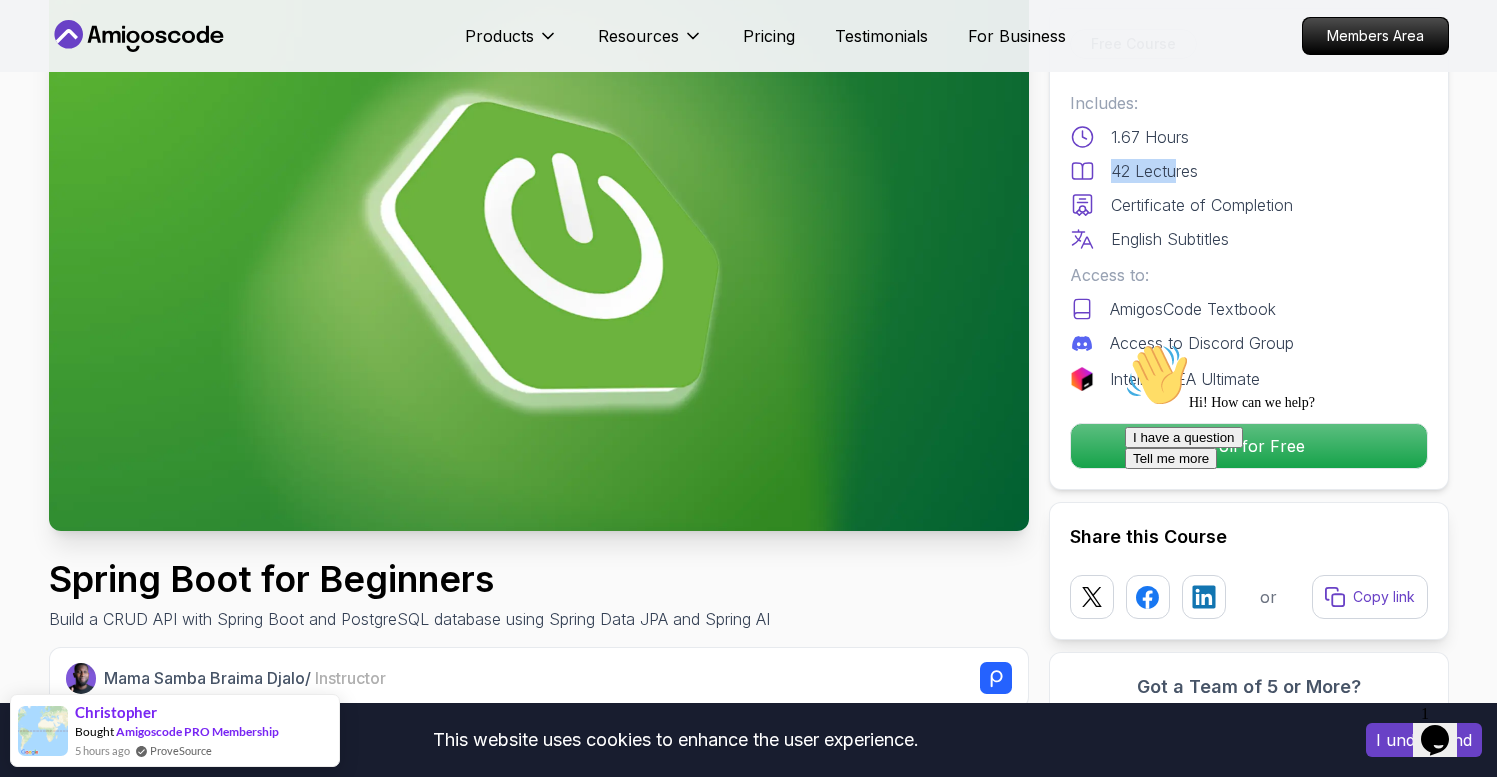 drag, startPoint x: 1113, startPoint y: 172, endPoint x: 1281, endPoint y: 174, distance: 168.0119 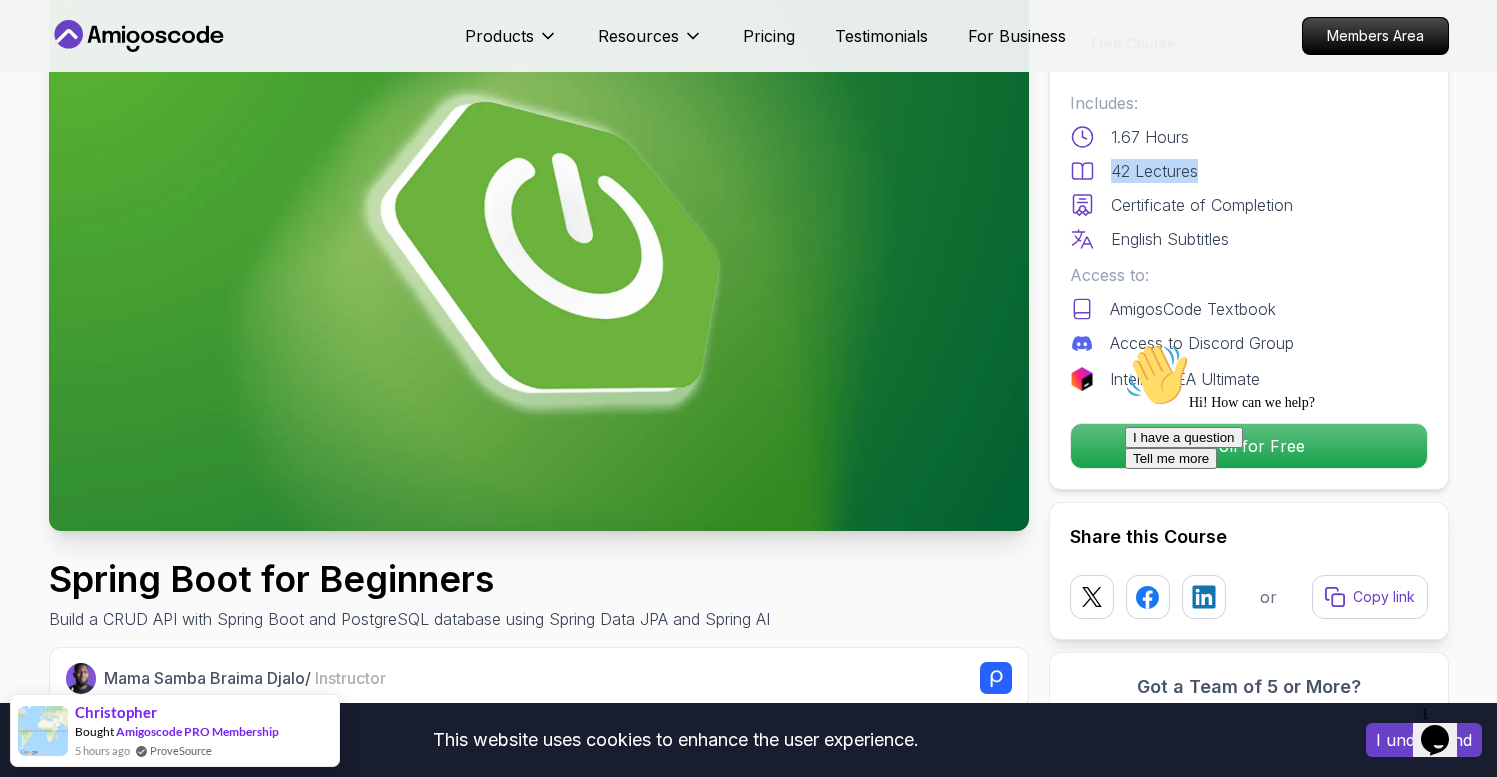 click on "42 Lectures" at bounding box center (1249, 171) 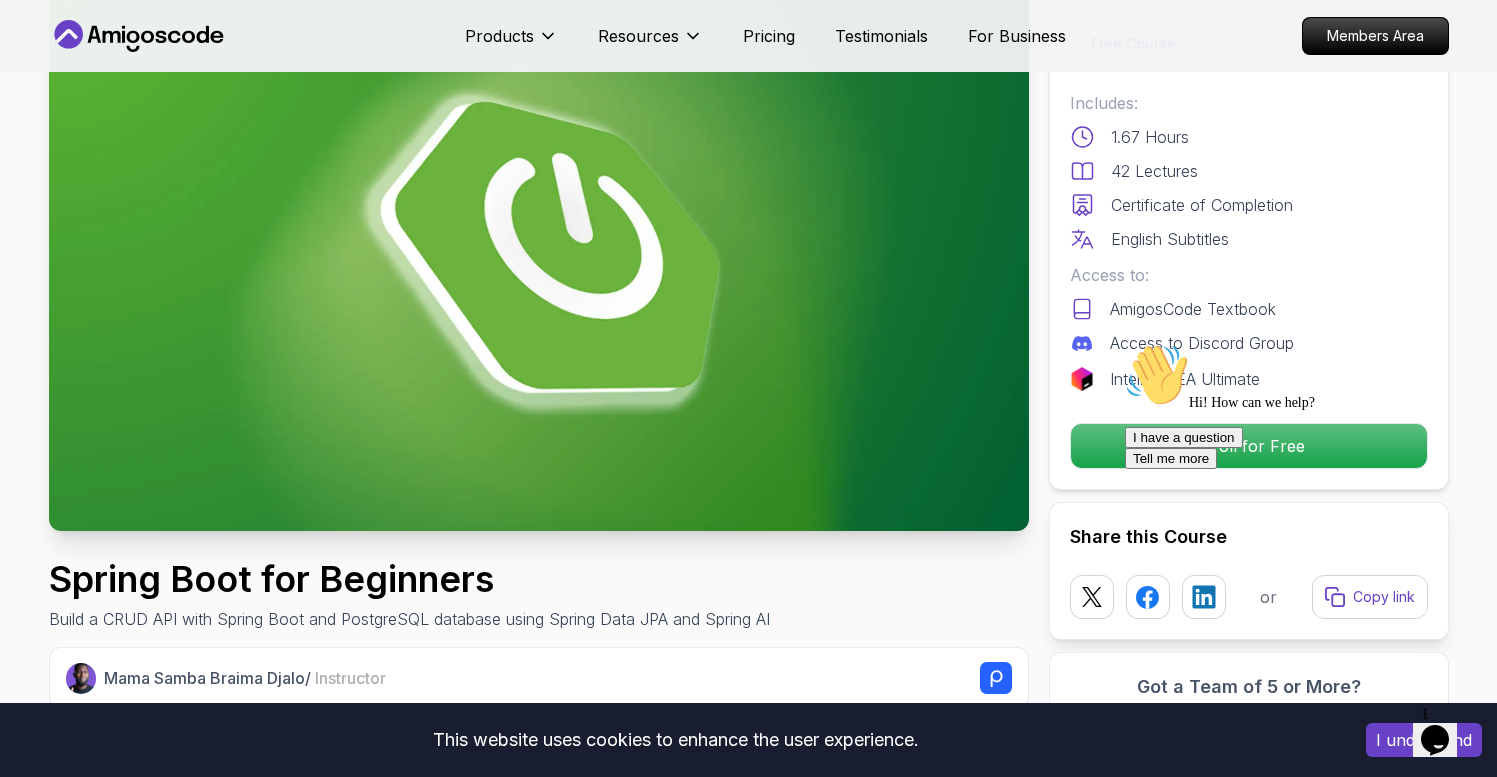 click on "Hi! How can we help? I have a question Tell me more" at bounding box center (1305, 406) 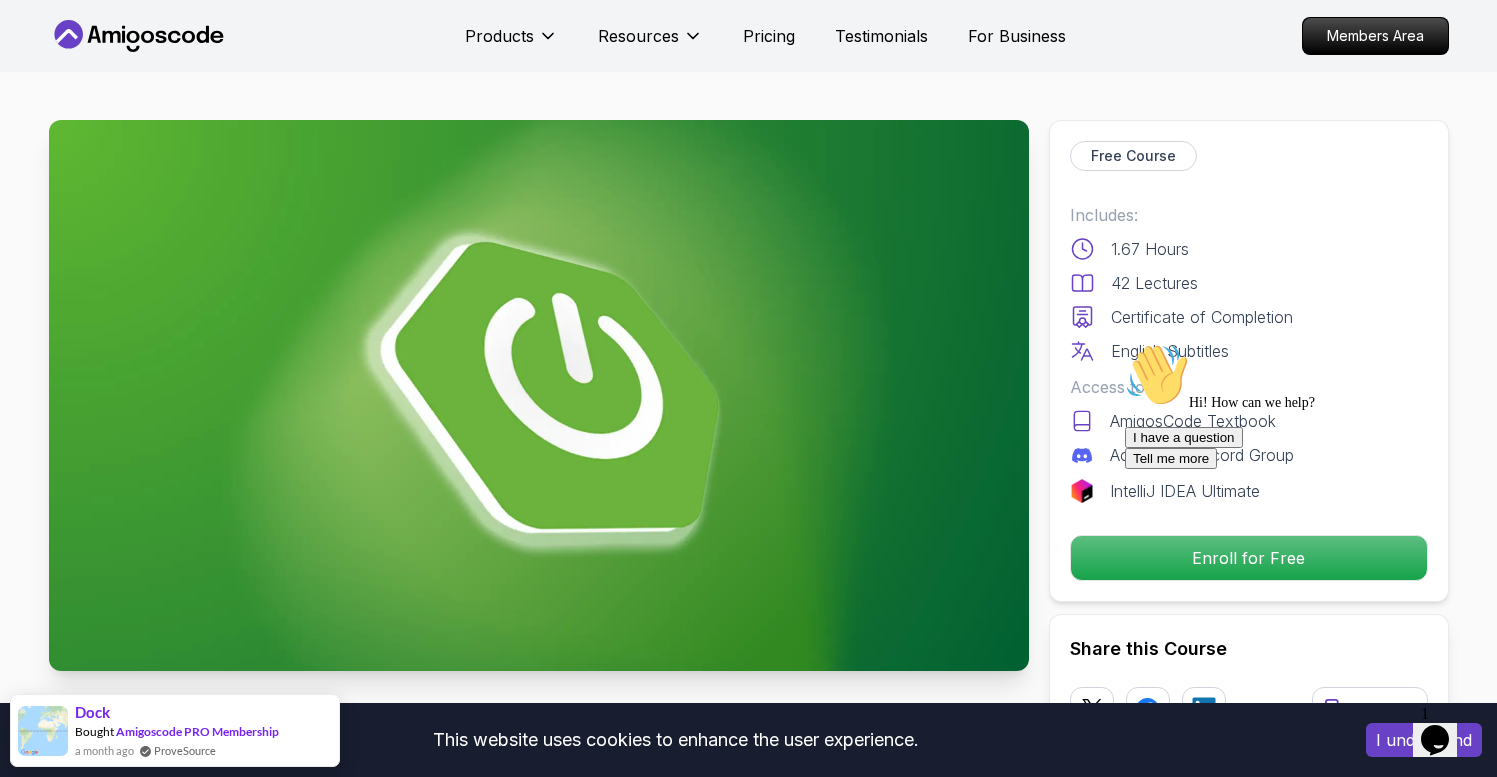 scroll, scrollTop: 186, scrollLeft: 0, axis: vertical 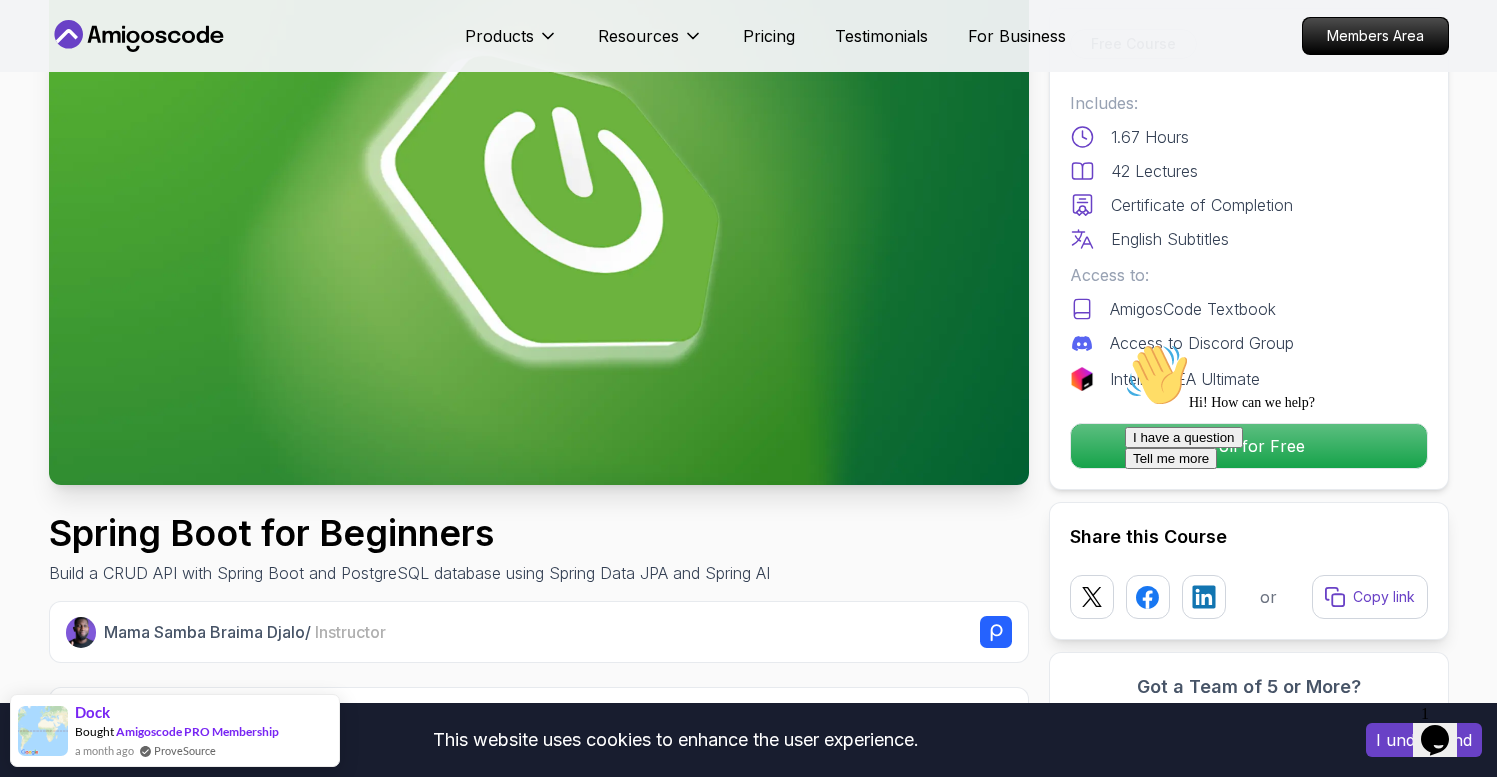 click on "Hi! How can we help? I have a question Tell me more" at bounding box center (1305, 406) 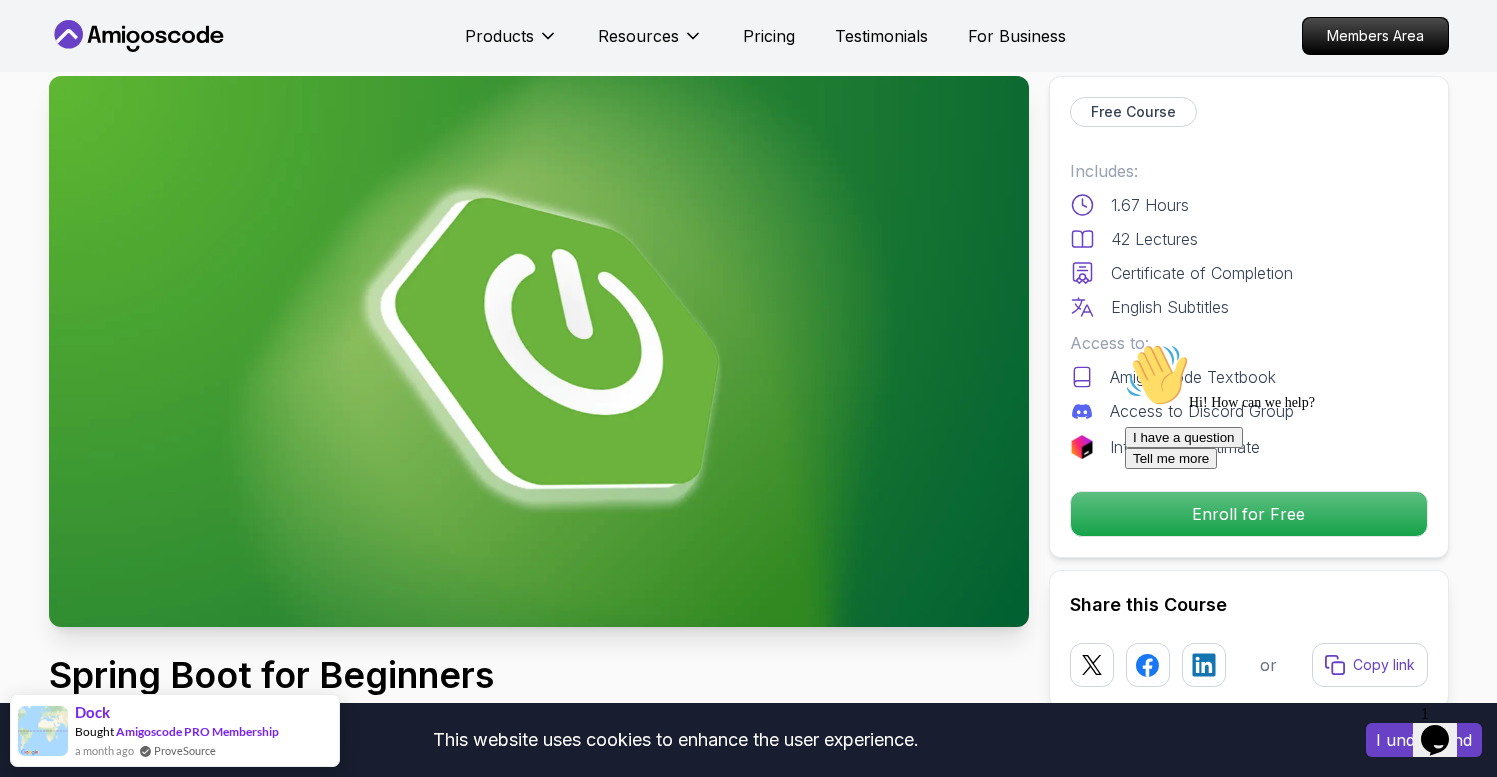 scroll, scrollTop: 0, scrollLeft: 0, axis: both 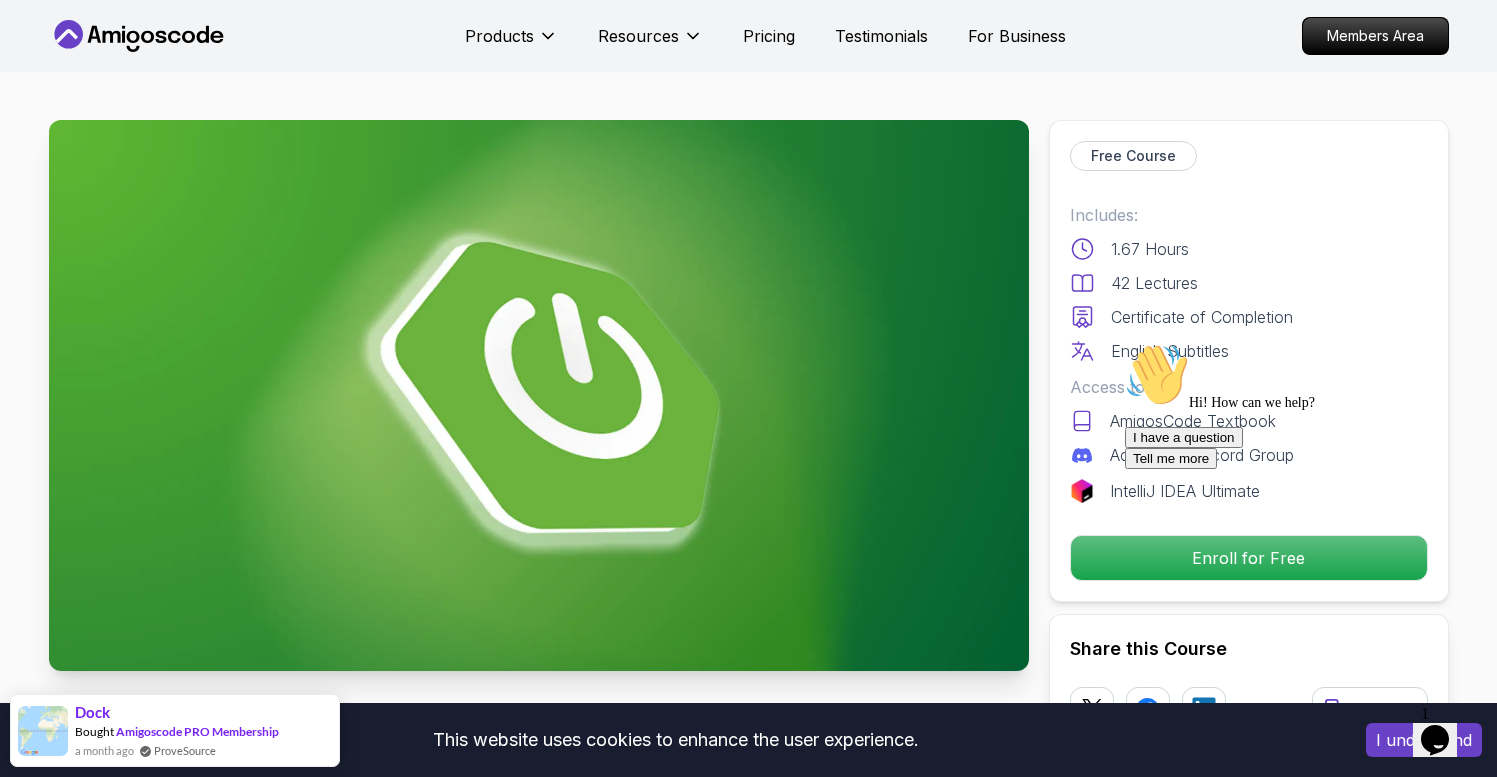 click at bounding box center (1125, 343) 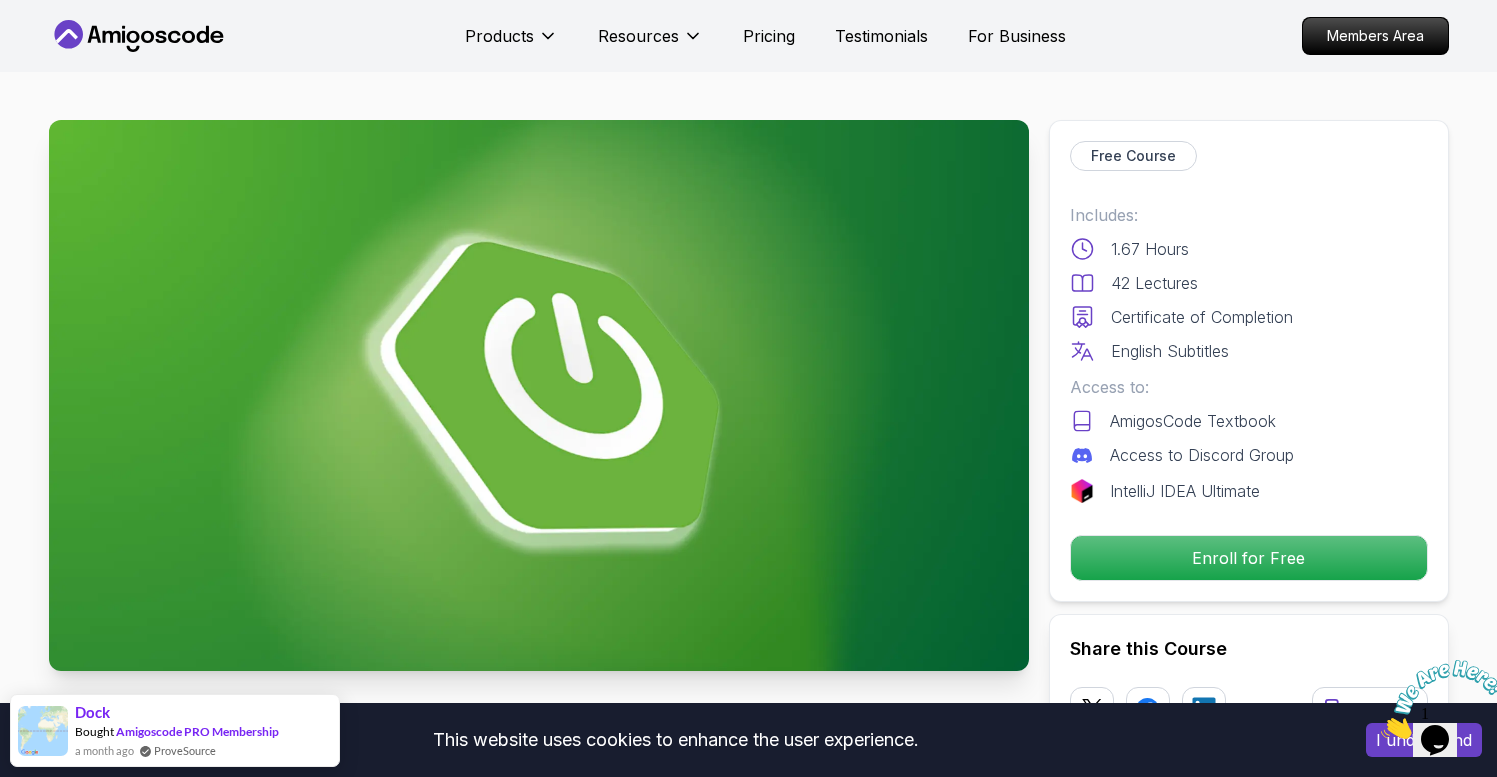 click at bounding box center (1381, 733) 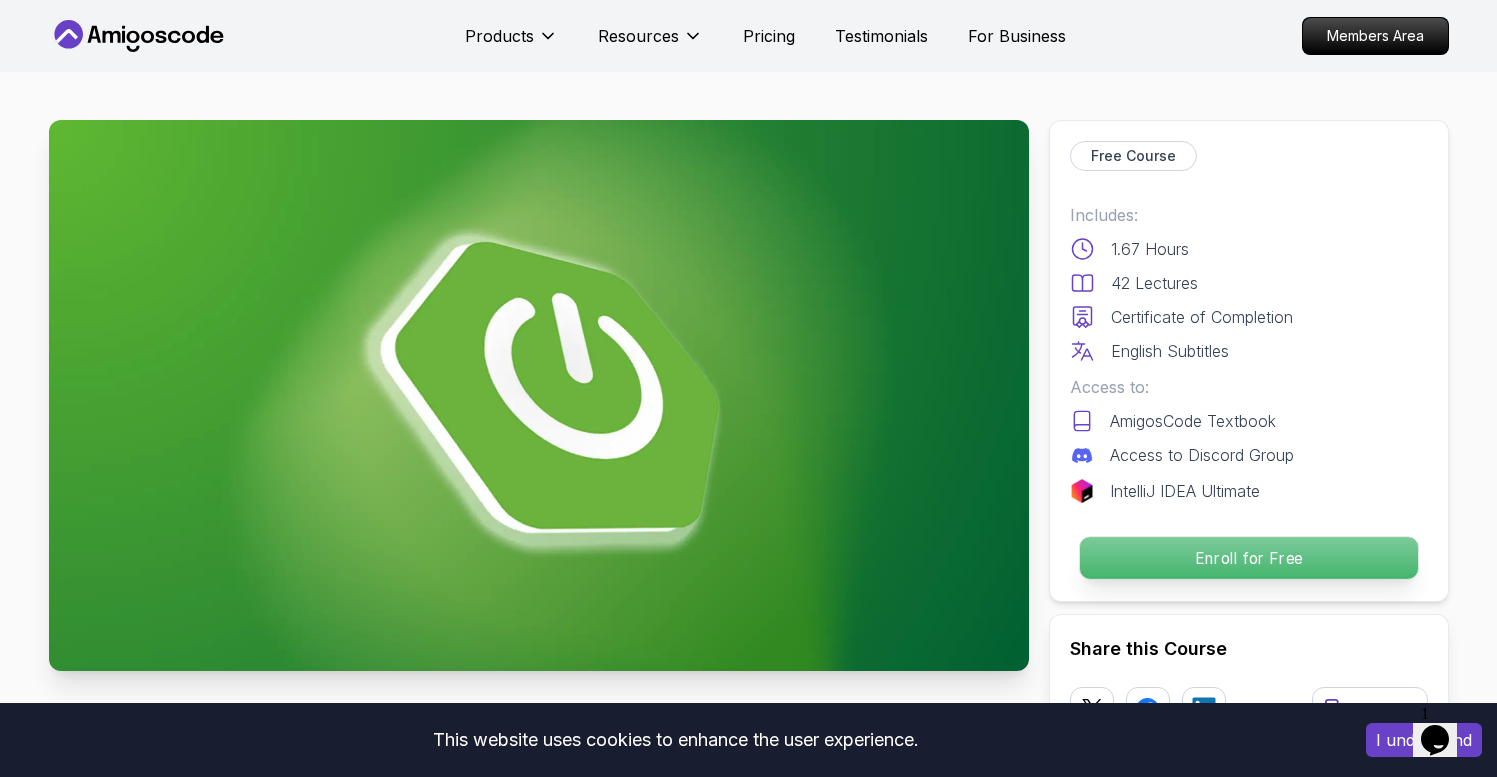 click on "Enroll for Free" at bounding box center (1248, 558) 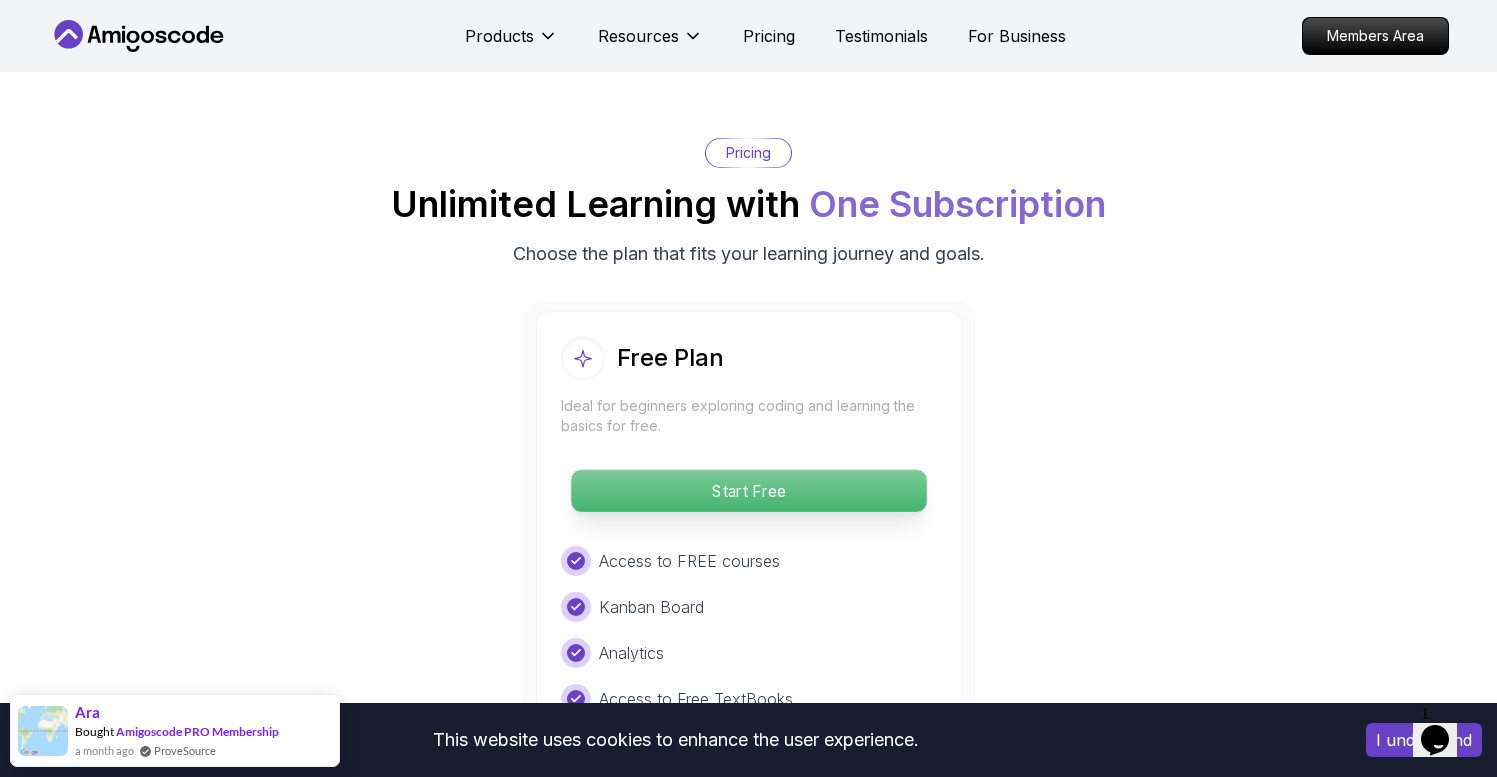 scroll, scrollTop: 3964, scrollLeft: 0, axis: vertical 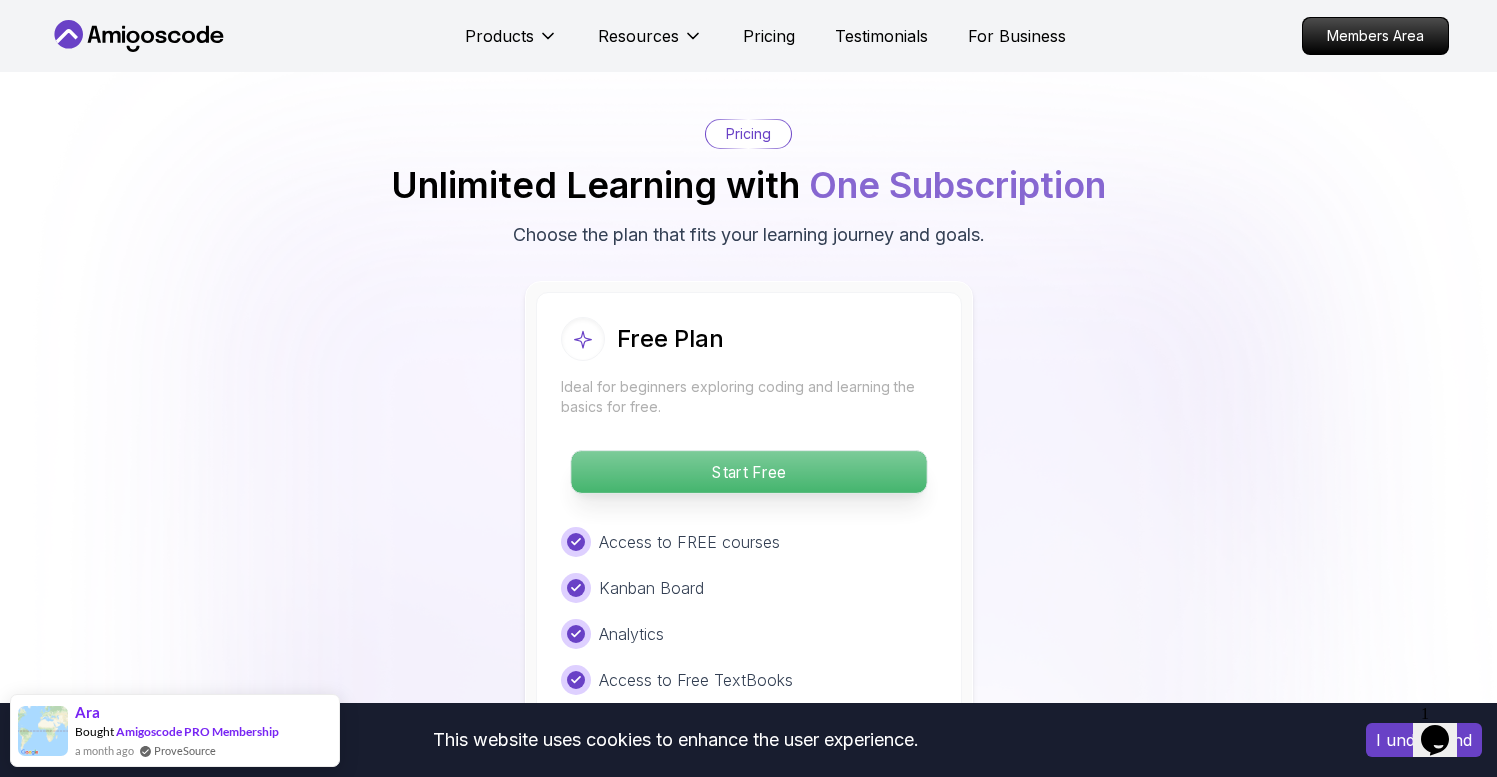 click on "Start Free" at bounding box center (748, 472) 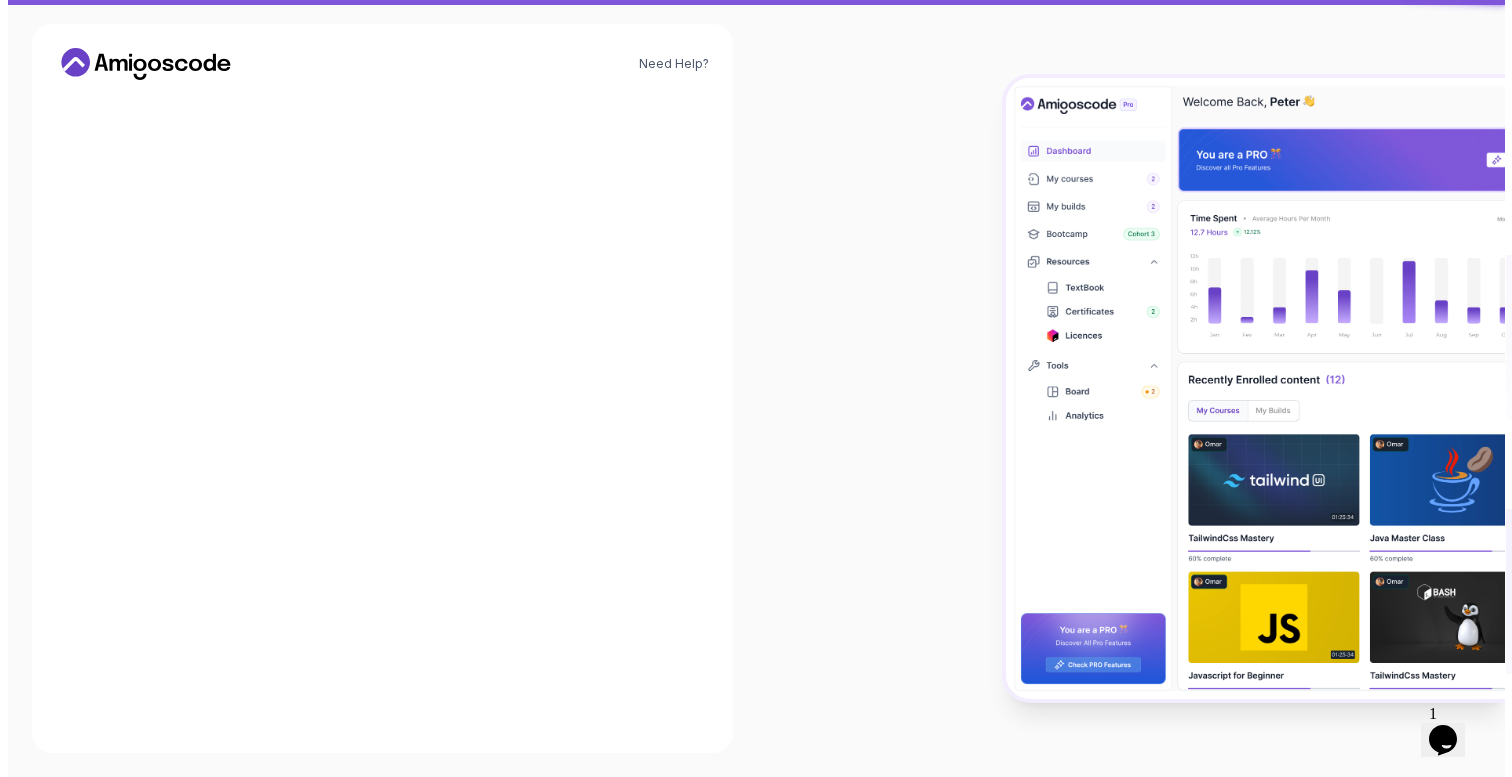 scroll, scrollTop: 0, scrollLeft: 0, axis: both 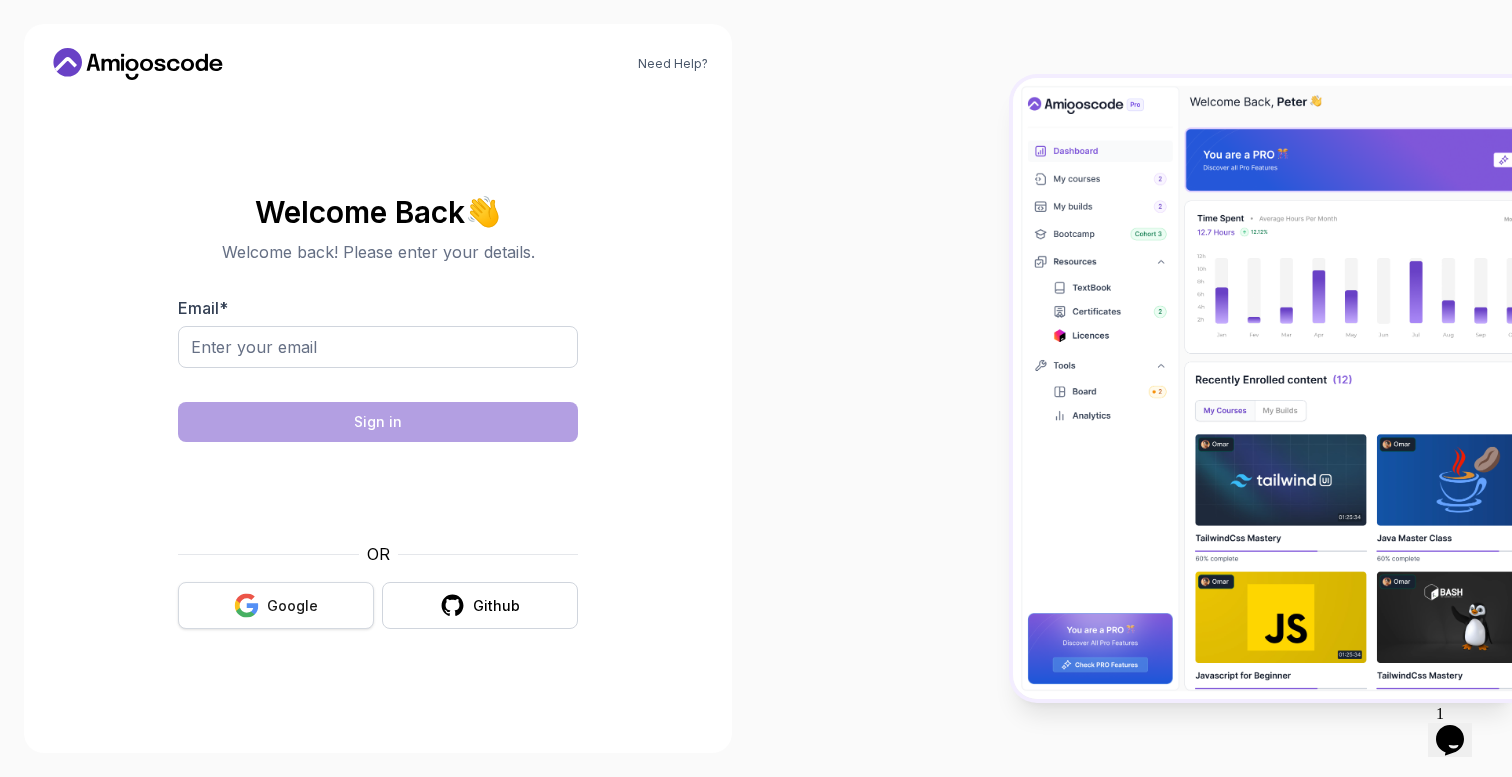 click on "Google" at bounding box center (276, 605) 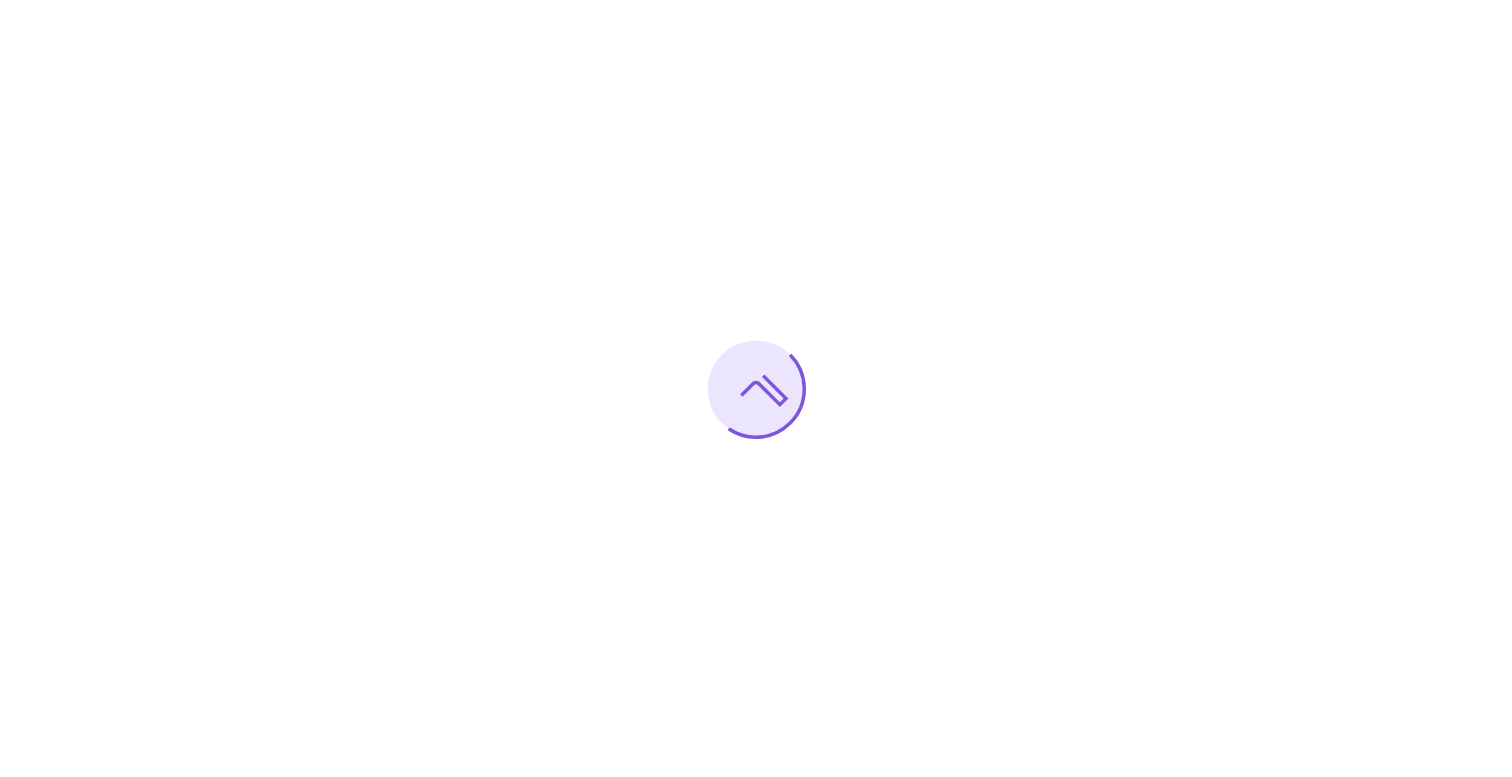 scroll, scrollTop: 0, scrollLeft: 0, axis: both 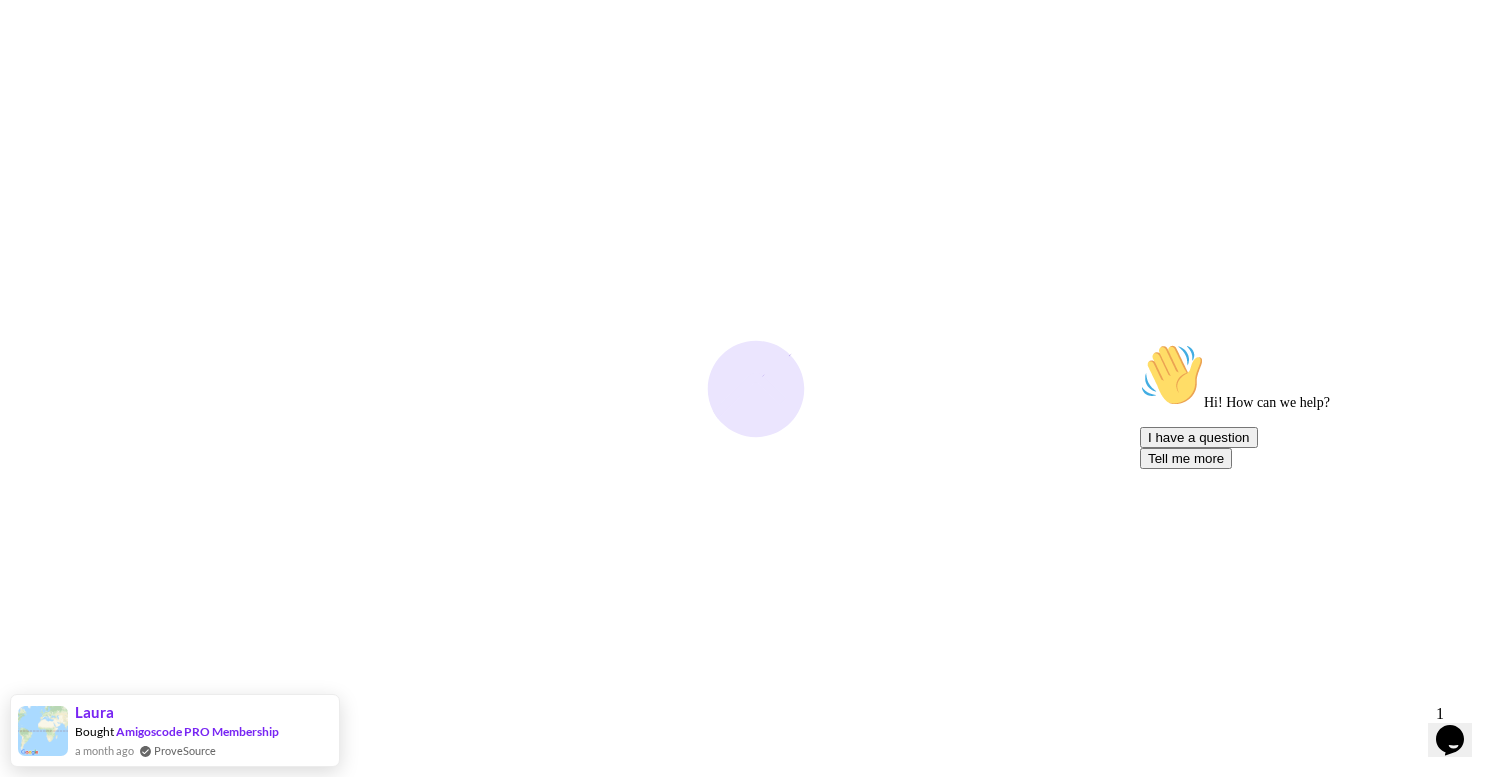 click at bounding box center [1140, 343] 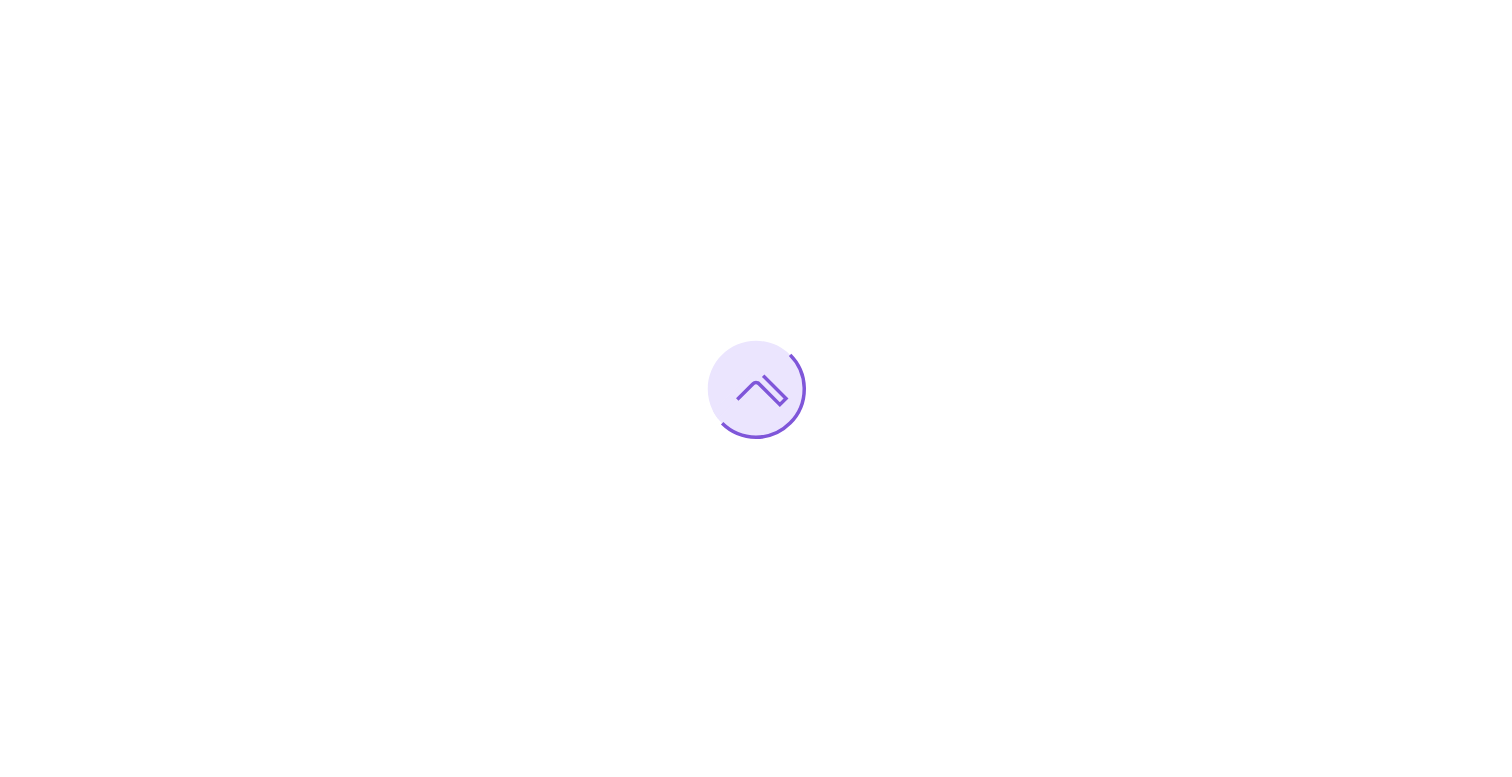 scroll, scrollTop: 0, scrollLeft: 0, axis: both 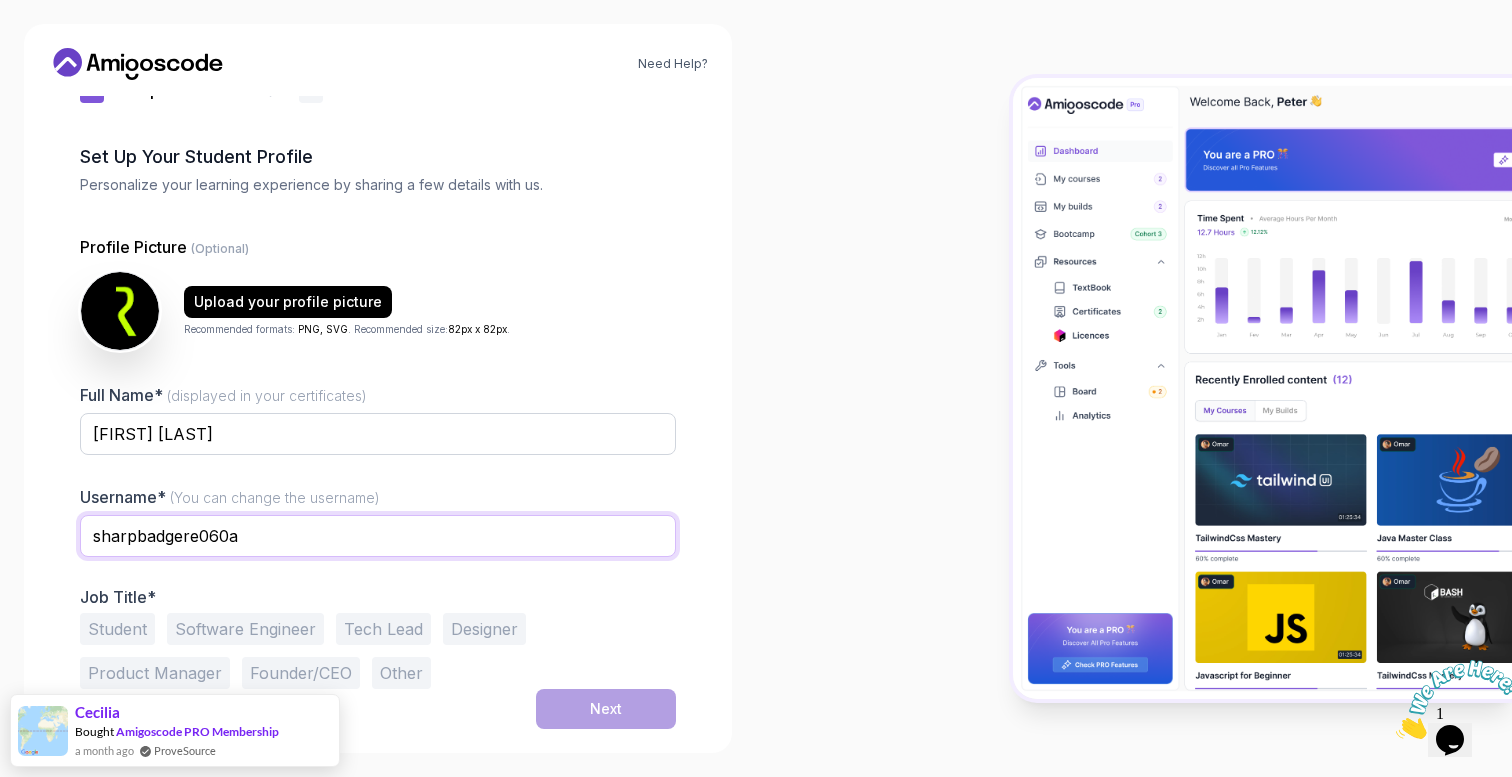 drag, startPoint x: 19, startPoint y: 537, endPoint x: 0, endPoint y: 545, distance: 20.615528 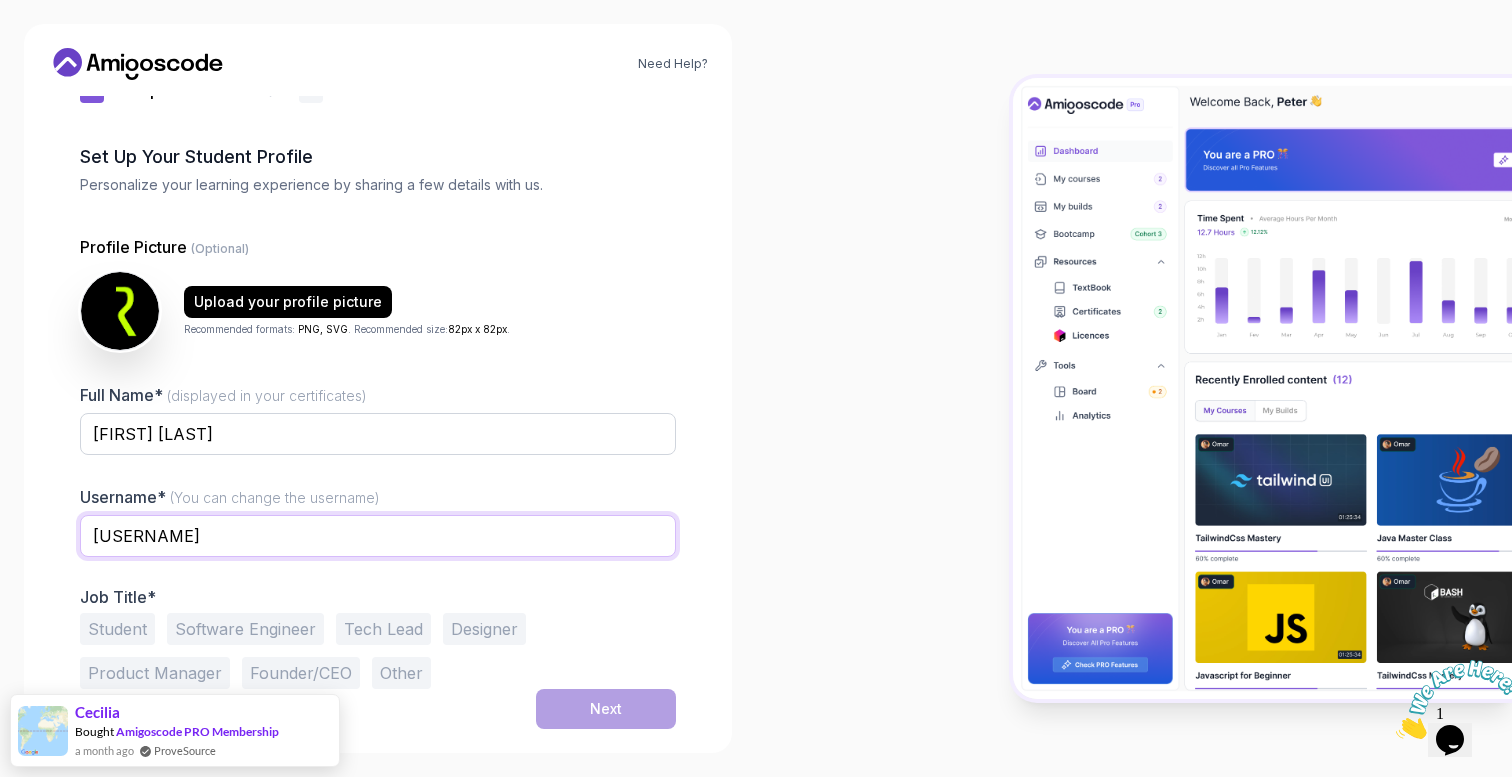 type on "rickymiftahuddin" 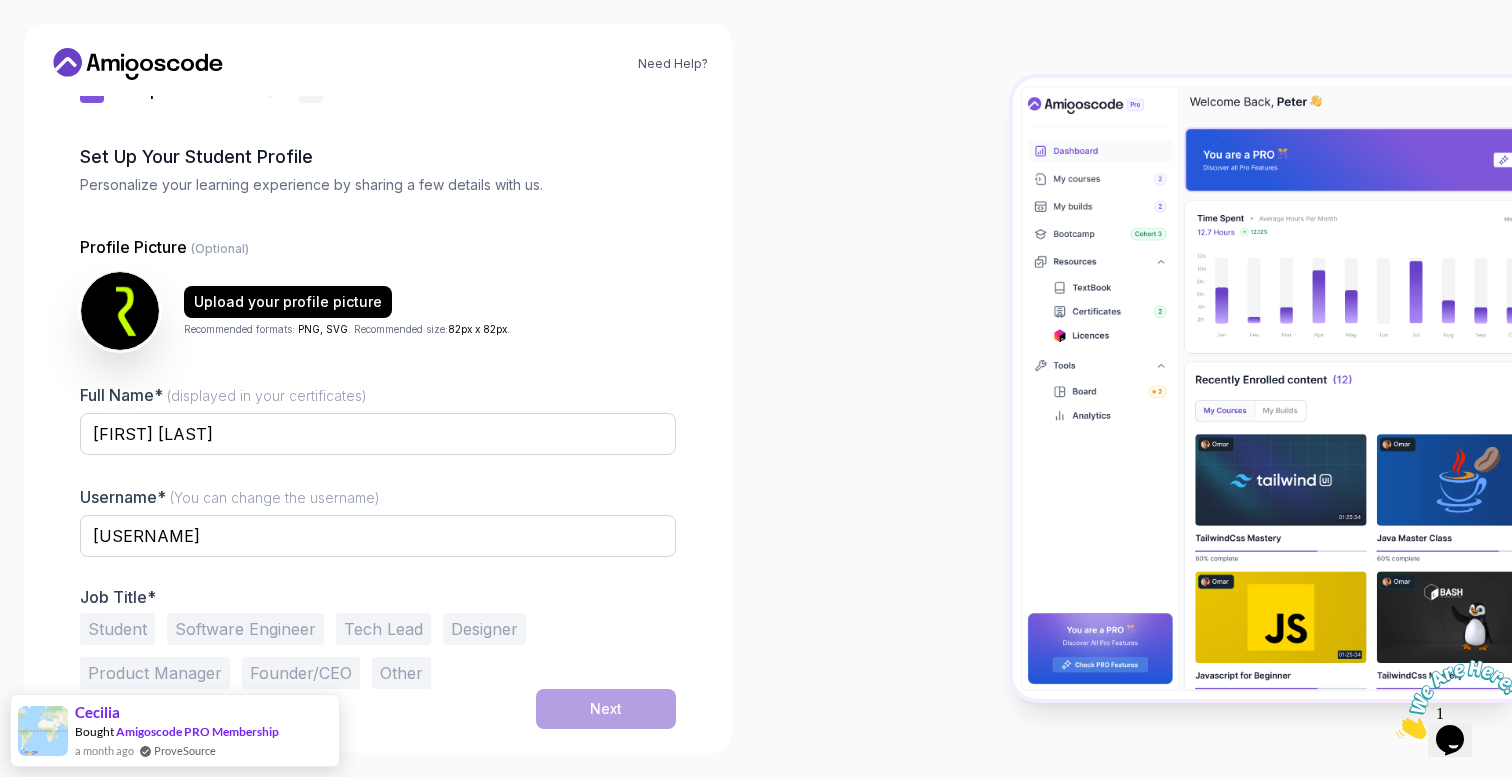 click on "1 Set Up Your Profile 1 Set Up Your Profile 2 Let's Get to Know You Set Up Your Student Profile Personalize your learning experience by sharing a few details with us. Profile Picture   (Optional) Upload your profile picture Recommended formats:   PNG, SVG . Recommended size:  82px x 82px . Full Name*   (displayed in your certificates) Ricky Miftahuddin Username*   (You can change the username) rickymiftahuddin Job Title* Student Software Engineer Tech Lead Designer Product Manager Founder/CEO Other Next" at bounding box center [378, 355] 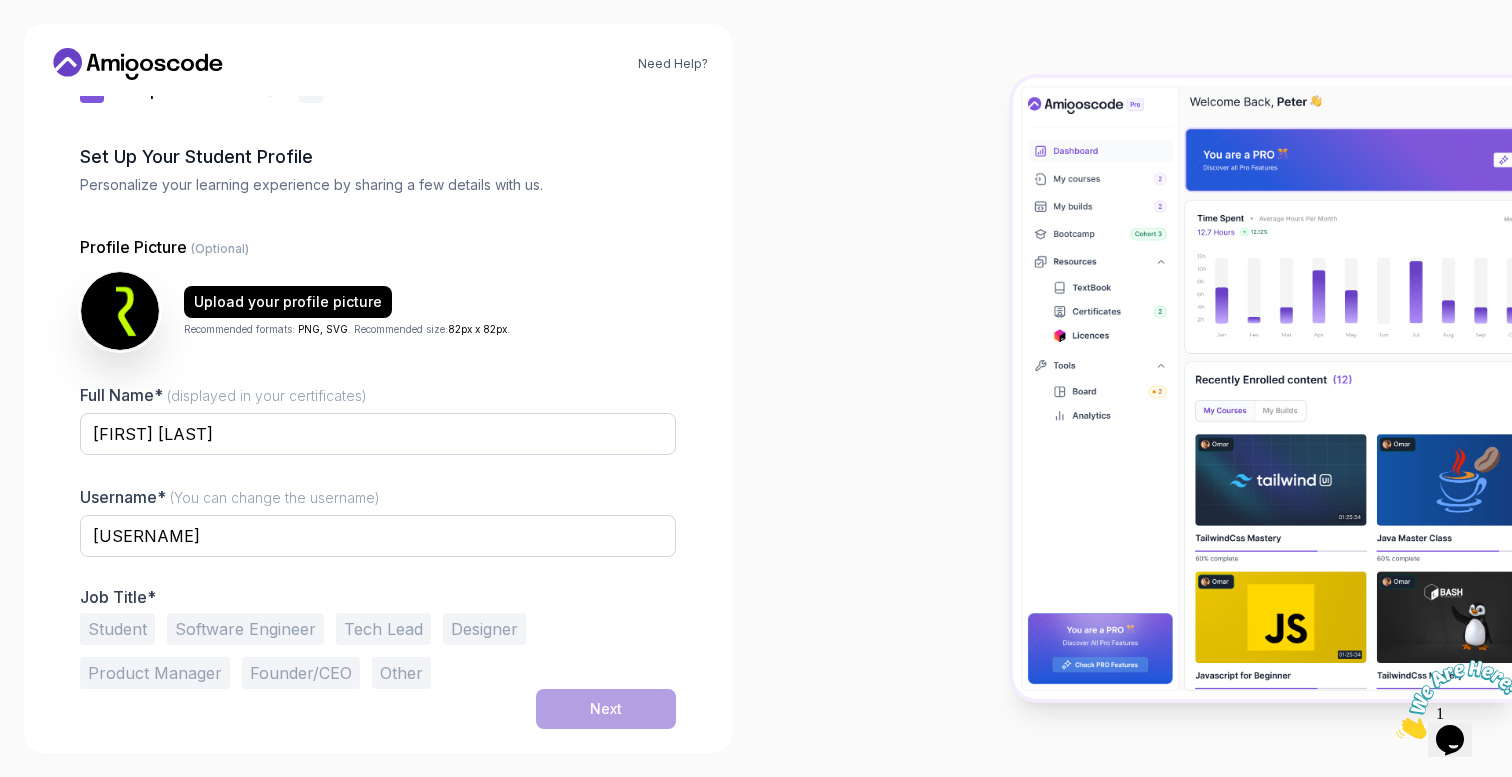 click on "Software Engineer" at bounding box center (245, 629) 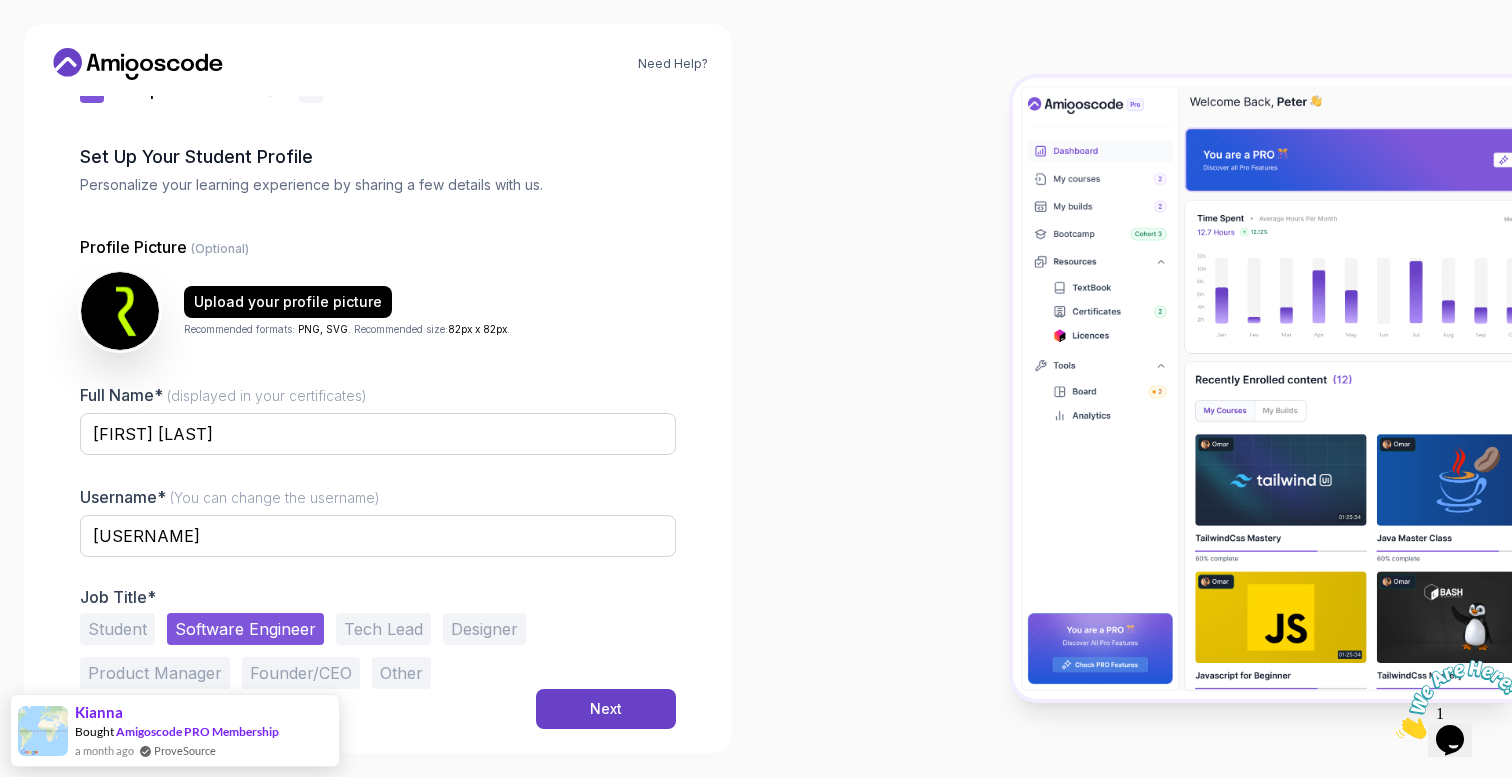 click on "Tech Lead" at bounding box center (383, 629) 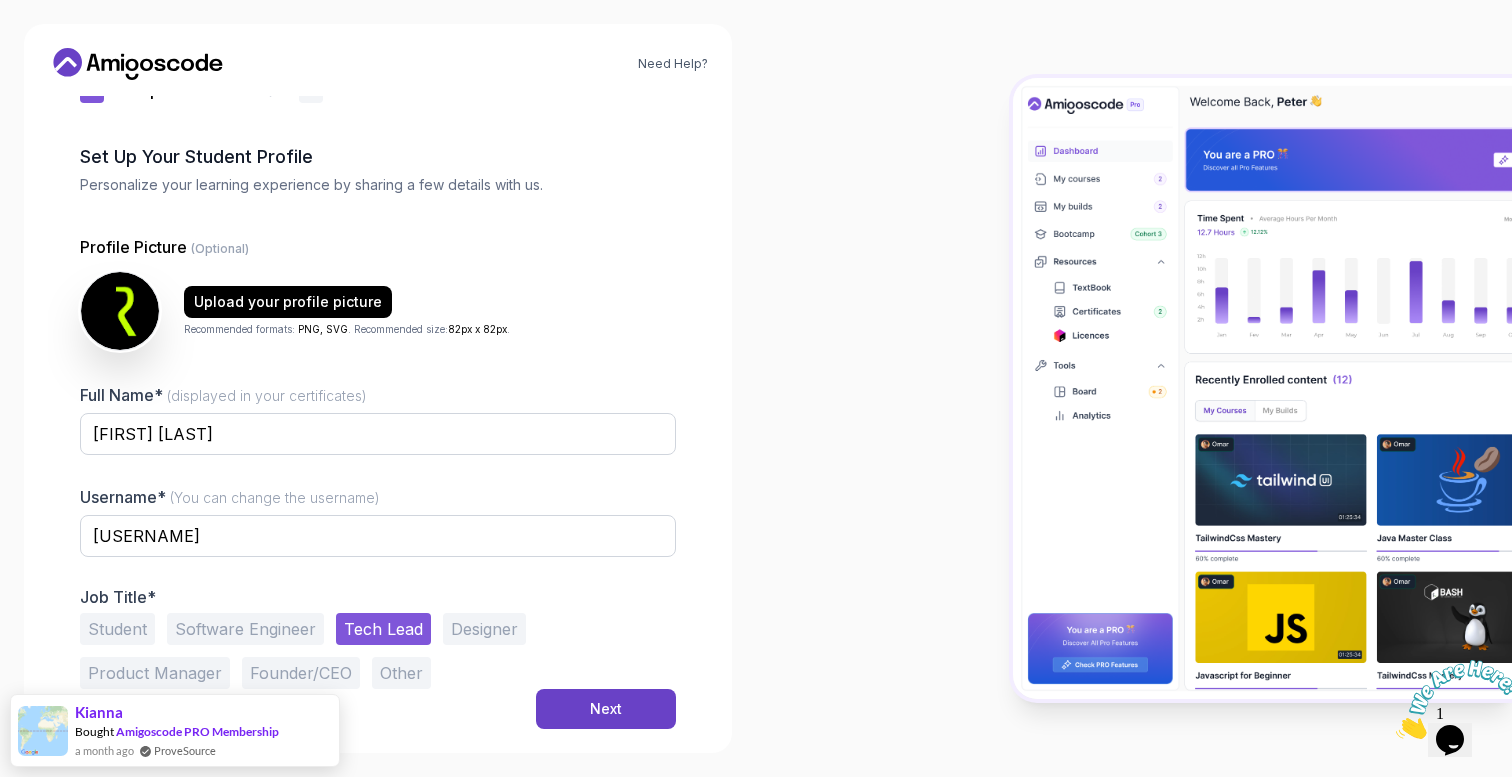 drag, startPoint x: 194, startPoint y: 624, endPoint x: 208, endPoint y: 628, distance: 14.56022 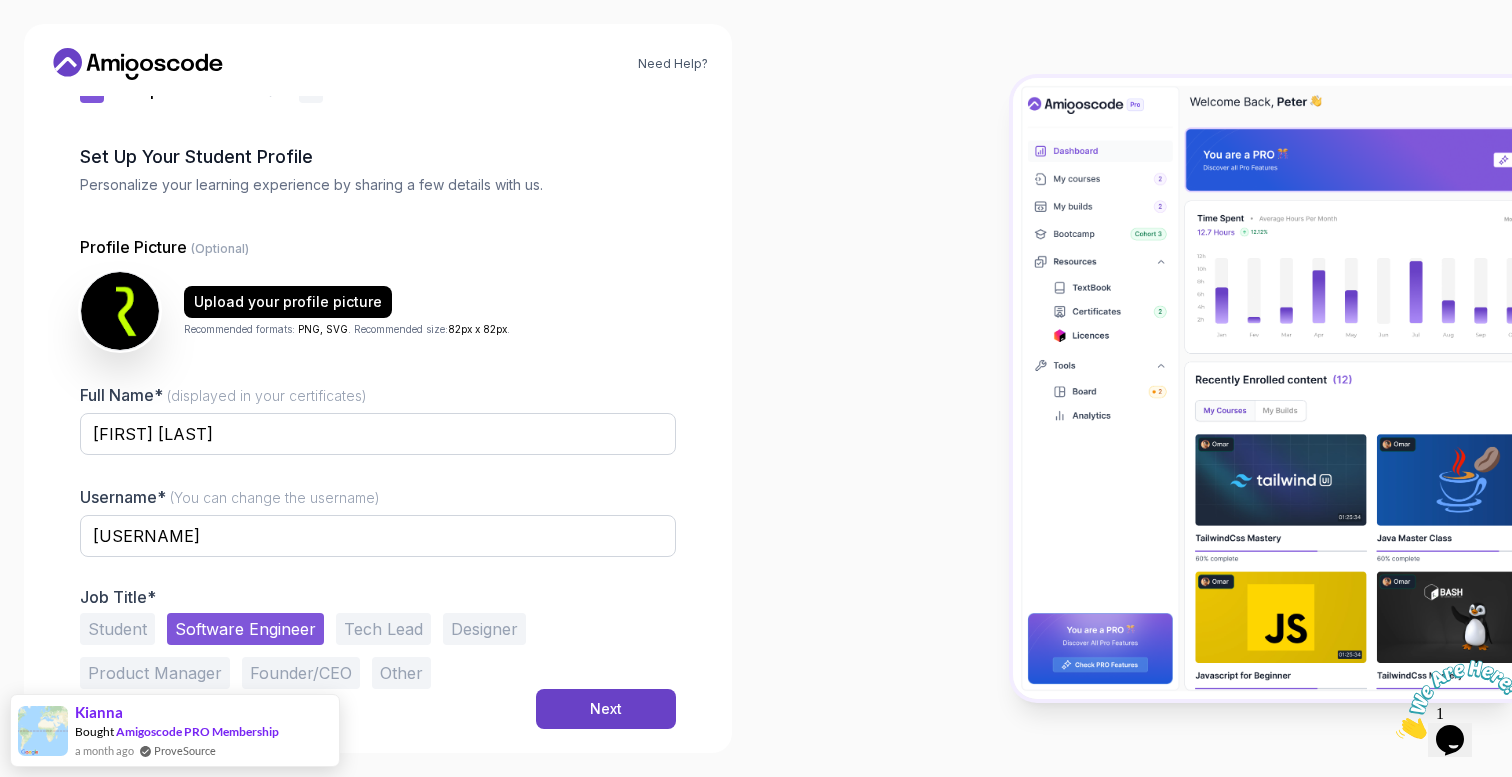 drag, startPoint x: 437, startPoint y: 619, endPoint x: 397, endPoint y: 626, distance: 40.60788 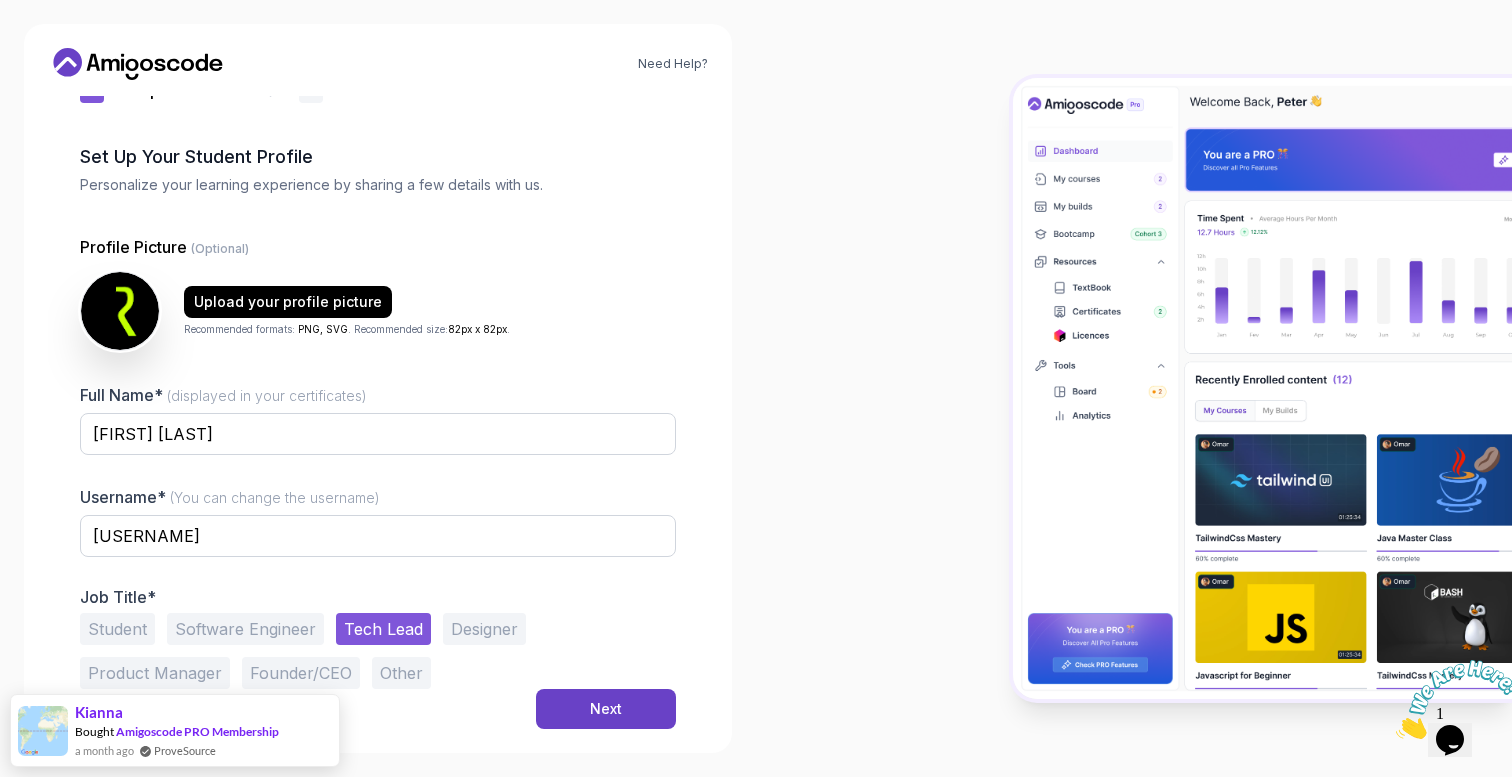 click on "Software Engineer" at bounding box center [245, 629] 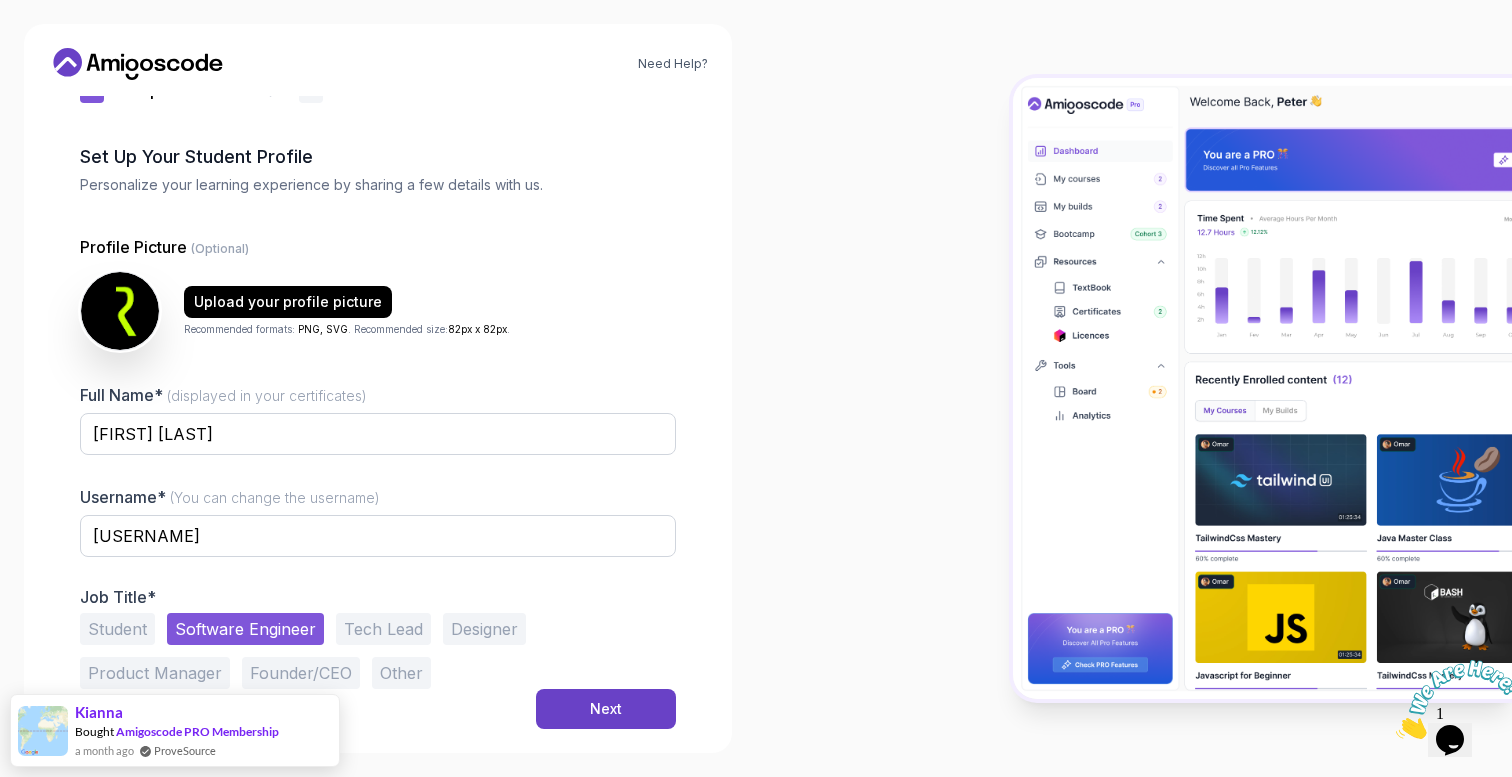 drag, startPoint x: 356, startPoint y: 621, endPoint x: 266, endPoint y: 623, distance: 90.02222 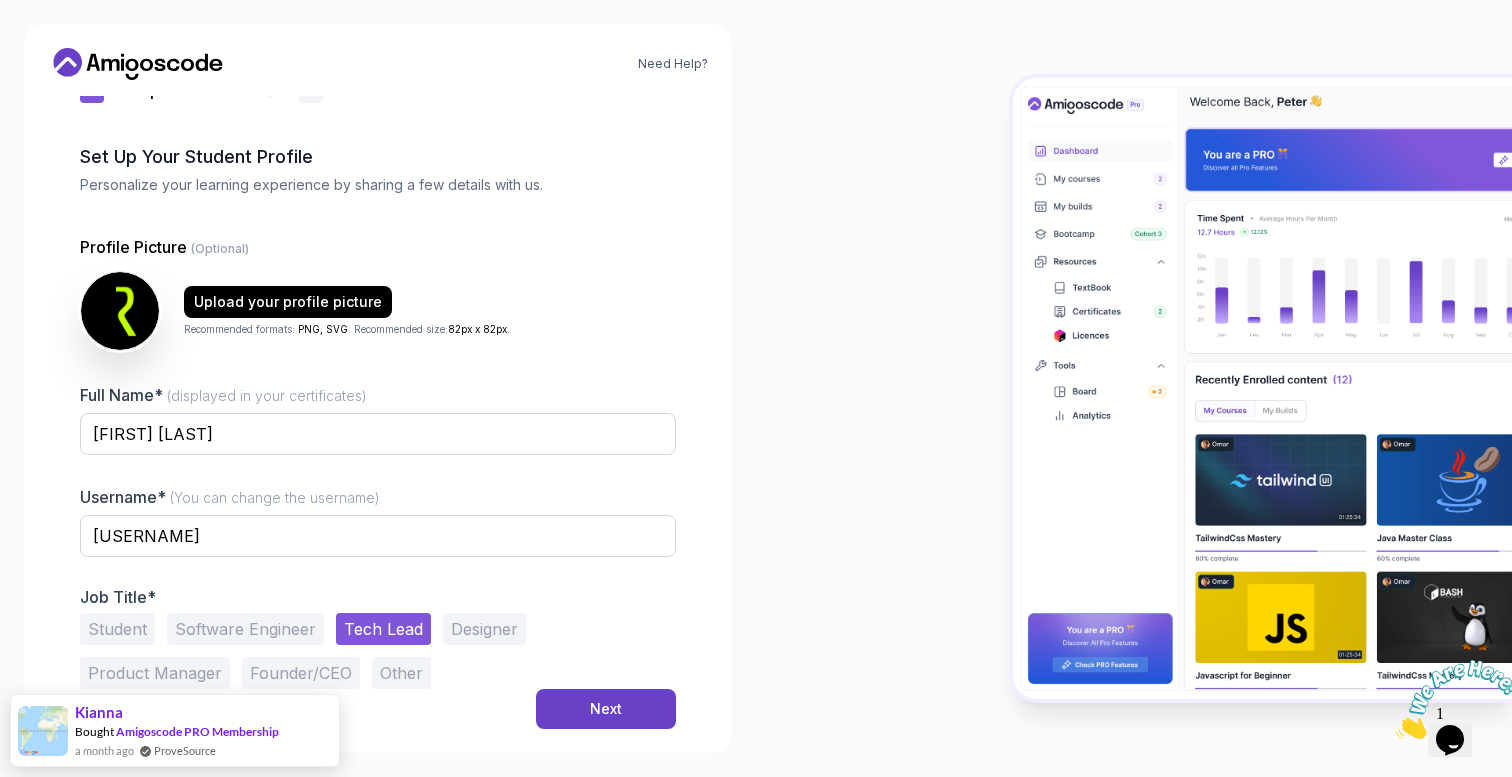 click on "Software Engineer" at bounding box center [245, 629] 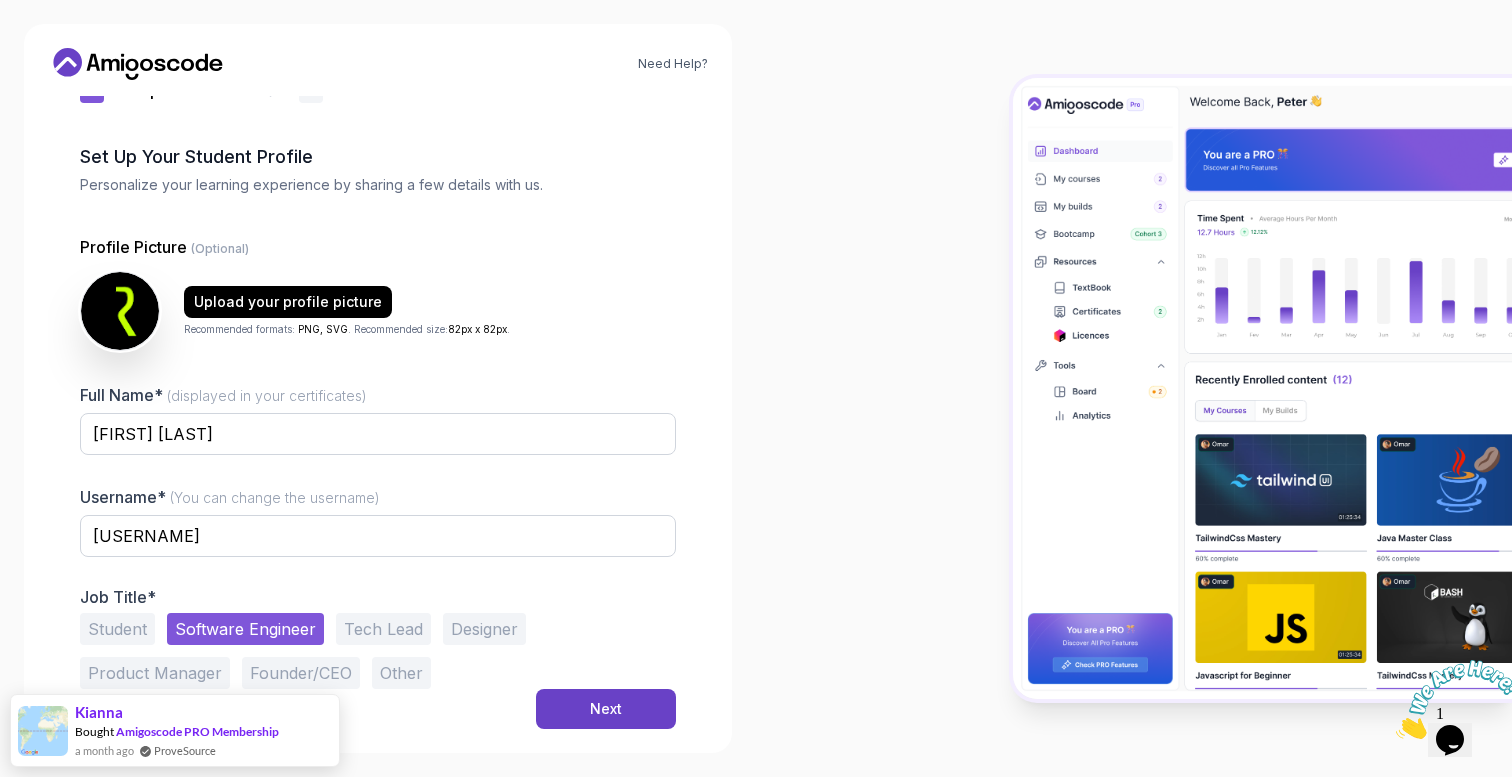 click on "Tech Lead" at bounding box center [383, 629] 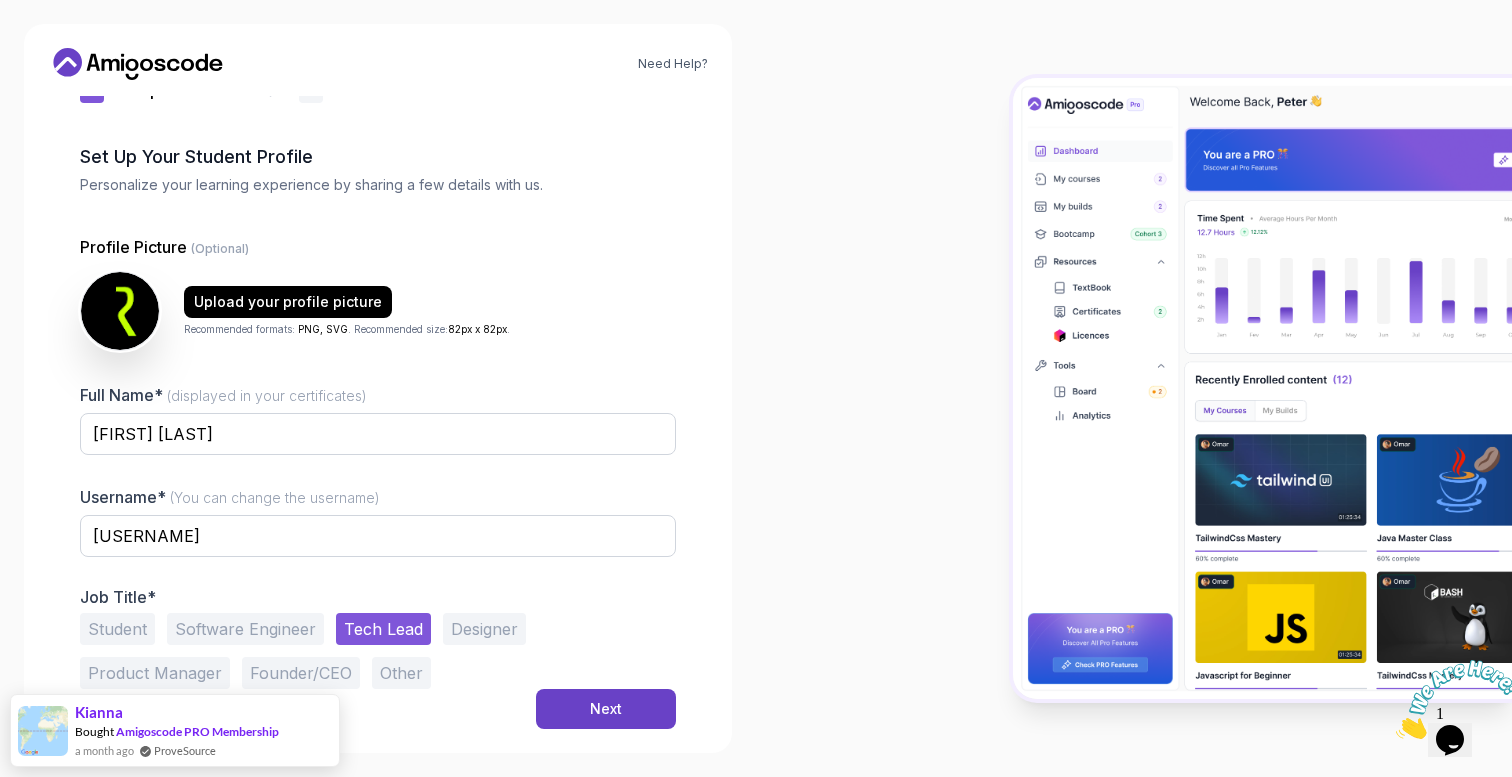 click on "Software Engineer" at bounding box center [245, 629] 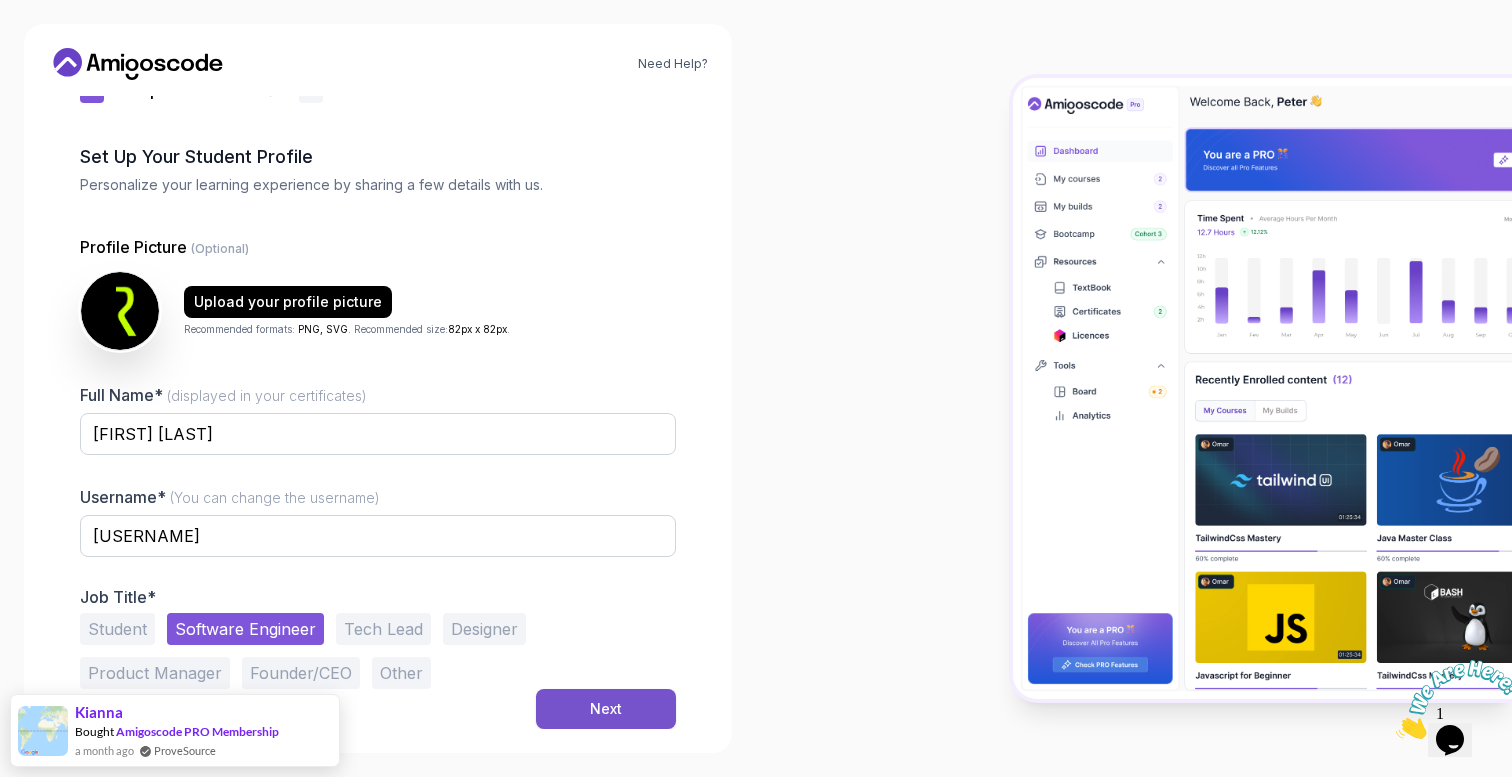 click on "Next" at bounding box center [606, 709] 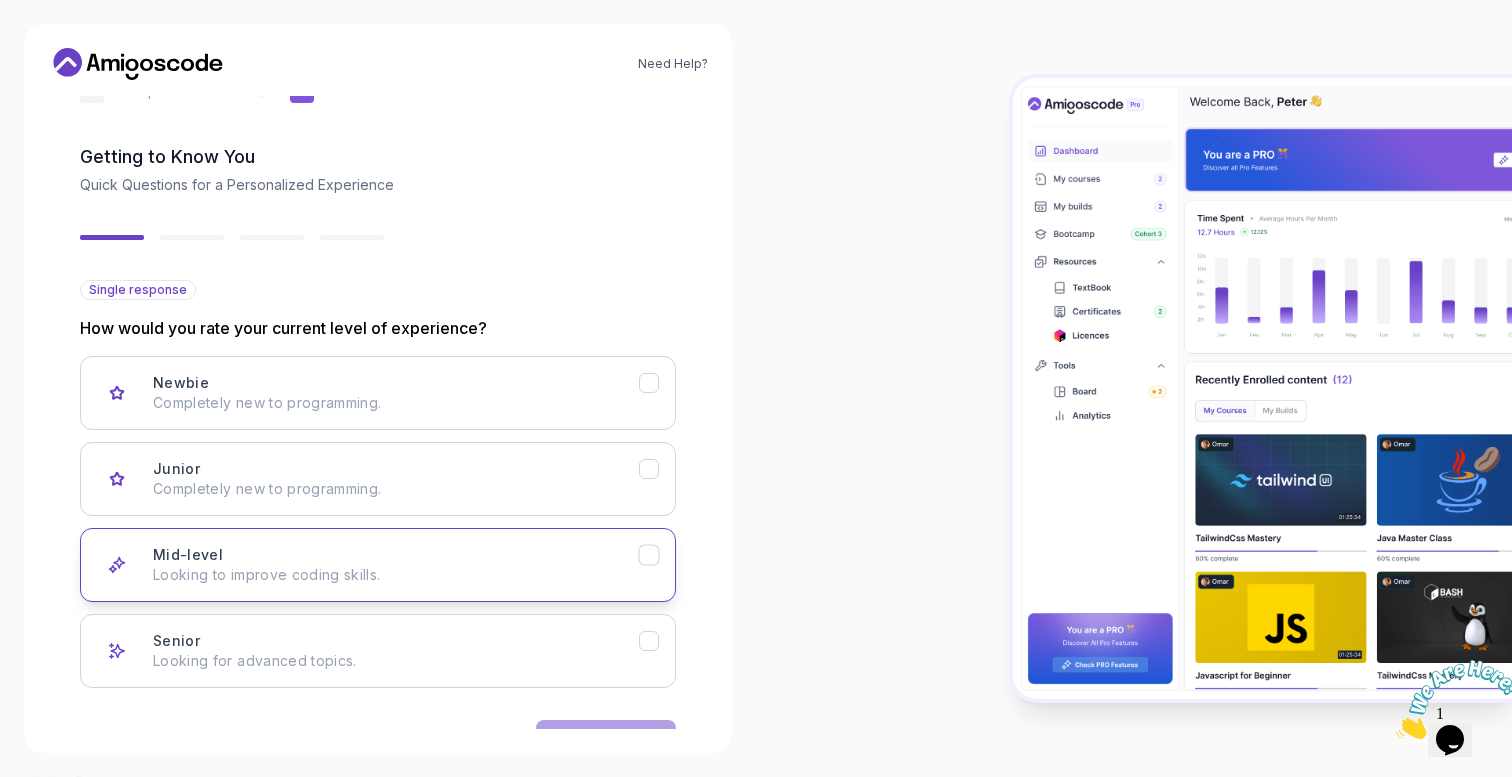 click on "Looking to improve coding skills." at bounding box center (396, 575) 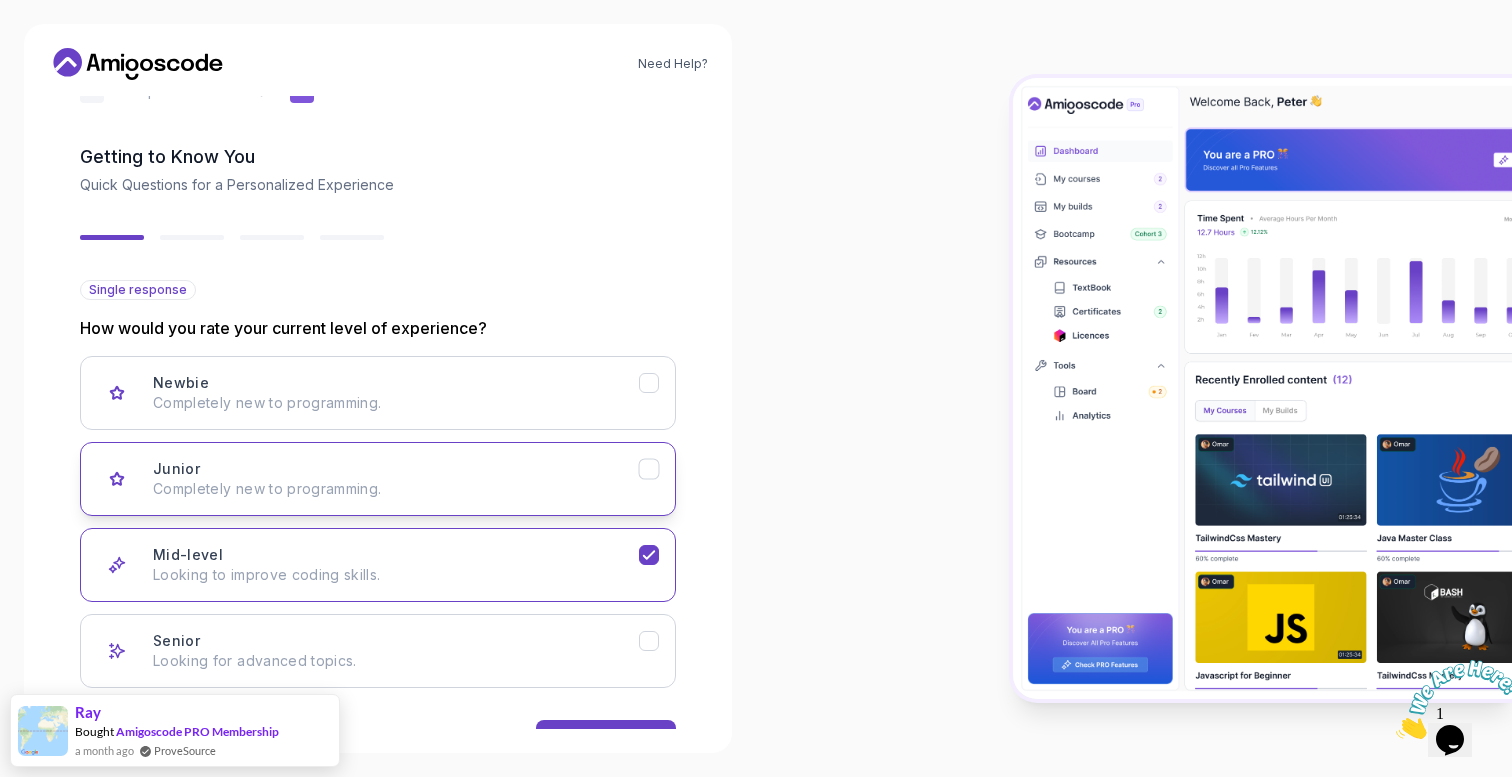 scroll, scrollTop: 92, scrollLeft: 0, axis: vertical 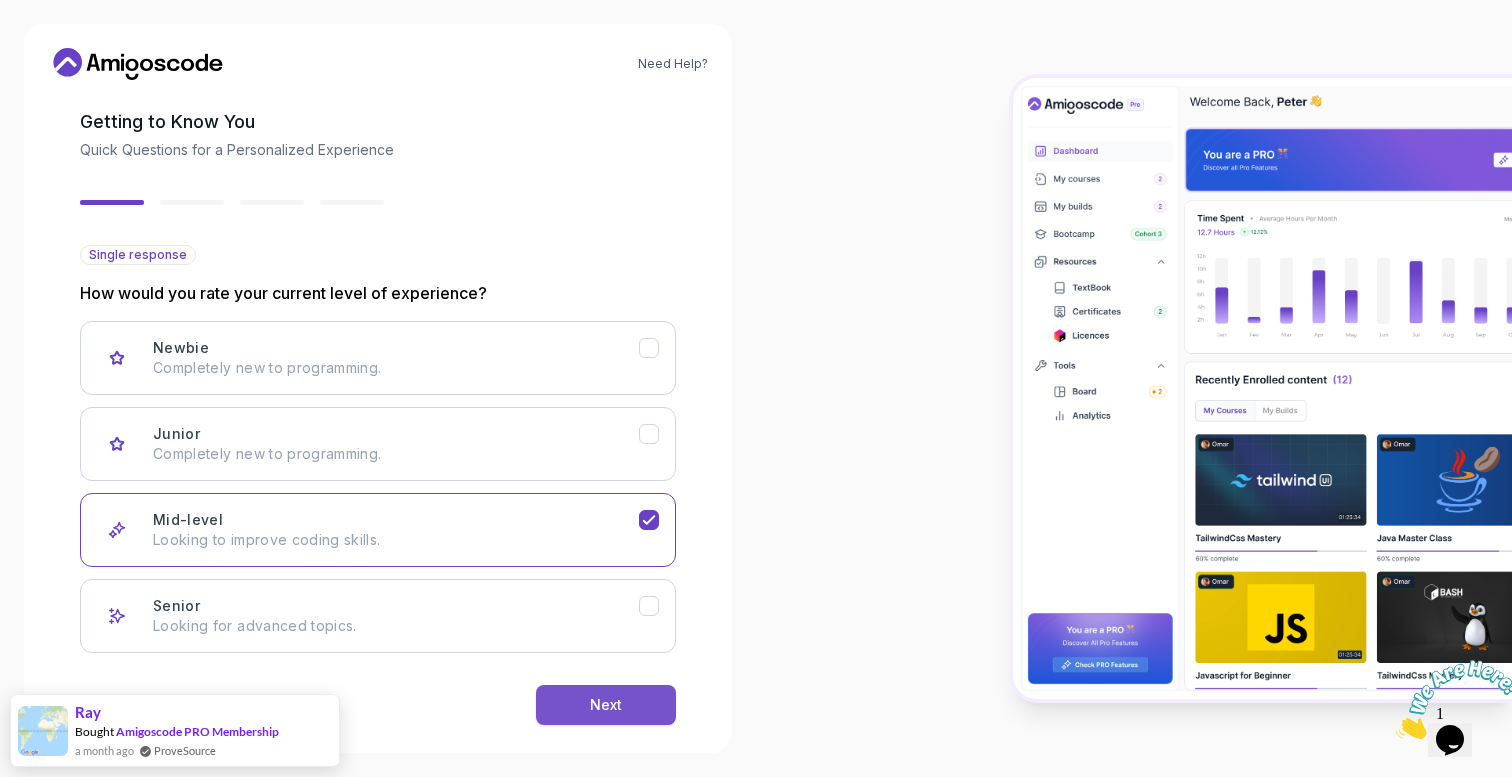 click on "Next" at bounding box center (606, 705) 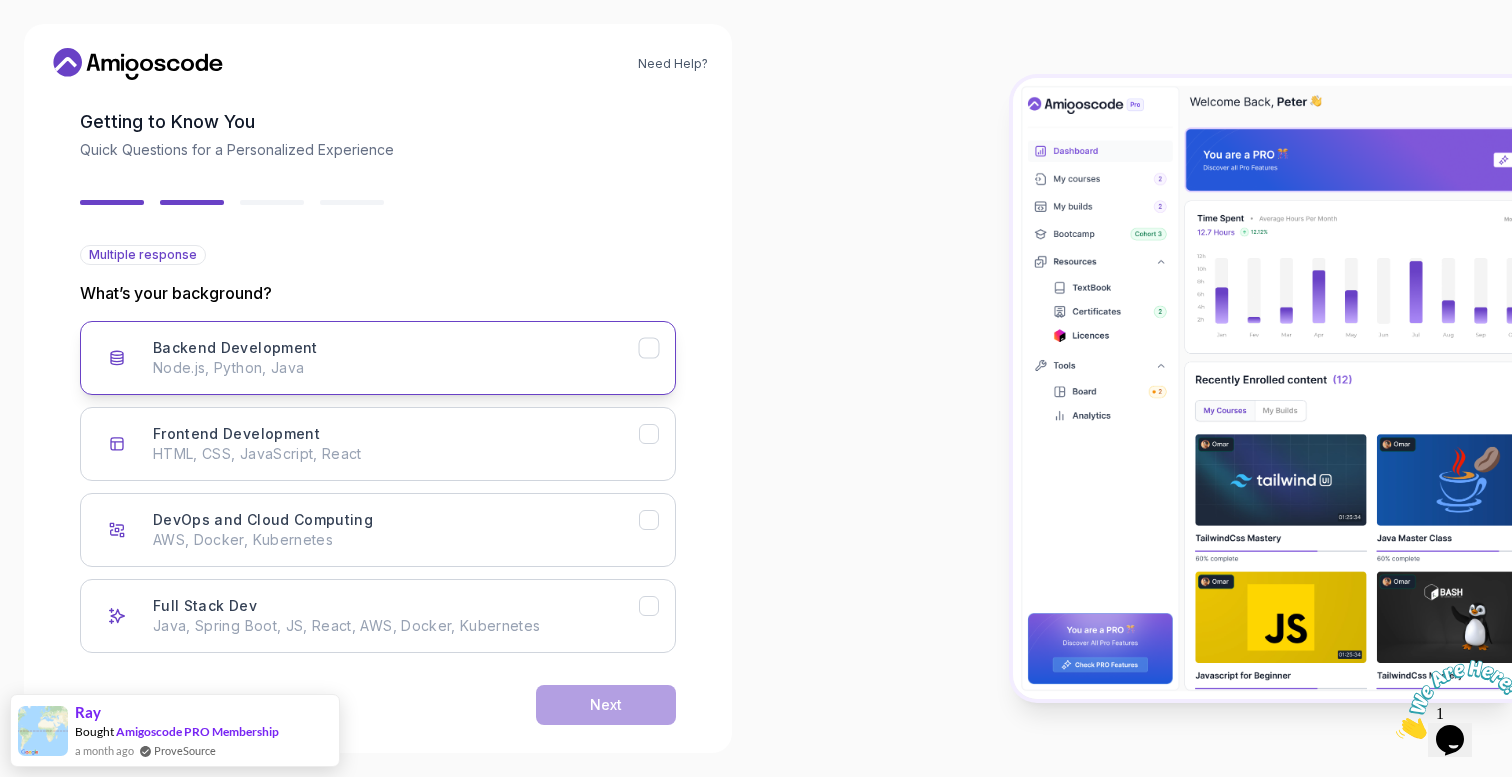 click on "Node.js, Python, Java" at bounding box center (396, 368) 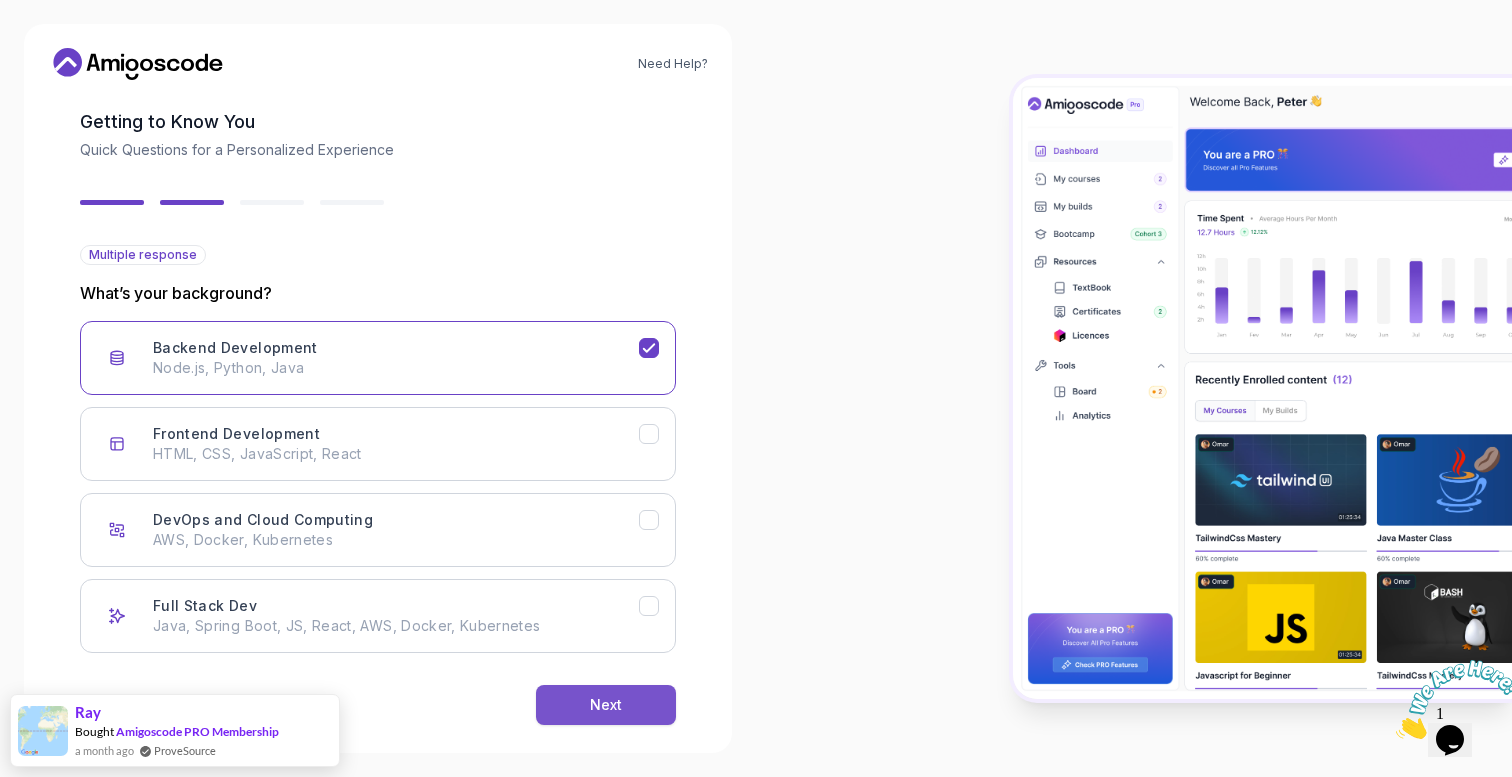 click on "Next" at bounding box center [606, 705] 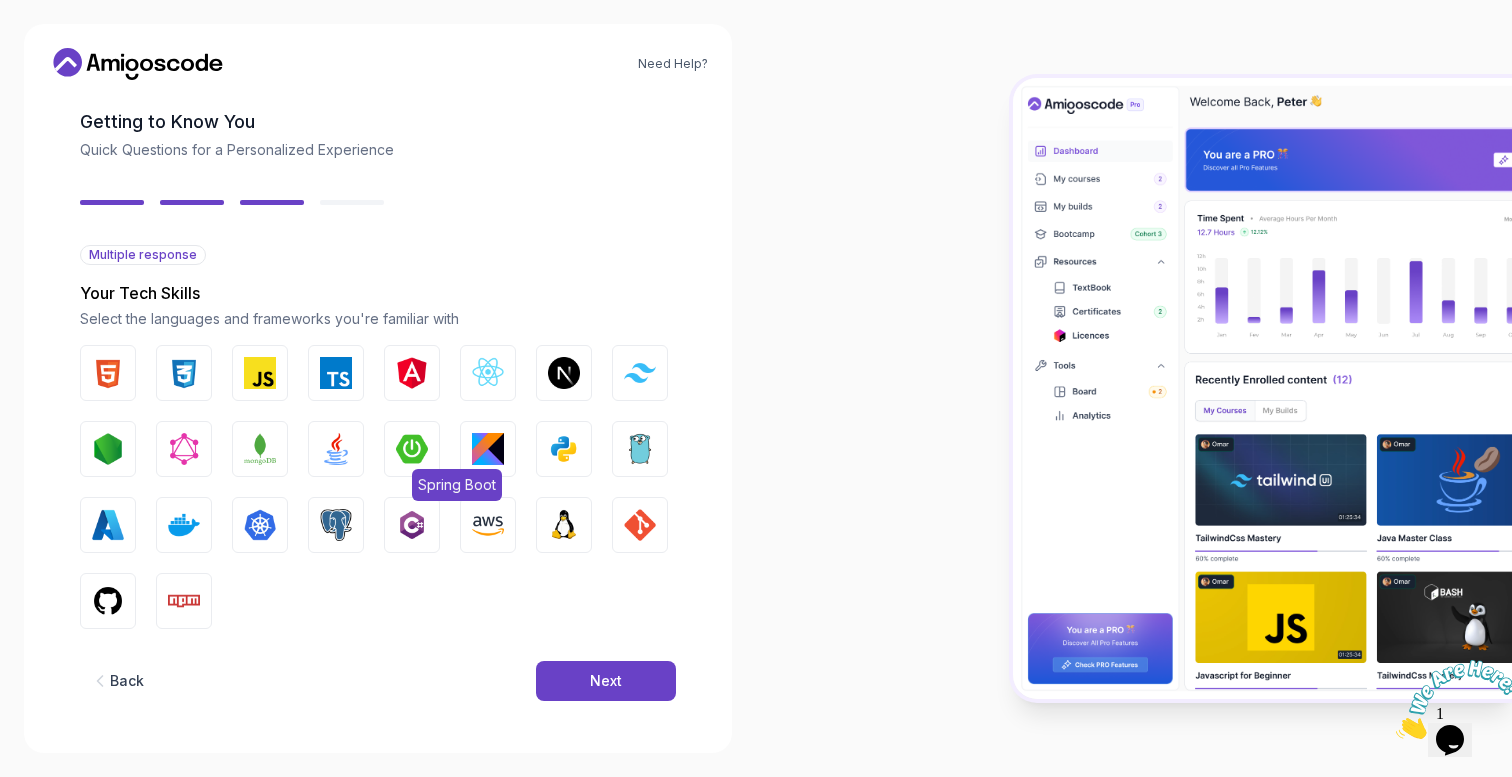 click at bounding box center [412, 449] 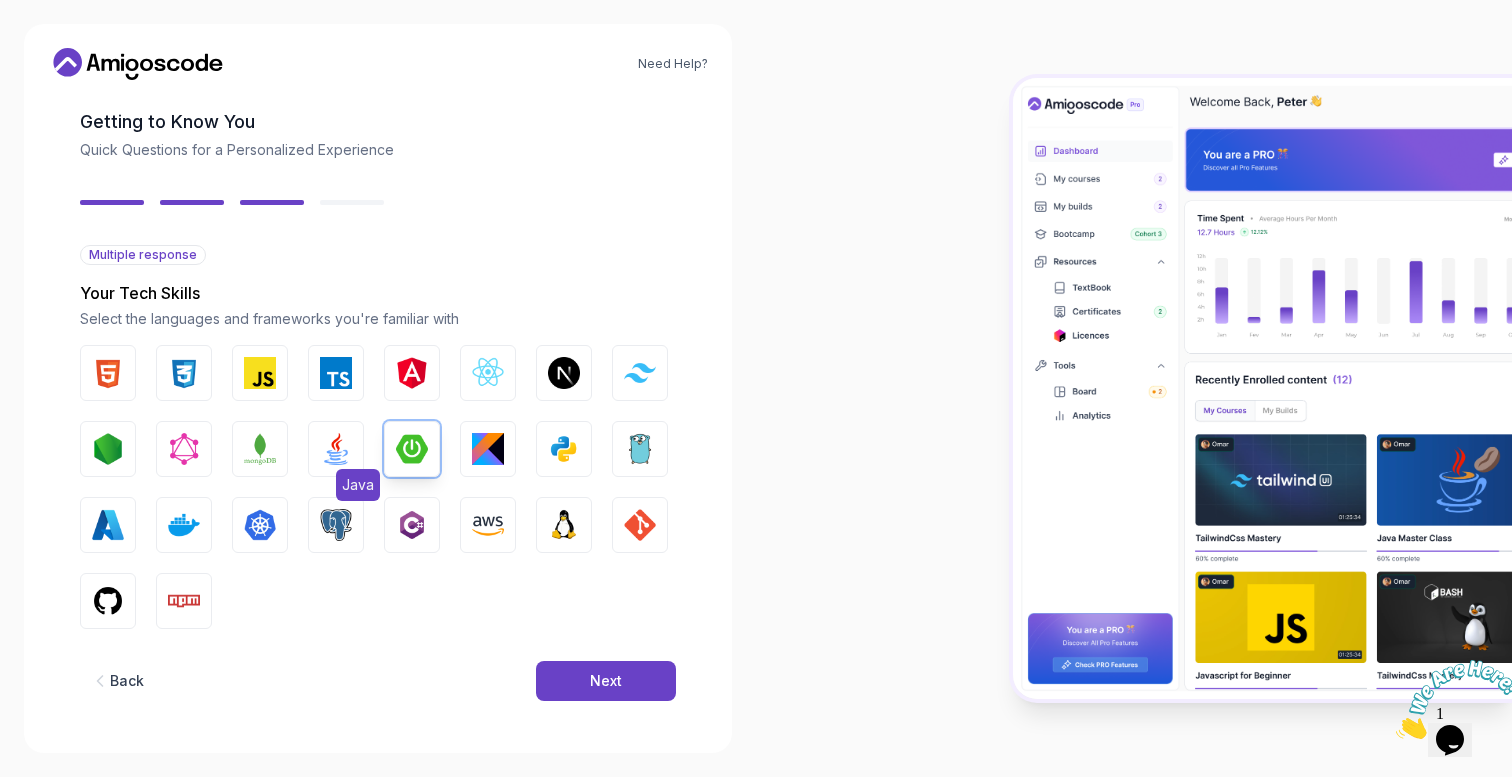 click at bounding box center (336, 449) 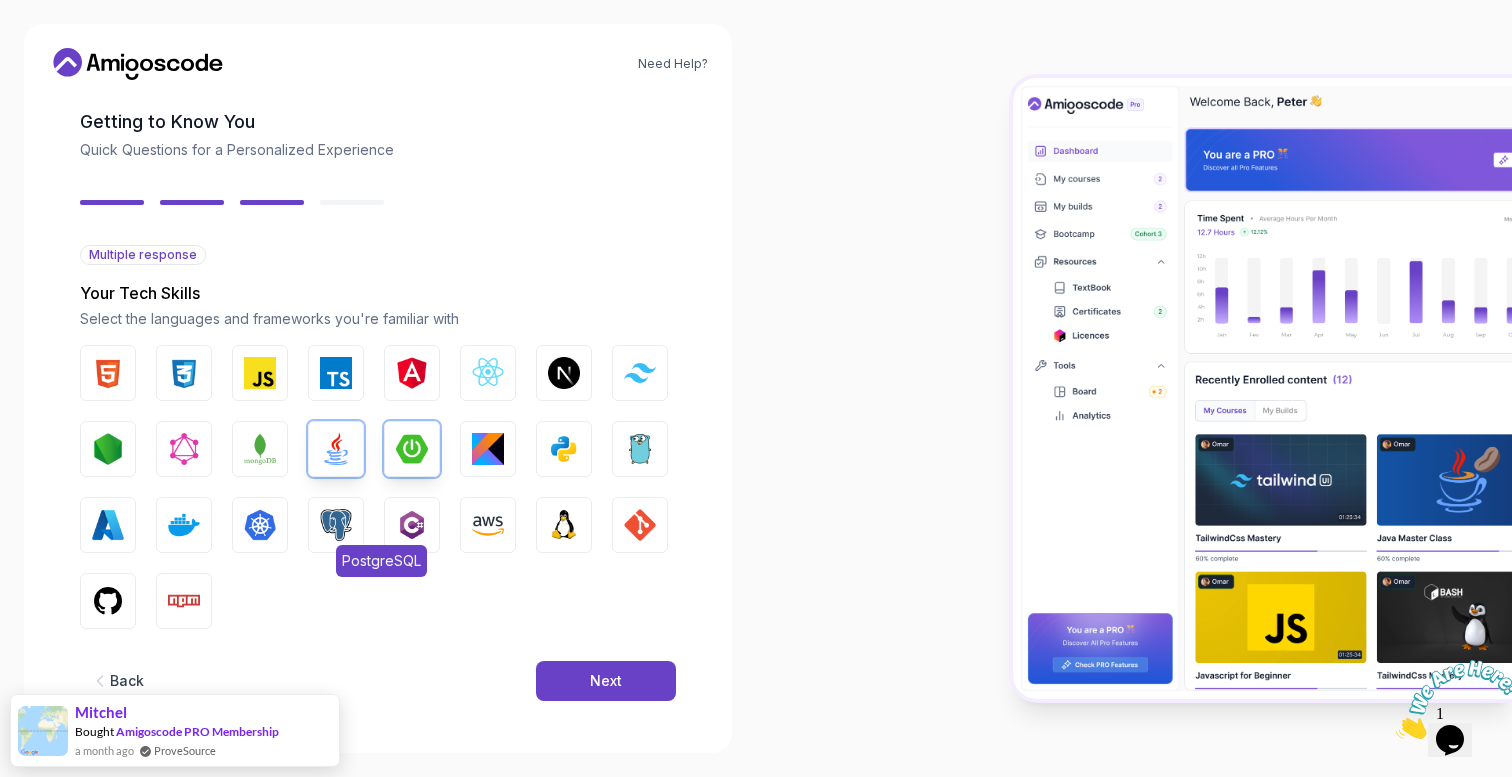 click at bounding box center (336, 525) 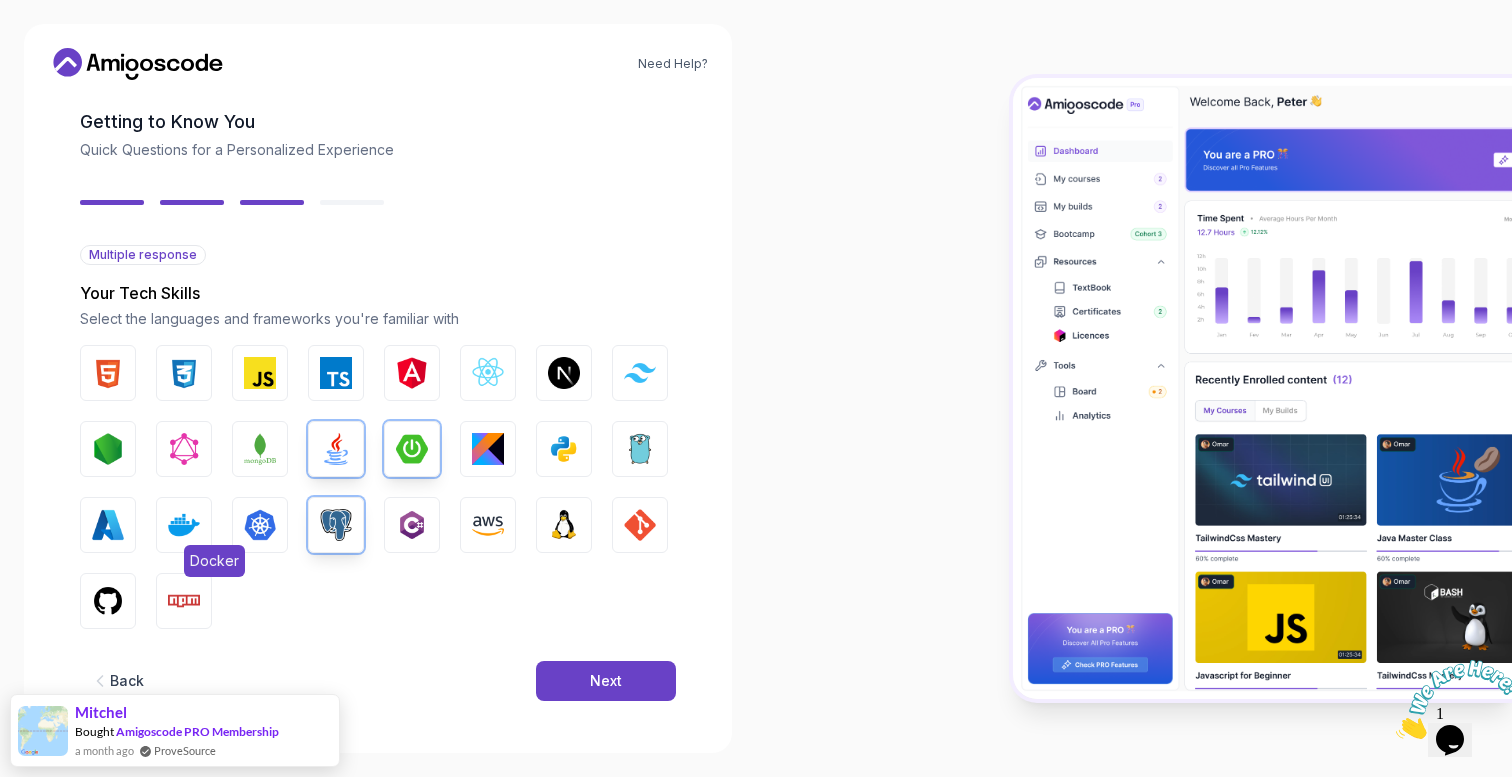 click at bounding box center (184, 525) 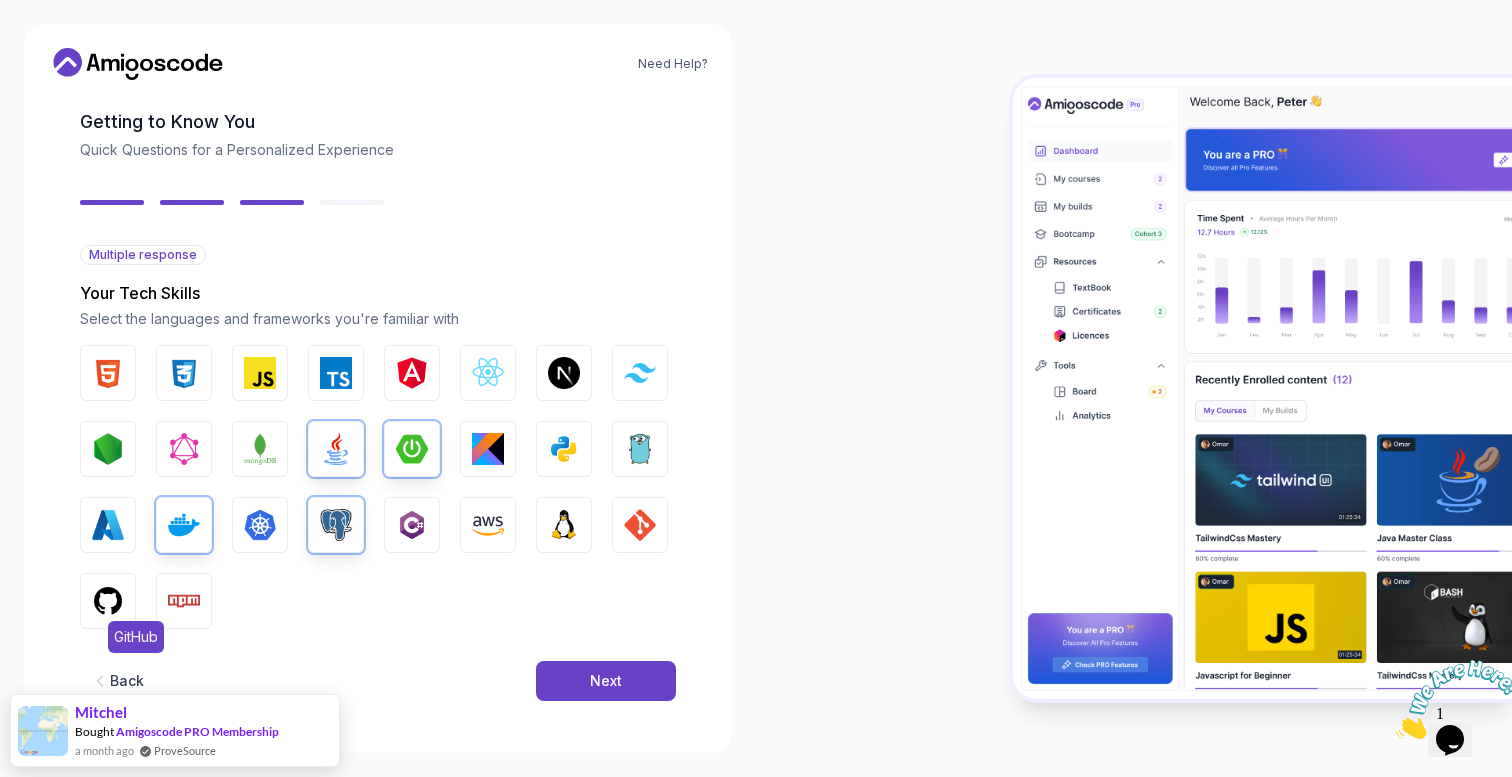 drag, startPoint x: 105, startPoint y: 615, endPoint x: 117, endPoint y: 611, distance: 12.649111 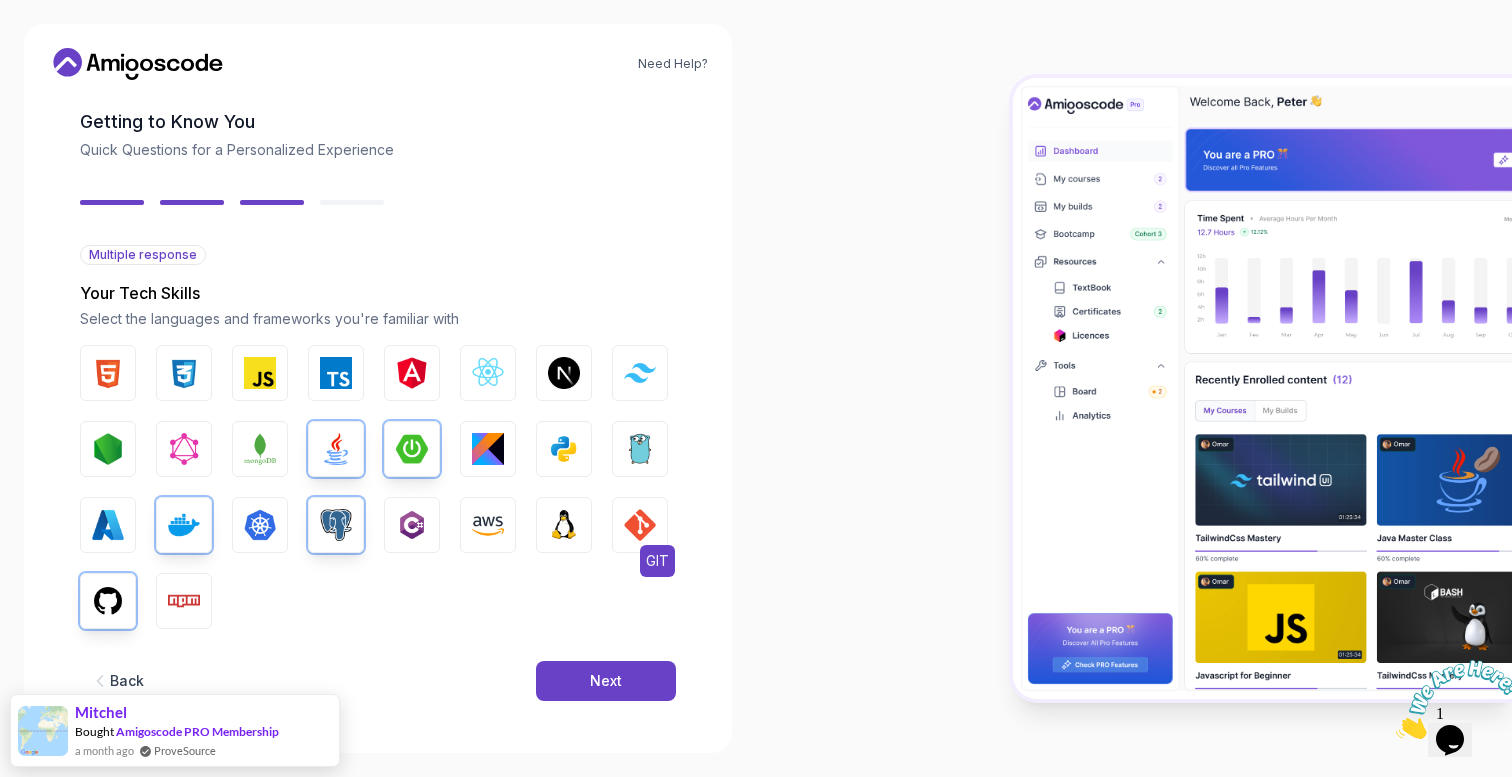 click at bounding box center (640, 525) 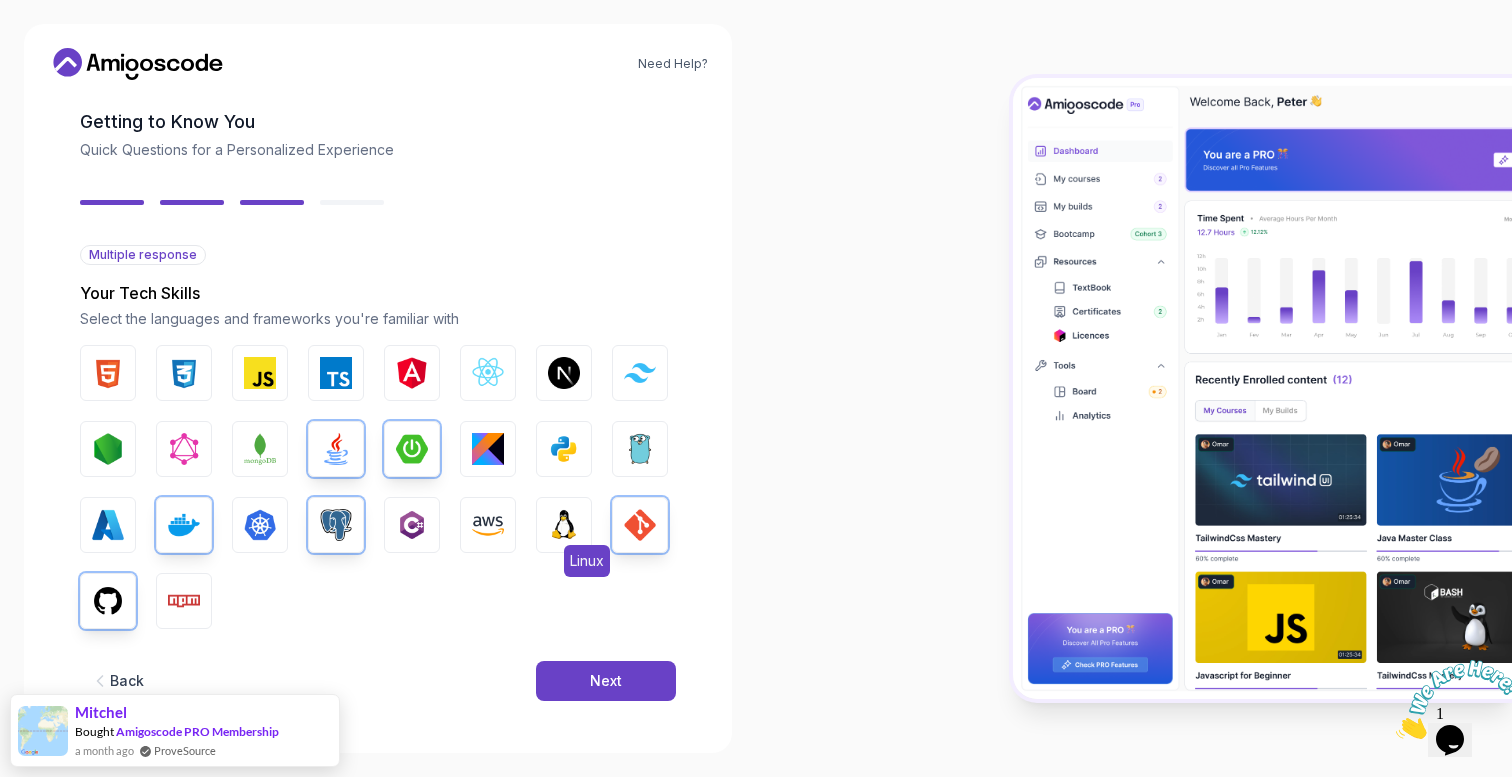 click at bounding box center [564, 525] 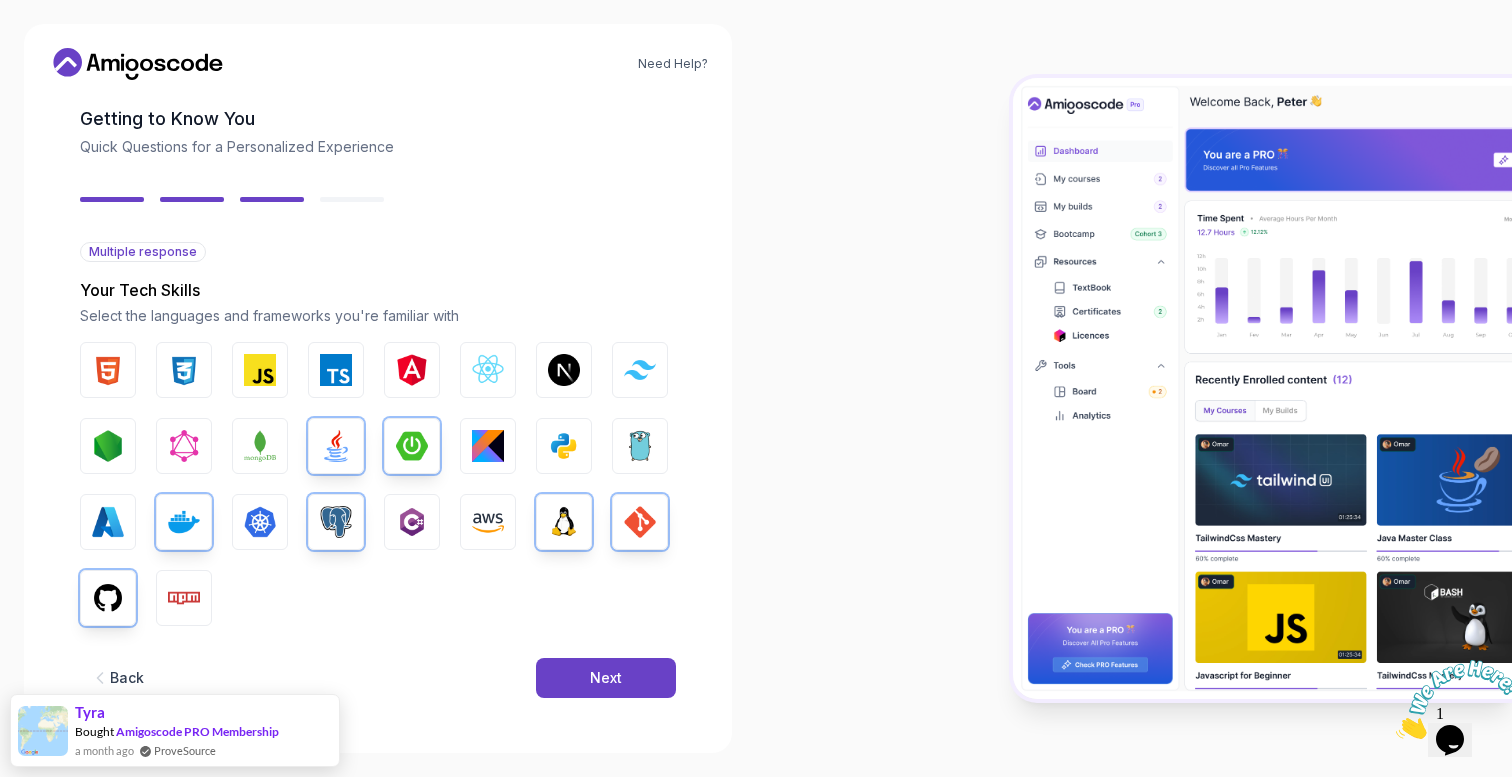 scroll, scrollTop: 96, scrollLeft: 0, axis: vertical 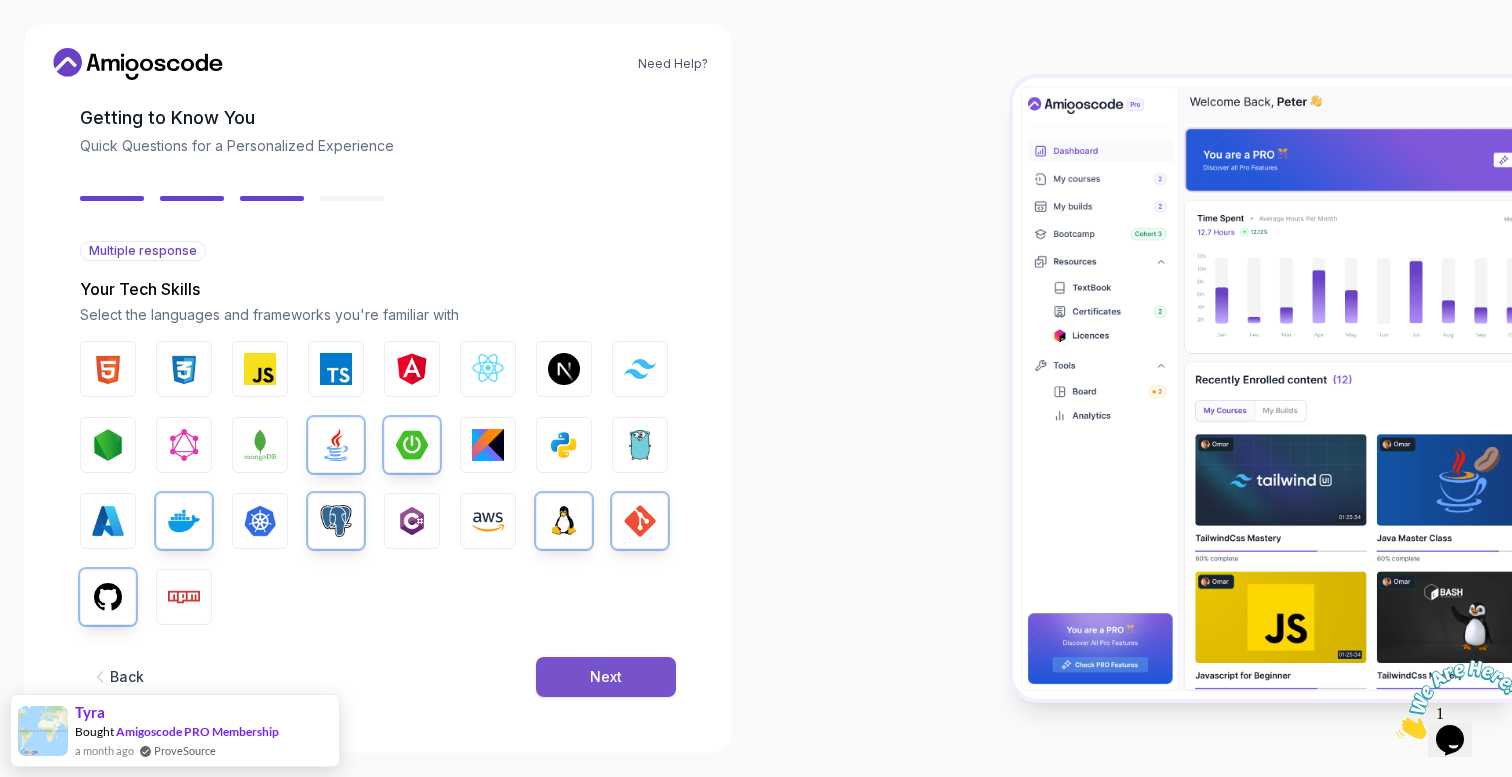 click on "Next" at bounding box center [606, 677] 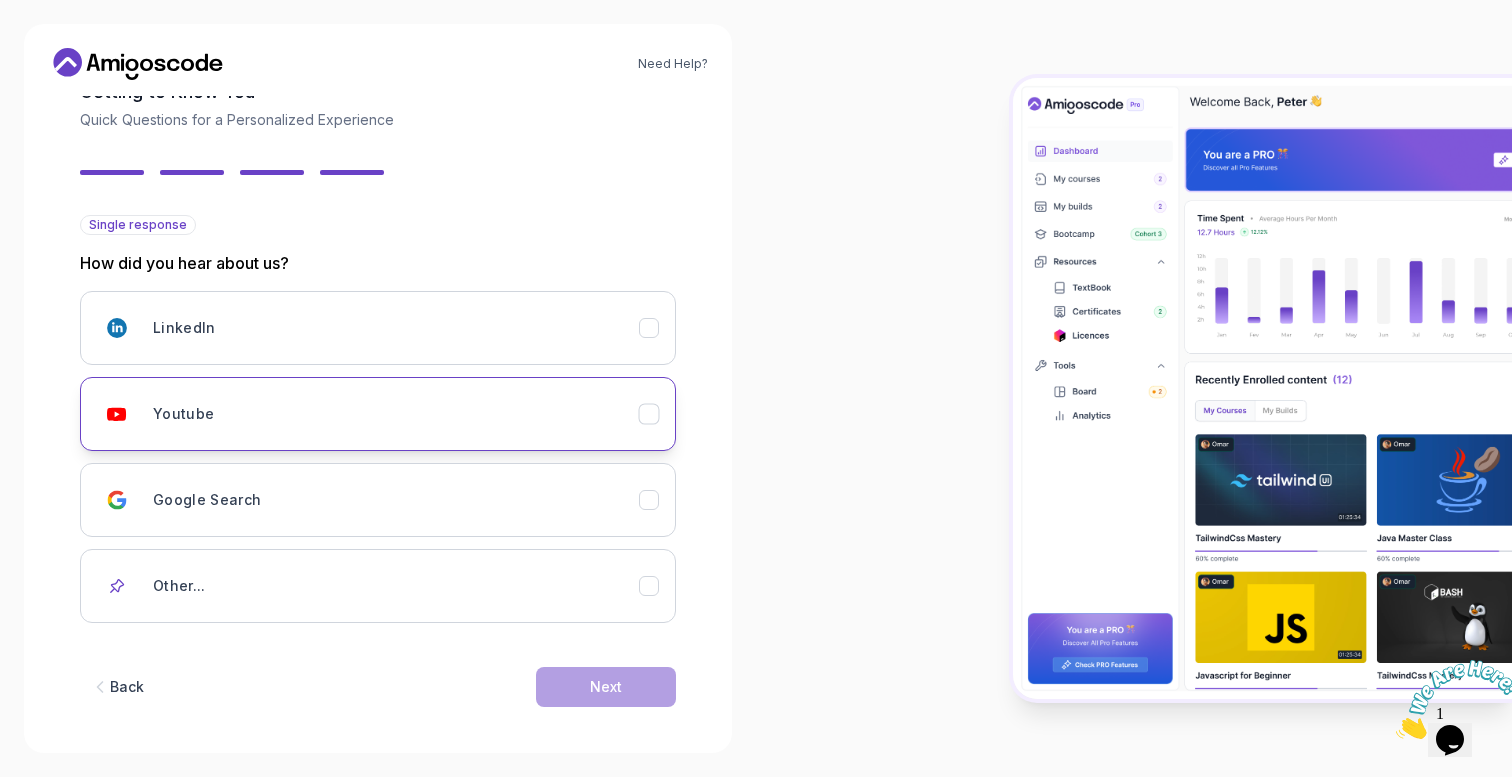 click on "Youtube" at bounding box center [396, 414] 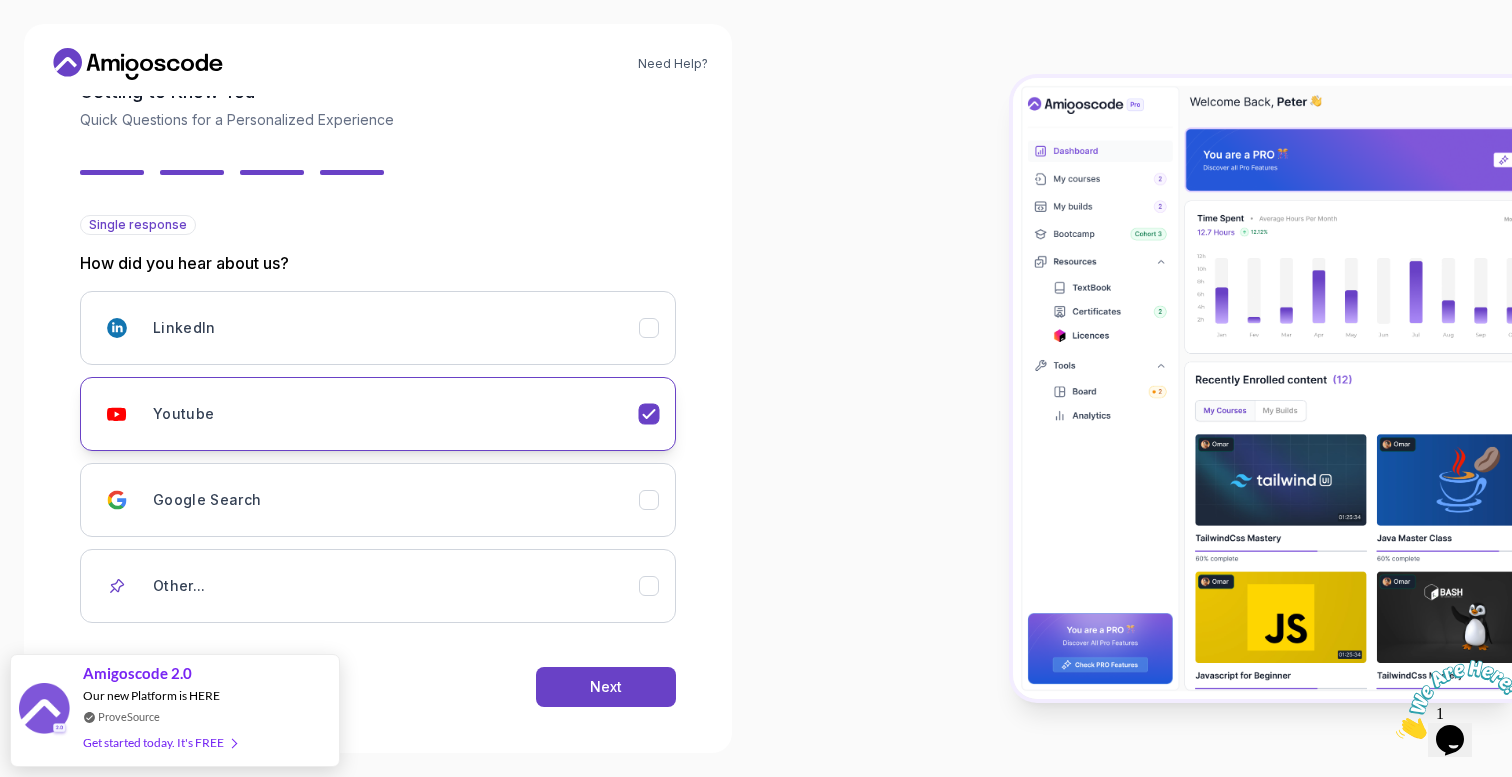 scroll, scrollTop: 132, scrollLeft: 0, axis: vertical 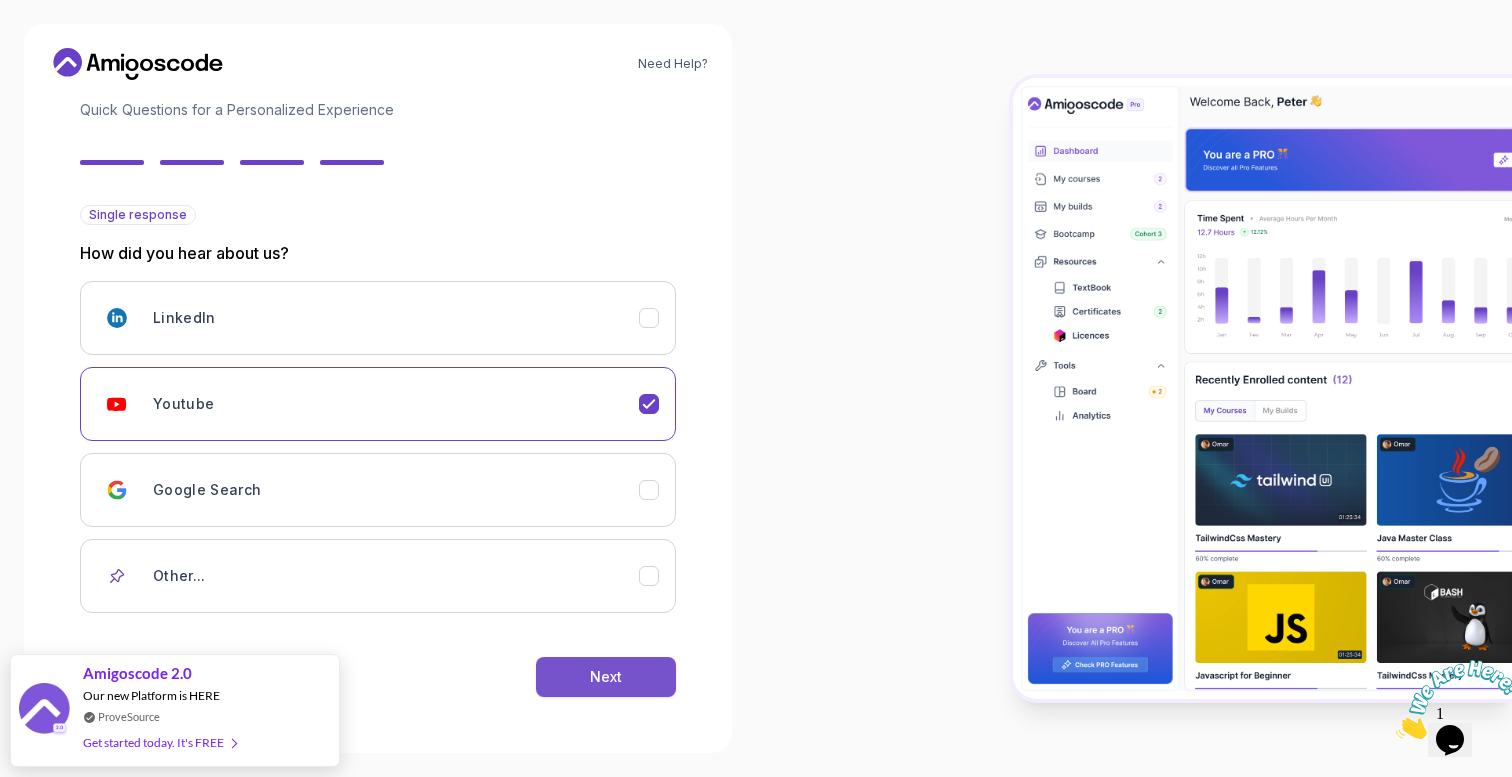 click on "Next" at bounding box center (606, 677) 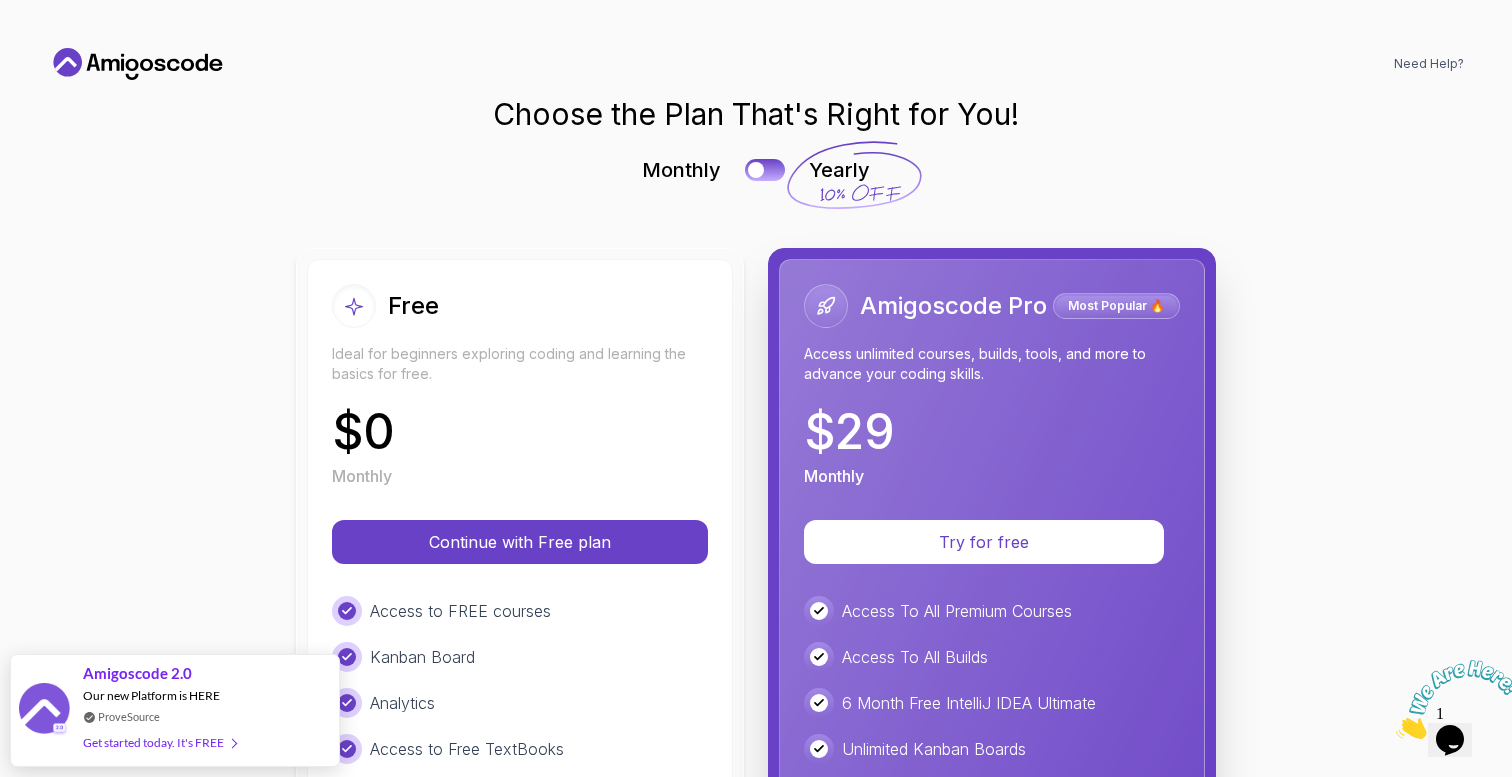 scroll, scrollTop: 0, scrollLeft: 0, axis: both 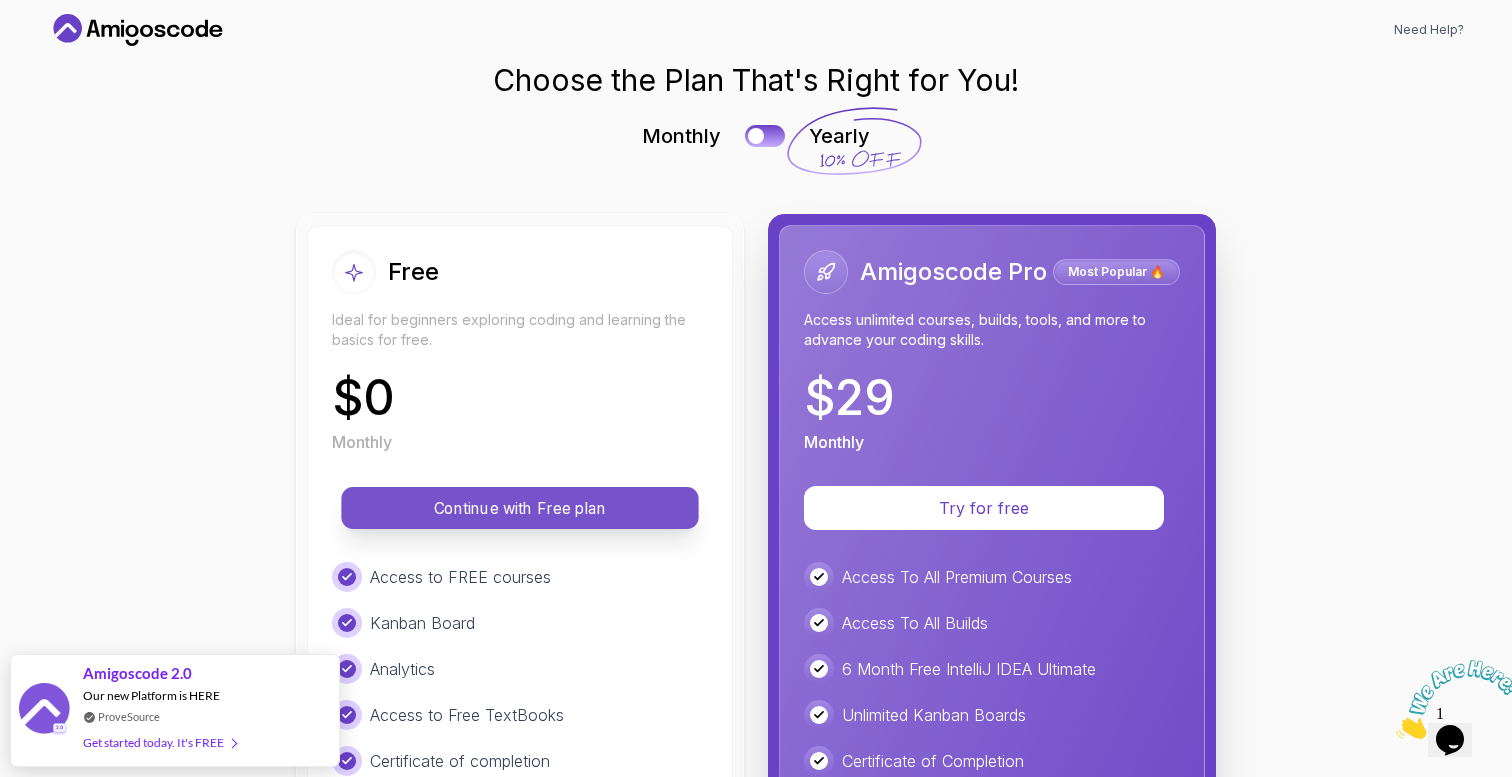 click on "Continue with Free plan" at bounding box center (520, 508) 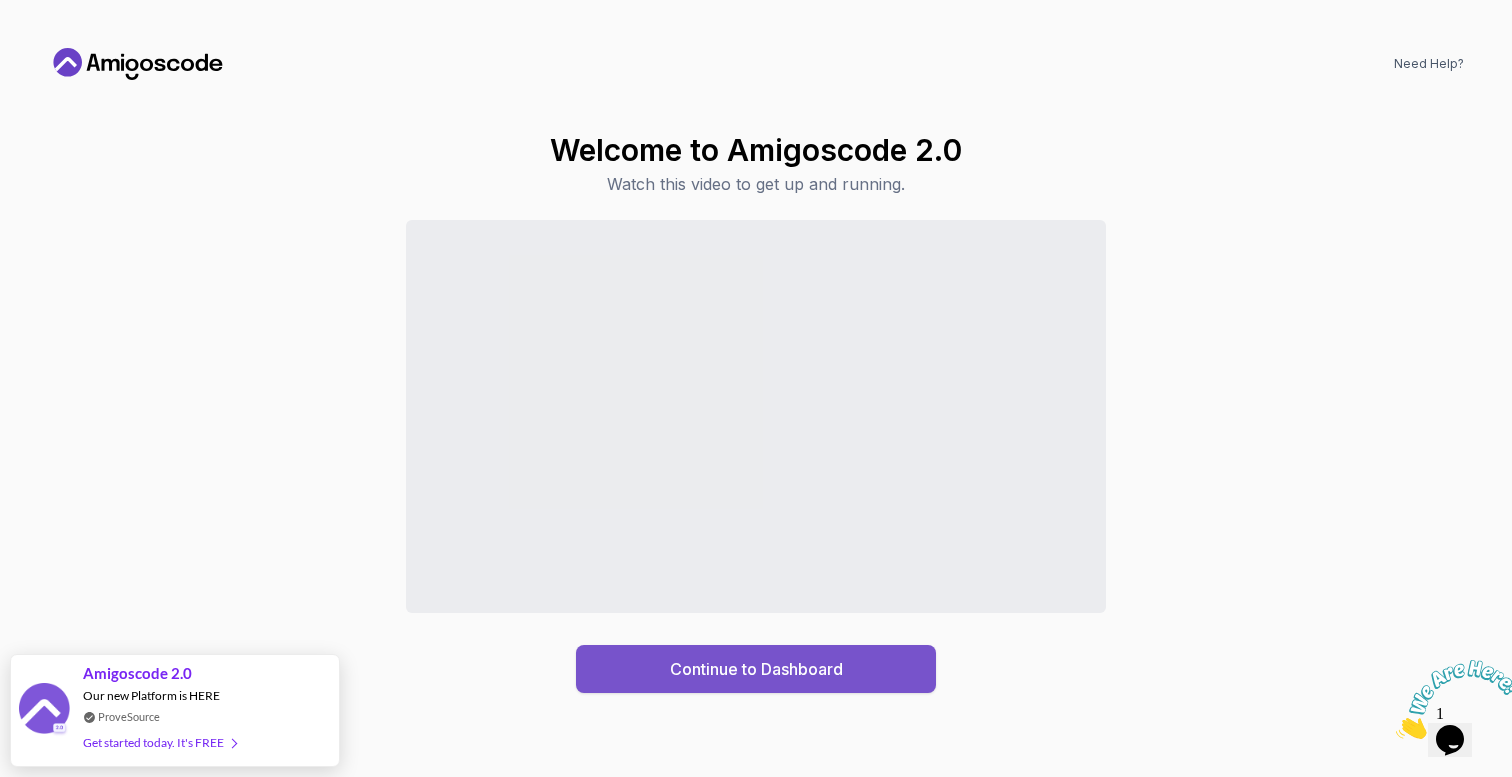 click on "Continue to Dashboard" at bounding box center (756, 669) 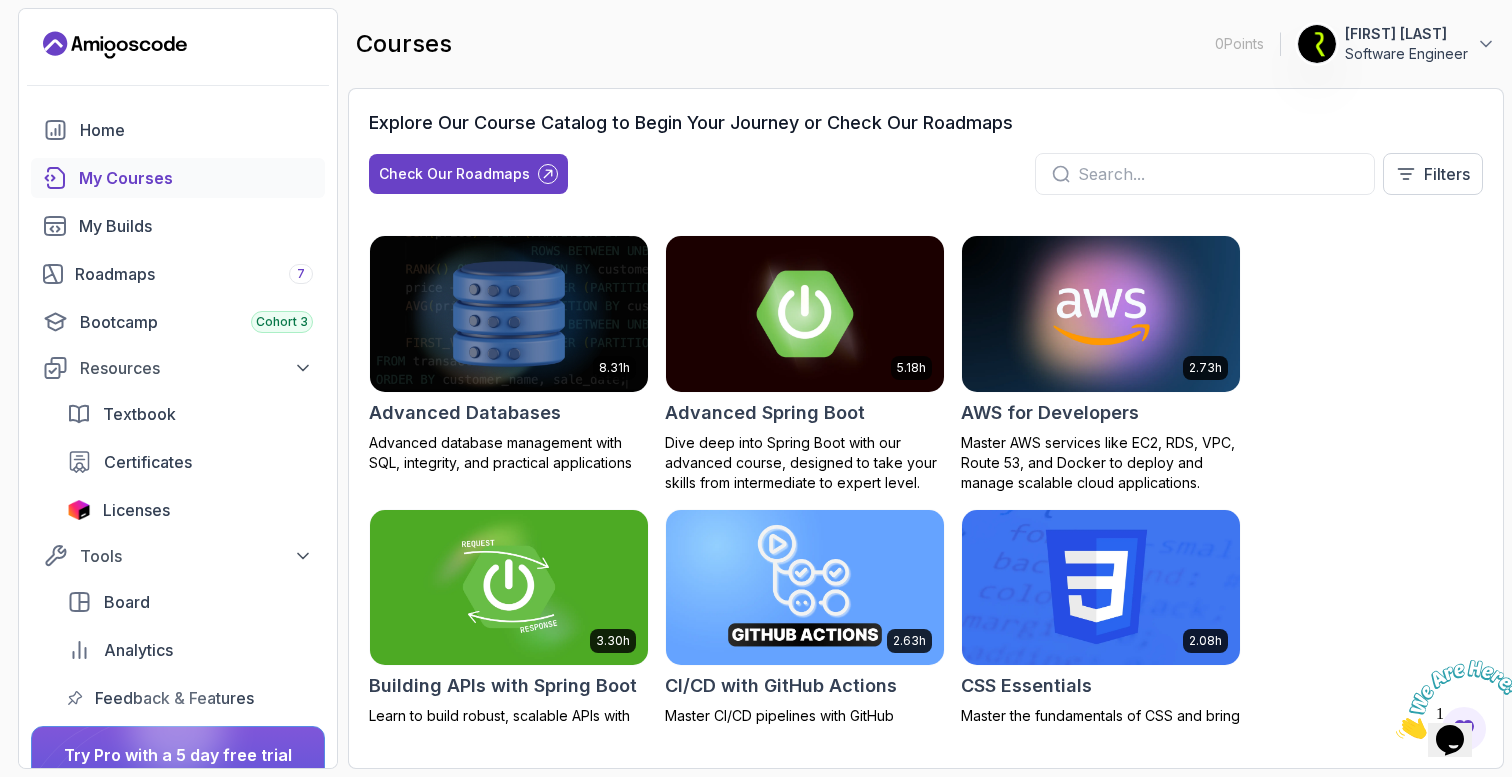 click at bounding box center [805, 313] 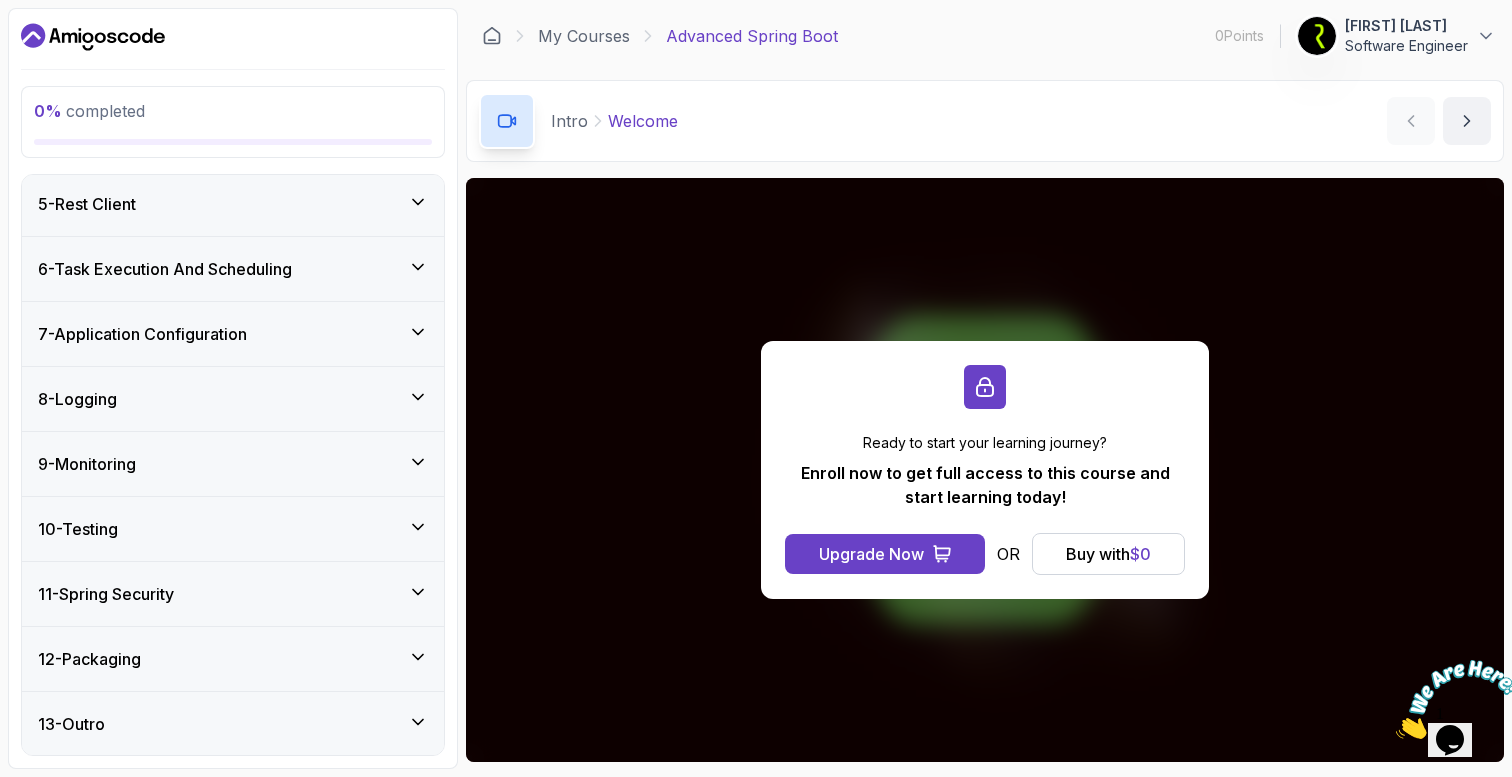 scroll, scrollTop: 0, scrollLeft: 0, axis: both 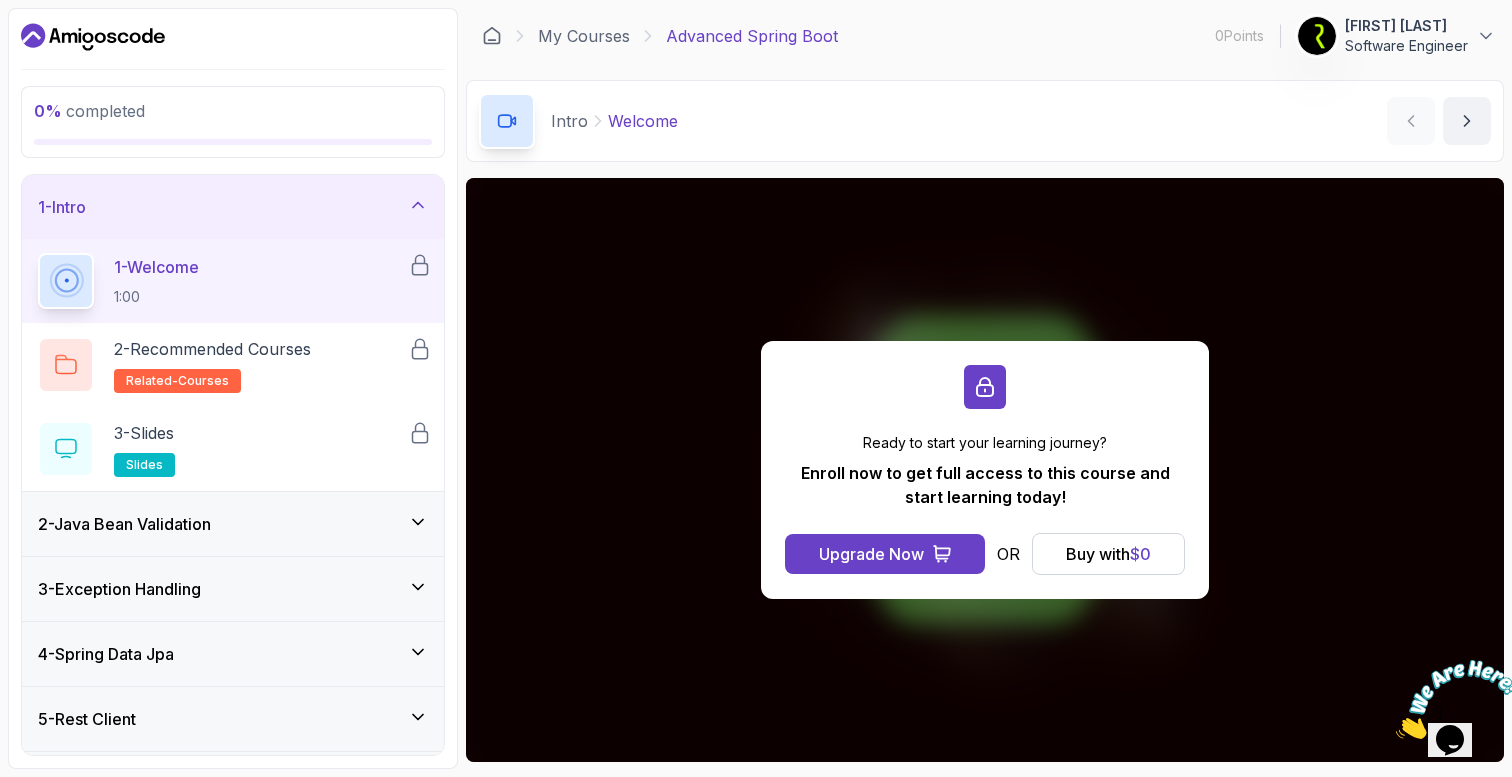 click on "2  -  Java Bean Validation" at bounding box center [233, 524] 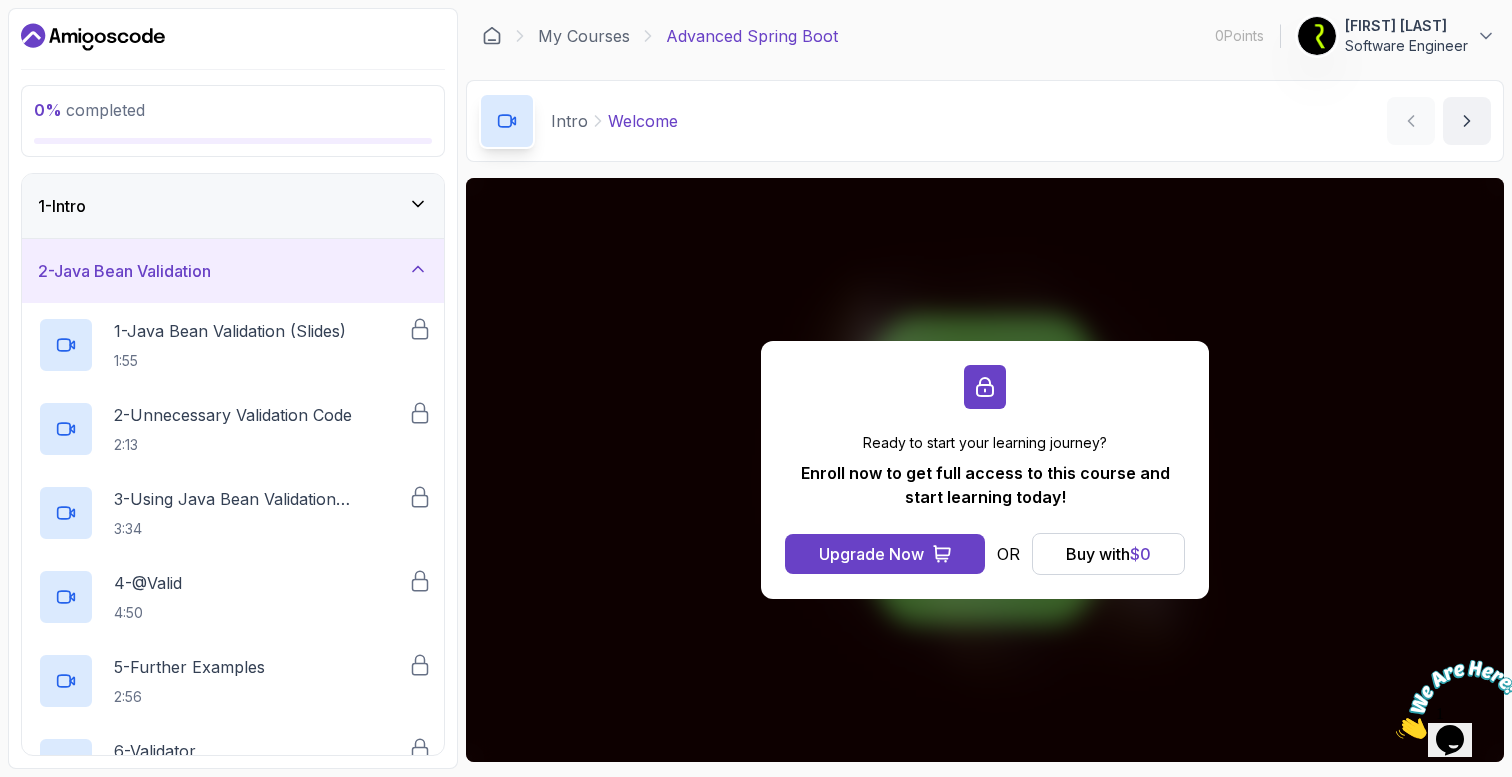 click on "2  -  Java Bean Validation" at bounding box center (233, 271) 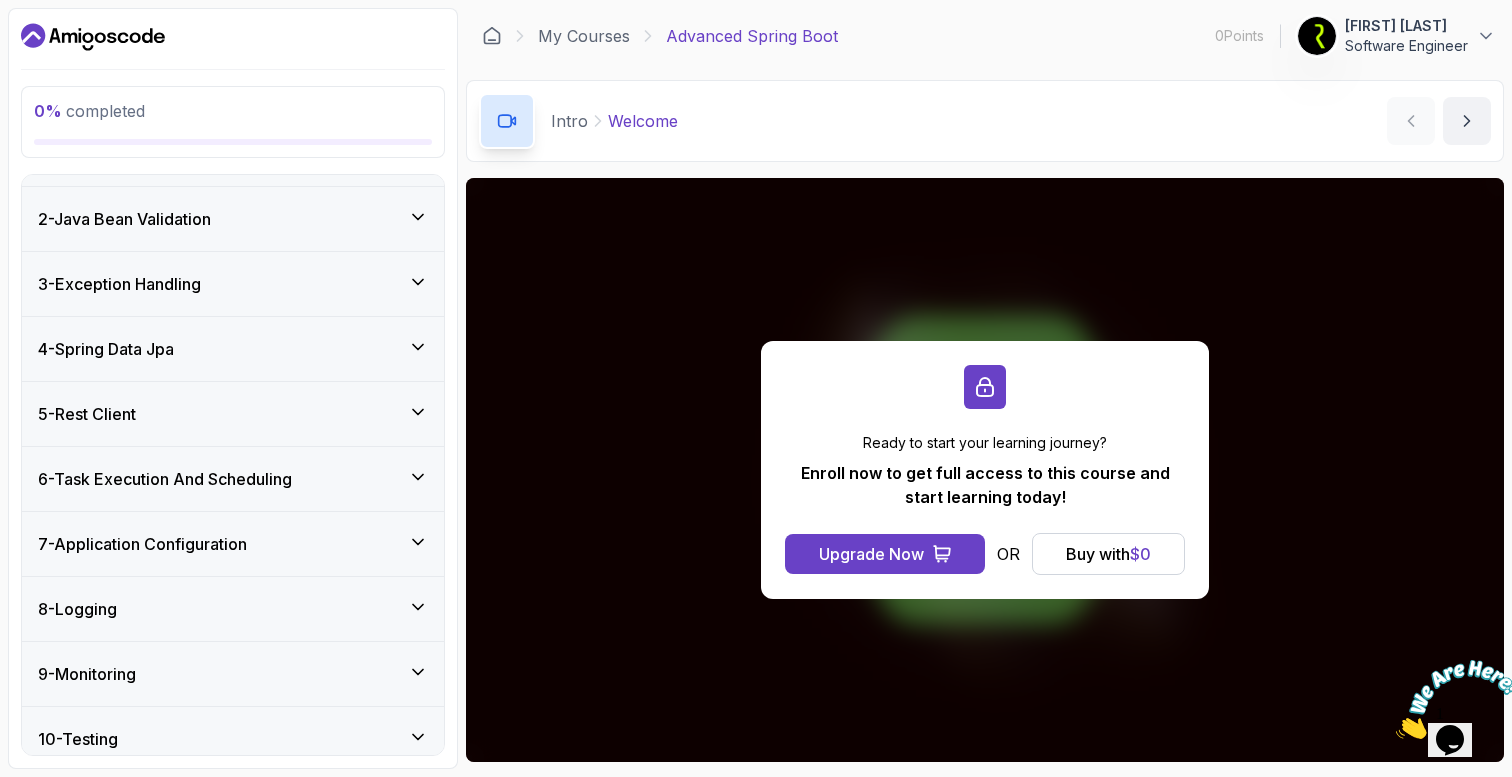 scroll, scrollTop: 263, scrollLeft: 0, axis: vertical 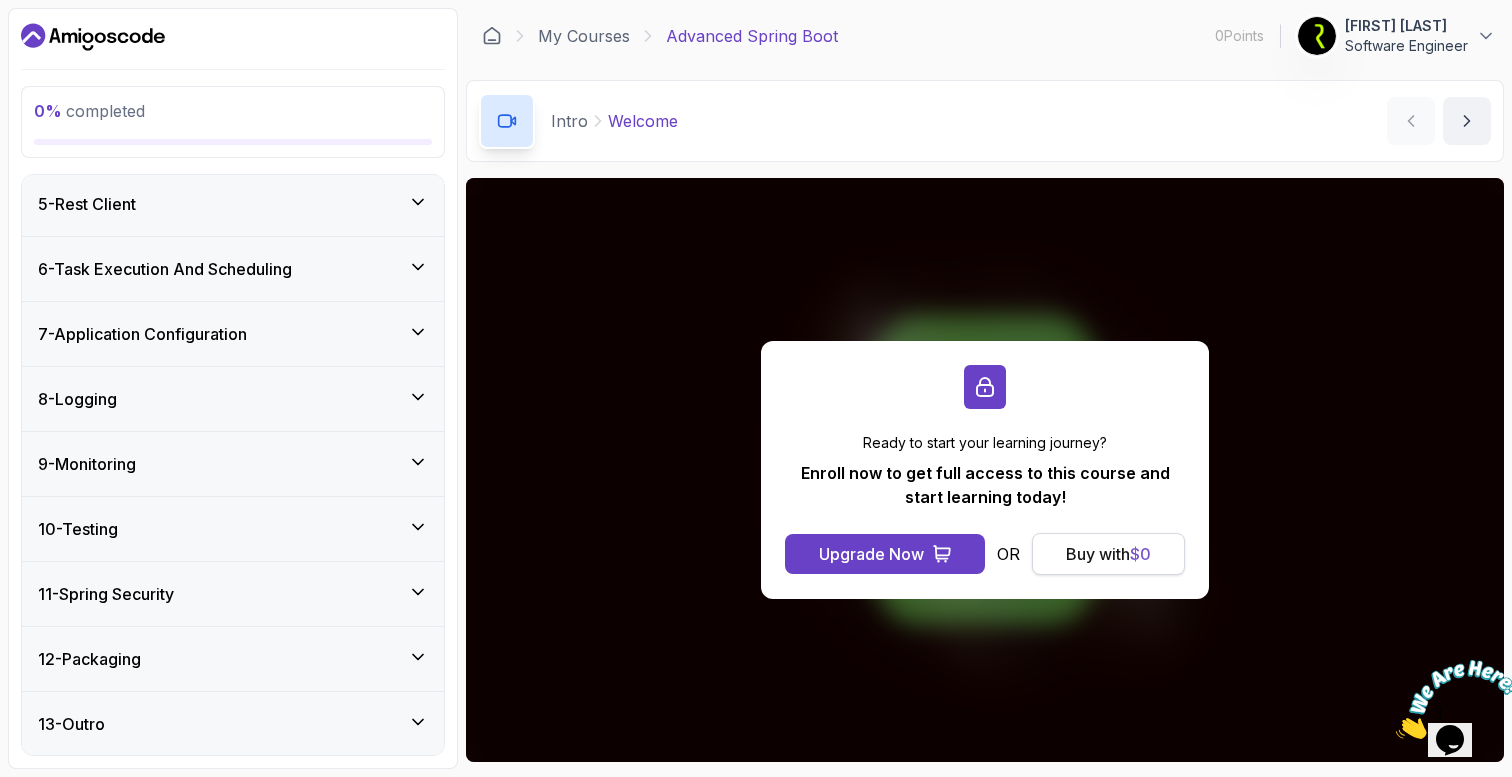 click on "Buy with  $ 0" at bounding box center (1108, 554) 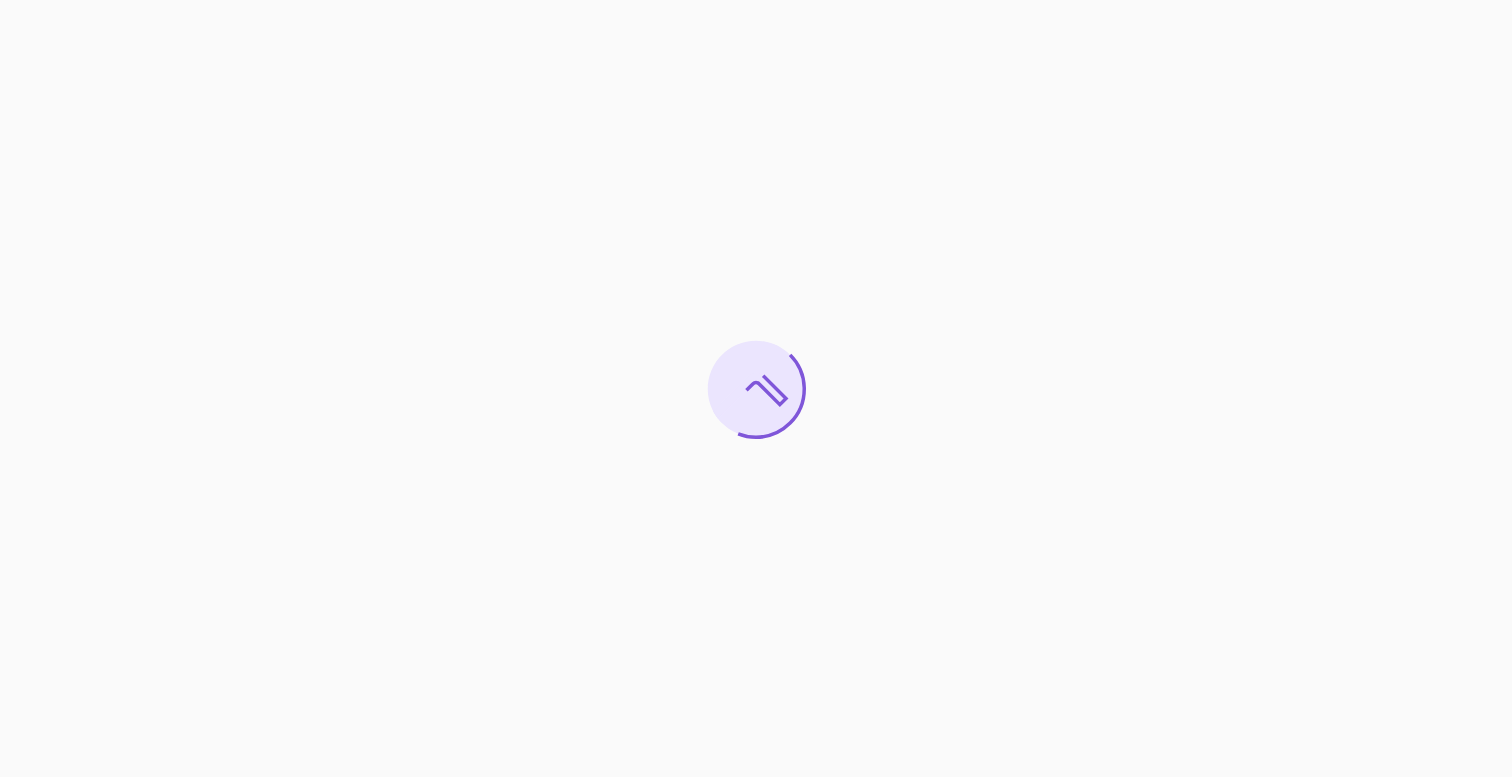scroll, scrollTop: 0, scrollLeft: 0, axis: both 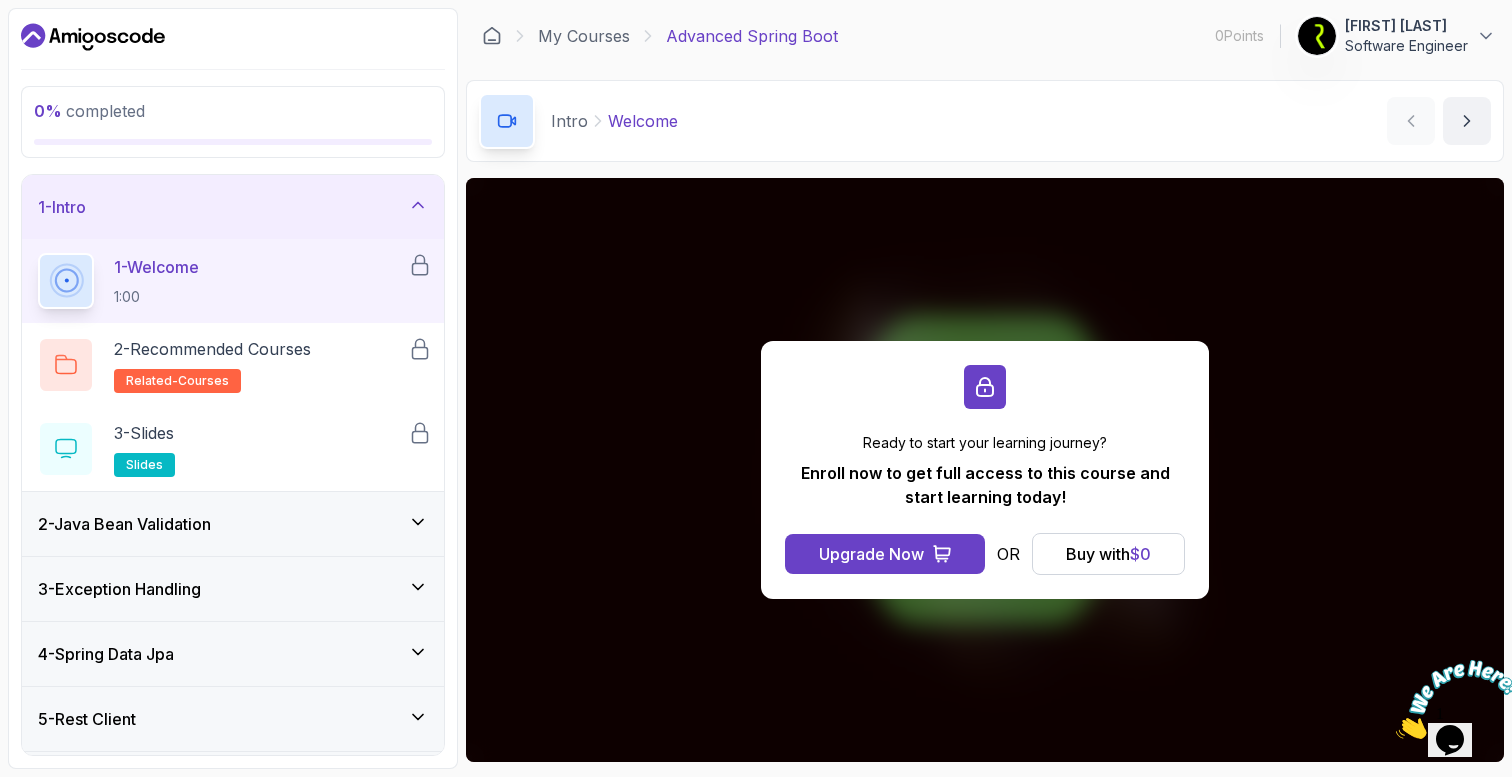 click 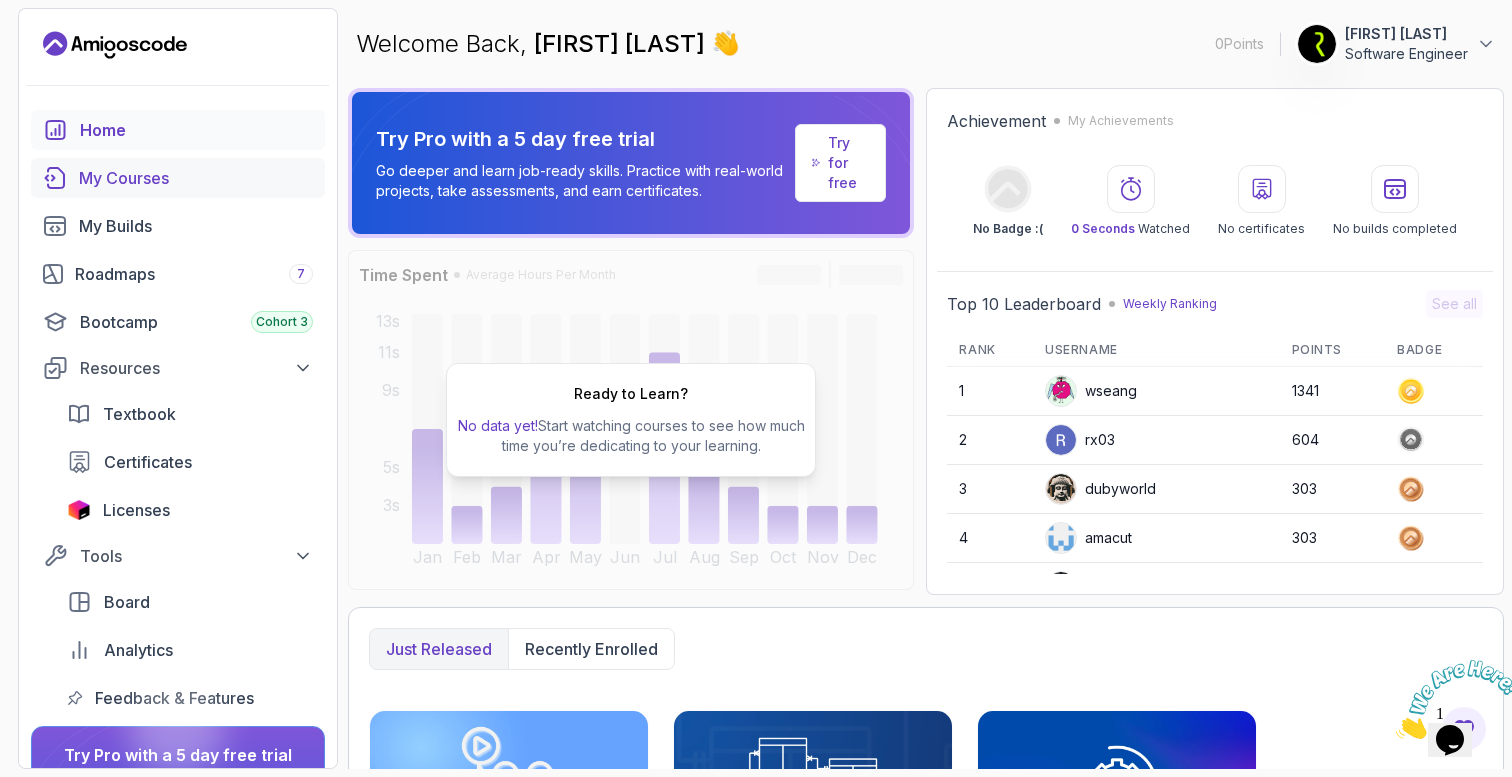 click on "My Courses" at bounding box center [196, 178] 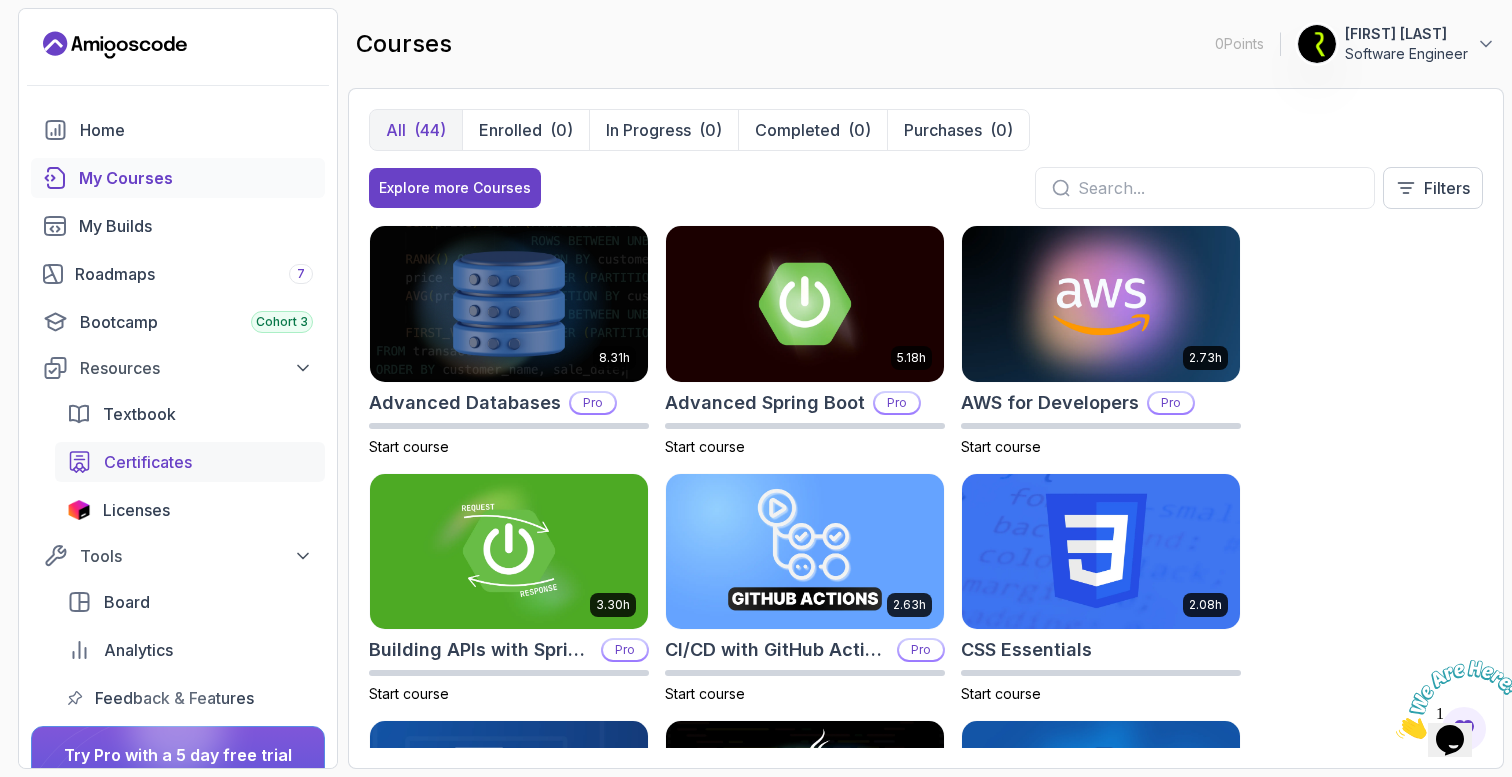 click on "Certificates" at bounding box center (148, 462) 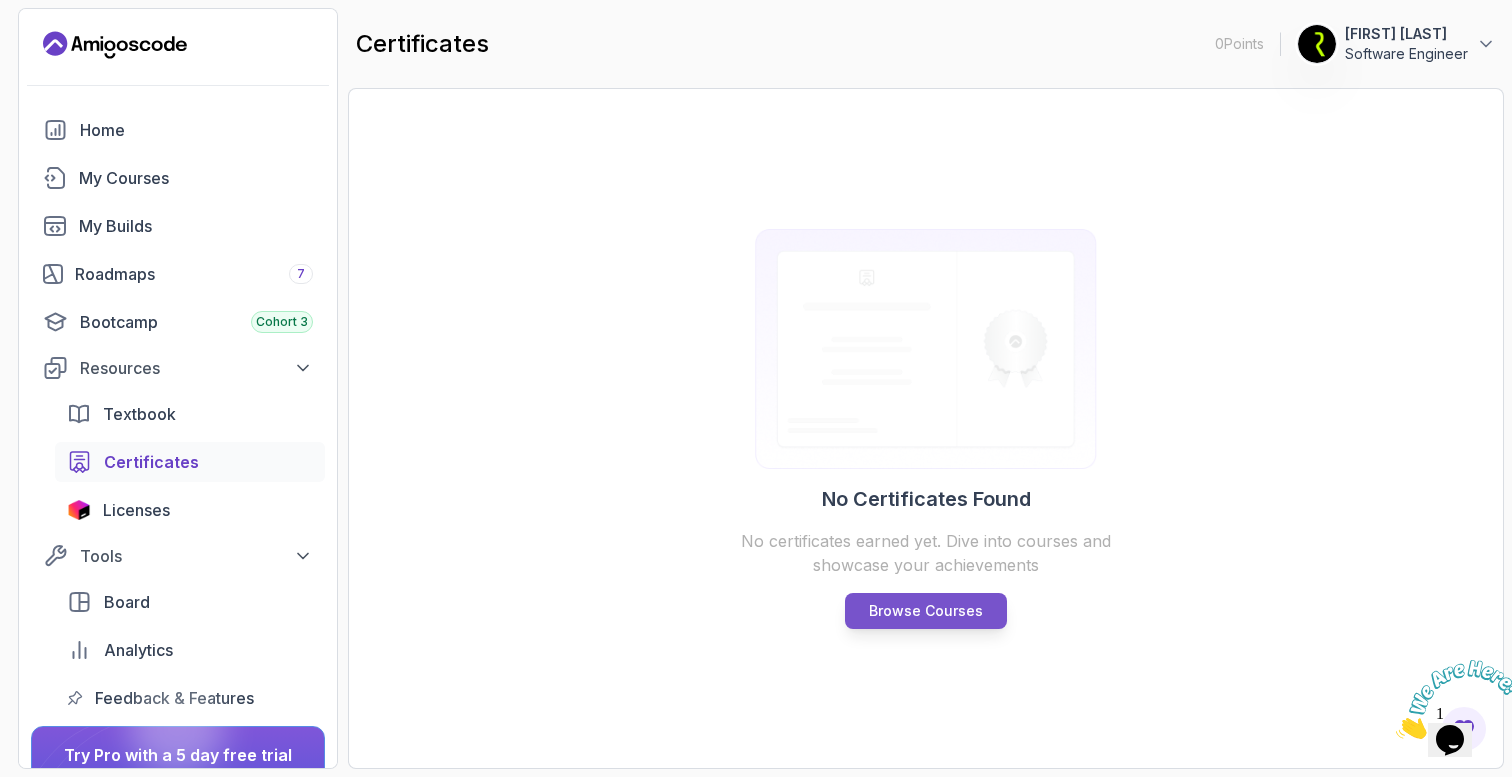 click on "Browse Courses" at bounding box center (926, 611) 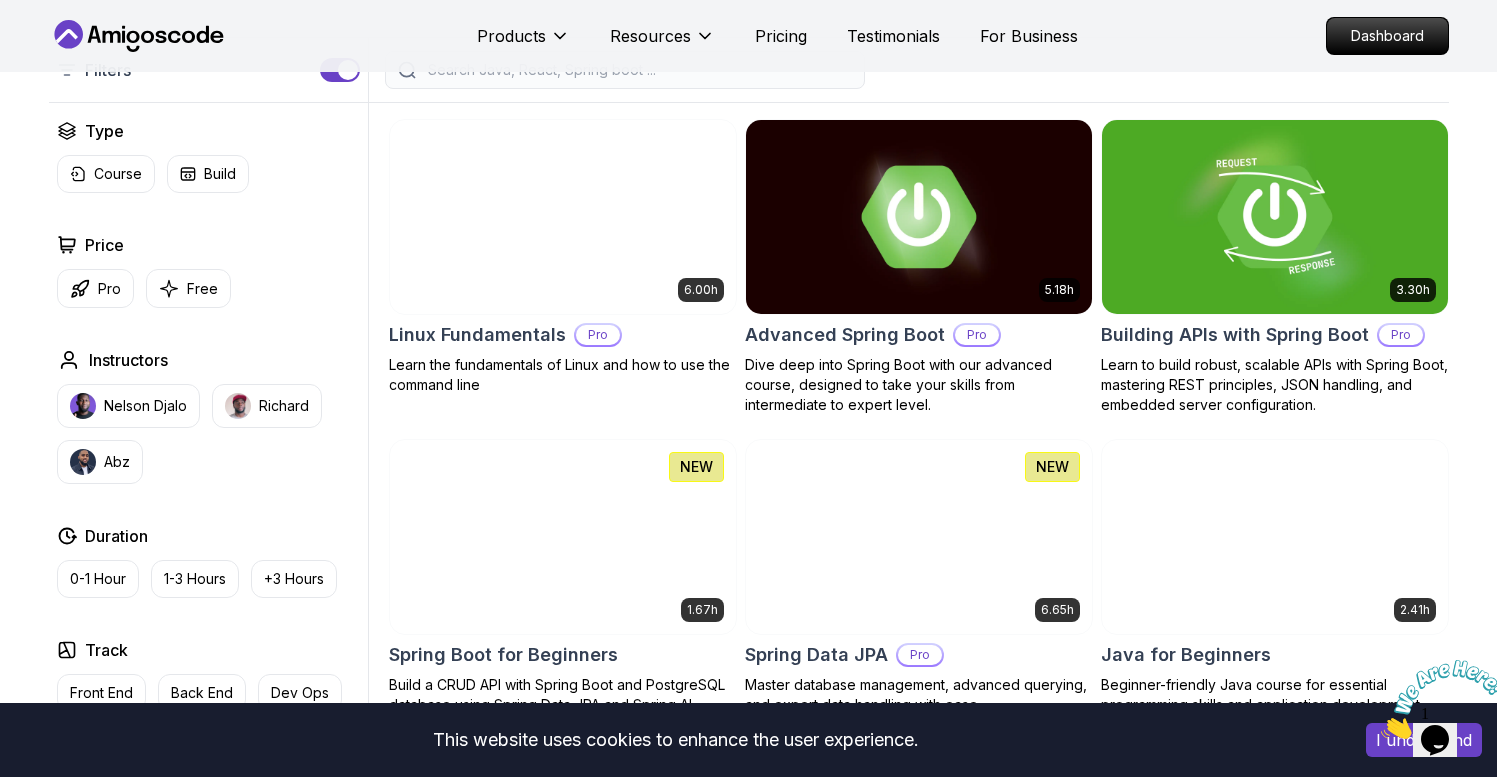 scroll, scrollTop: 506, scrollLeft: 0, axis: vertical 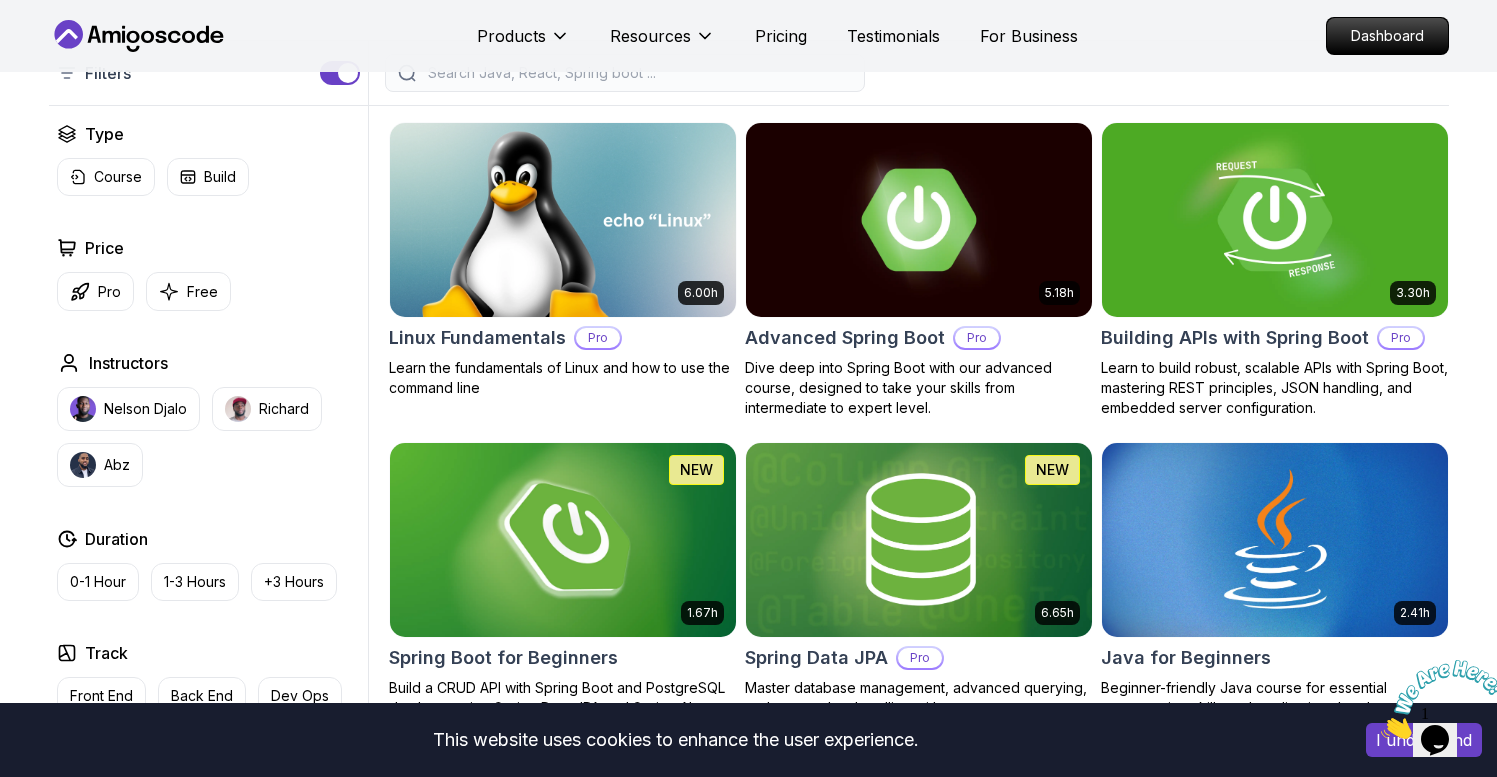 click at bounding box center (562, 539) 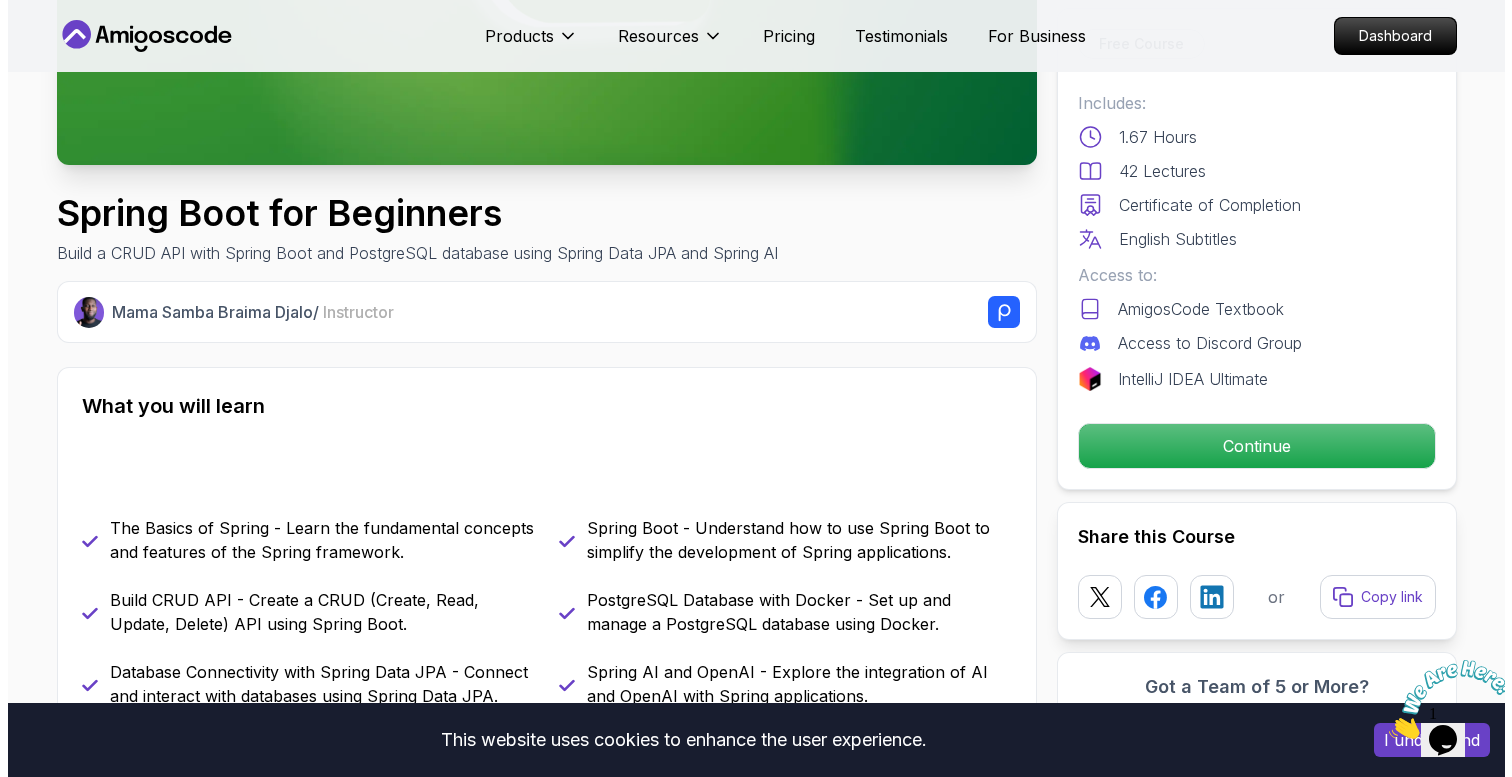 scroll, scrollTop: 0, scrollLeft: 0, axis: both 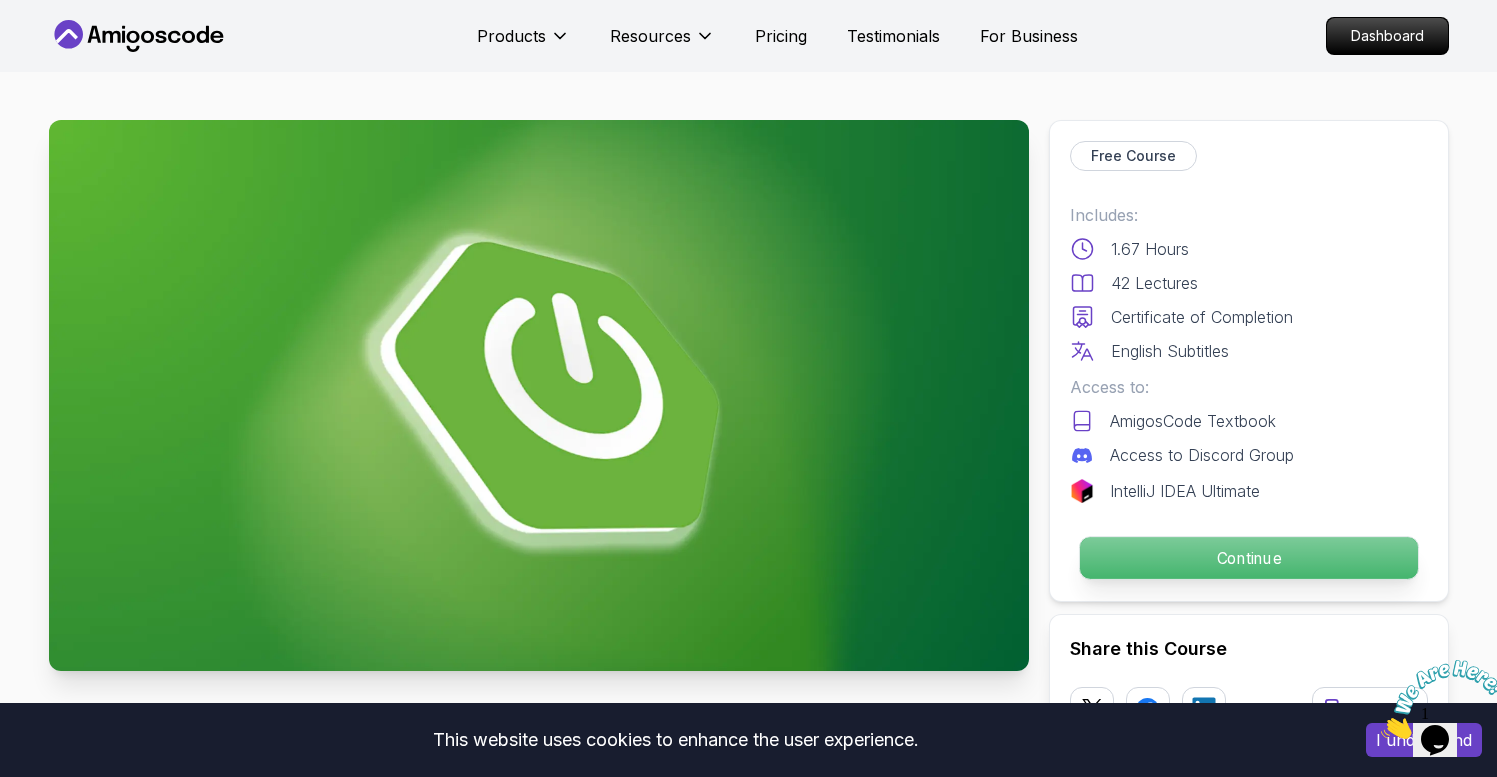click on "Continue" at bounding box center (1248, 558) 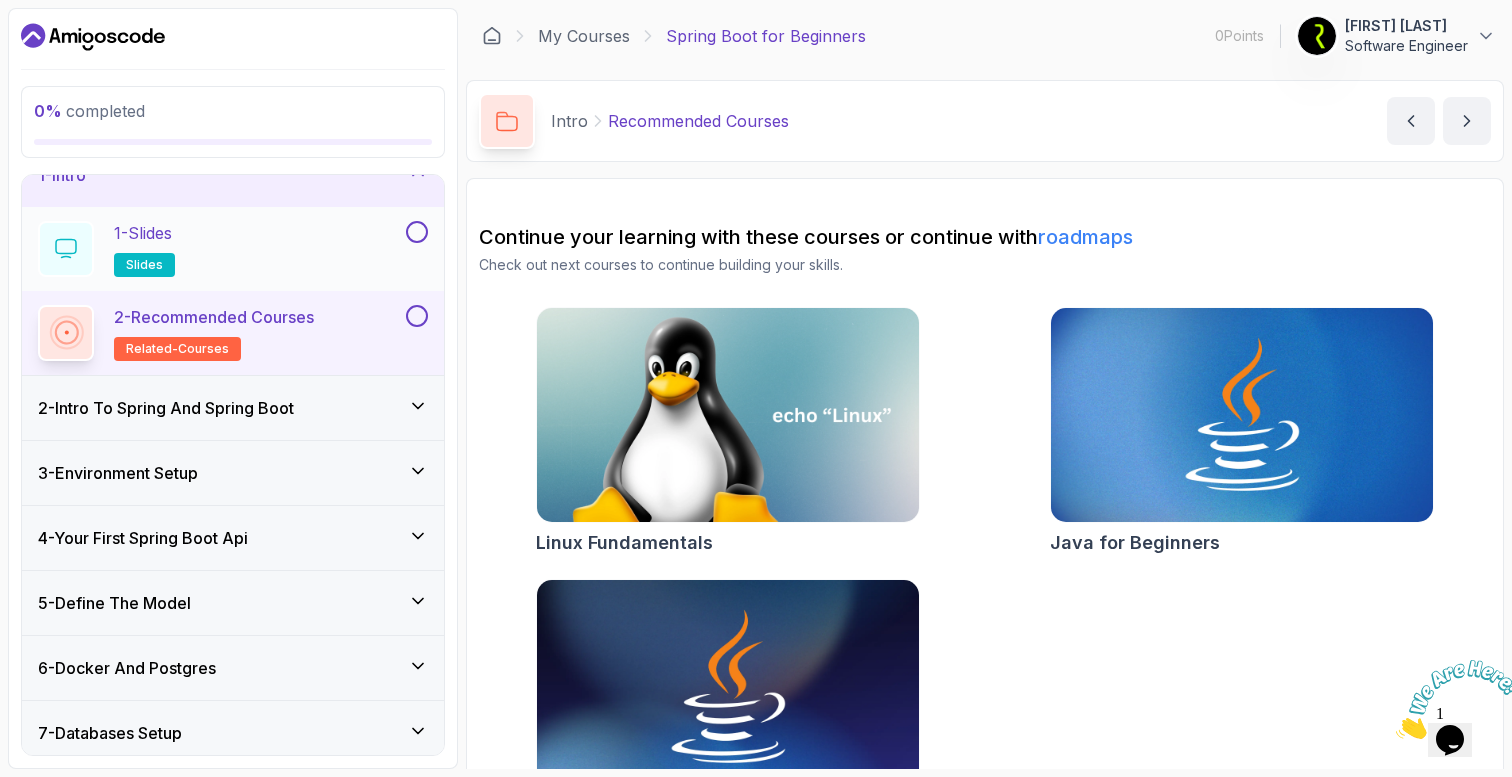scroll, scrollTop: 144, scrollLeft: 0, axis: vertical 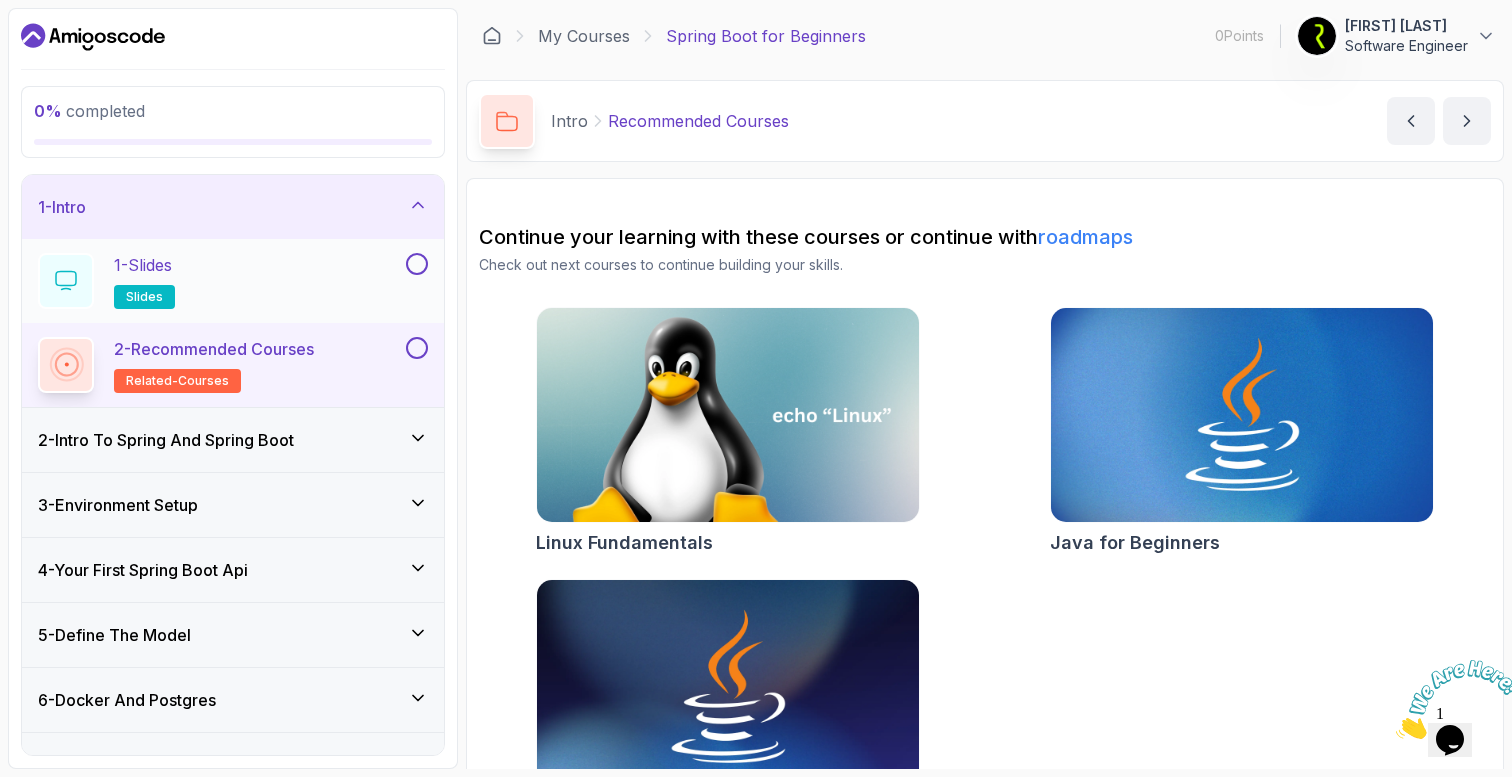click on "1  -  Slides slides" at bounding box center (220, 281) 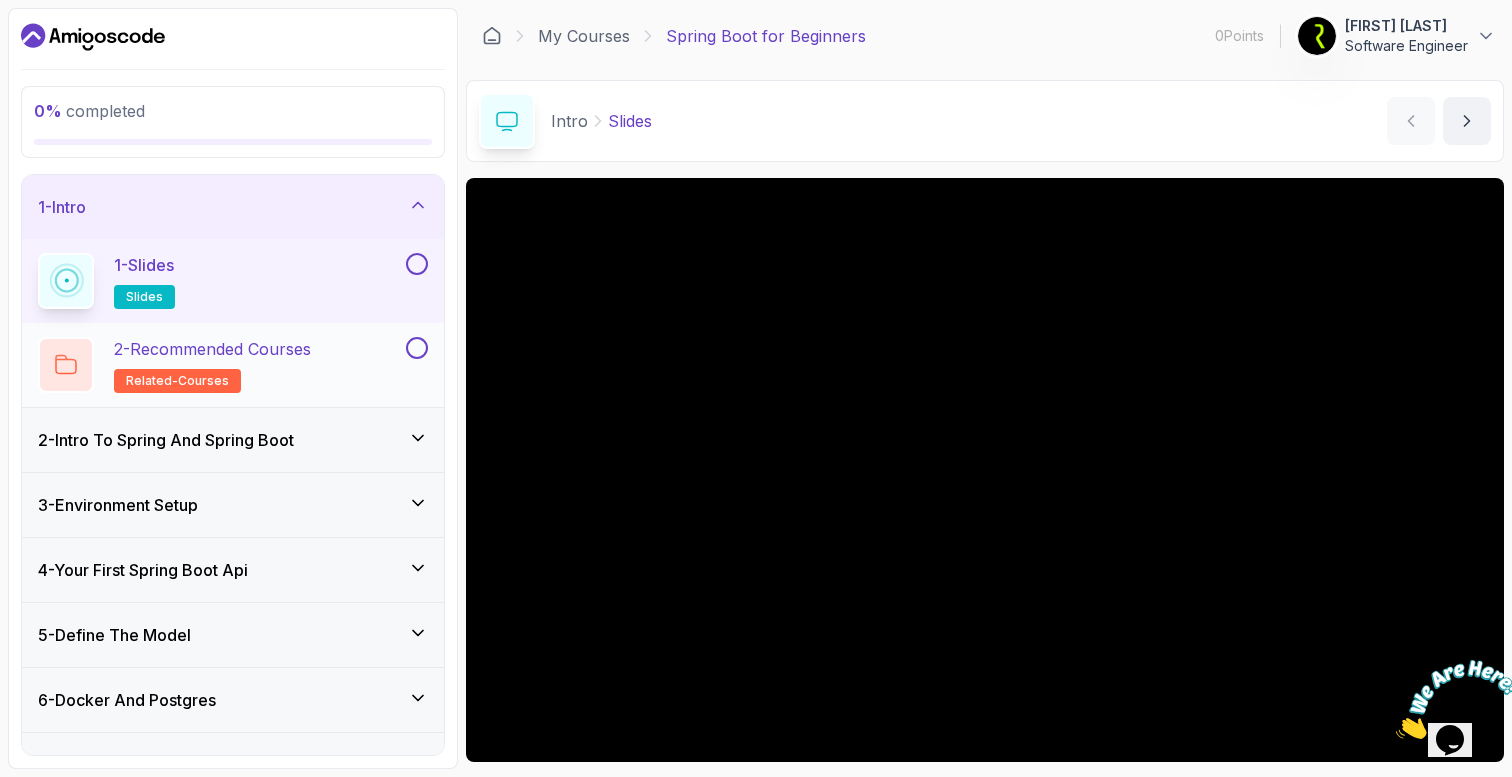 click on "2  -  Recommended Courses related-courses" at bounding box center [212, 365] 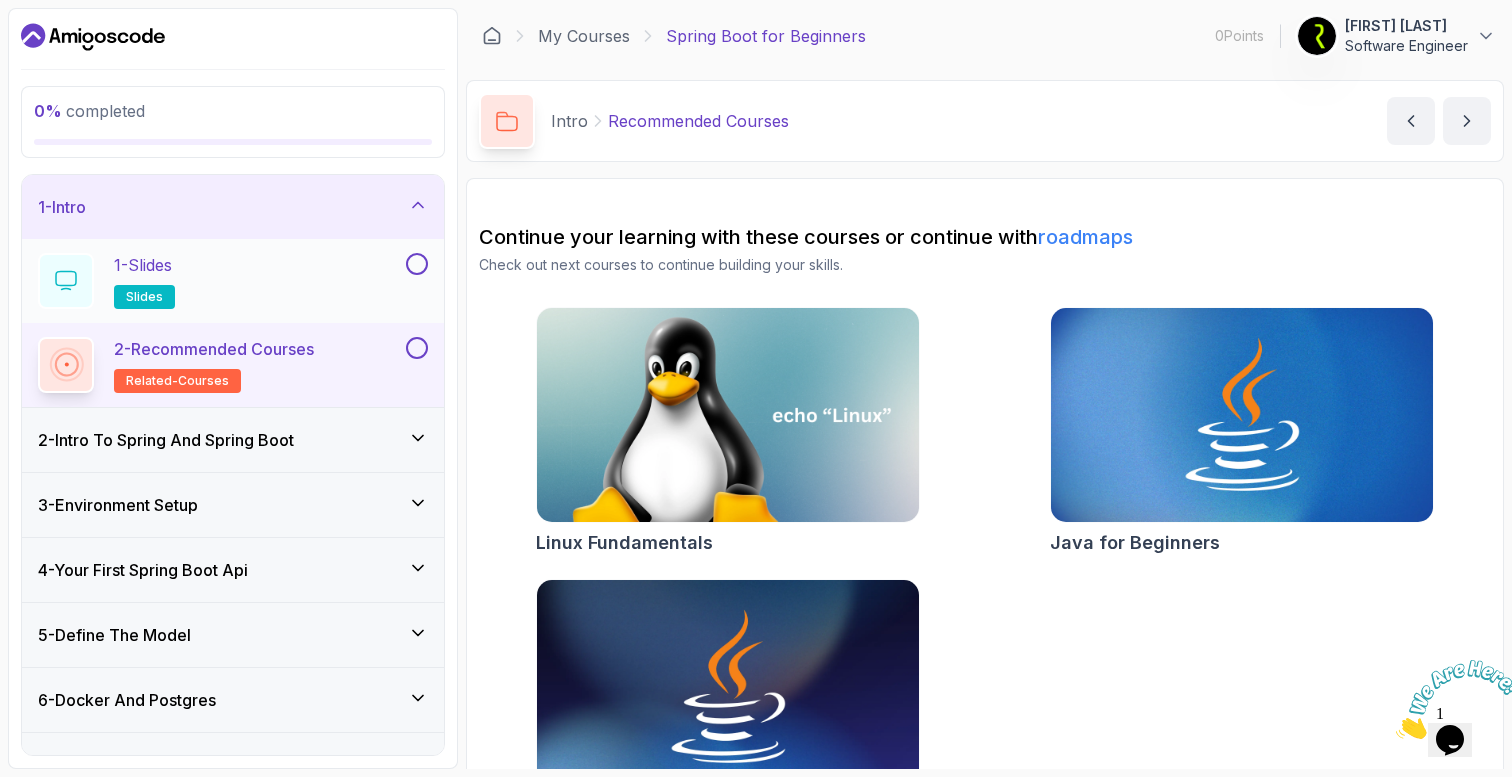 click on "1  -  Slides slides" at bounding box center [220, 281] 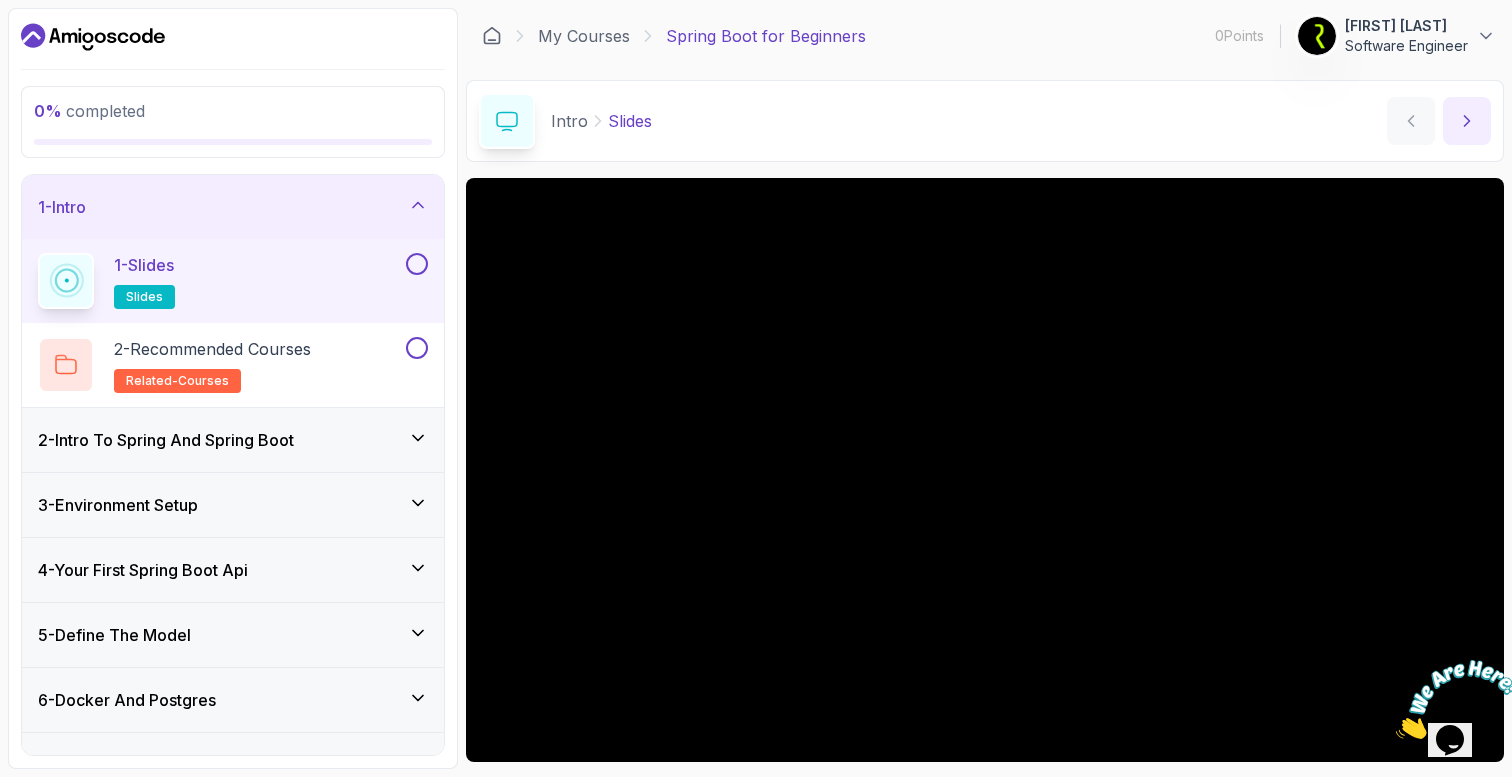 click at bounding box center [1467, 121] 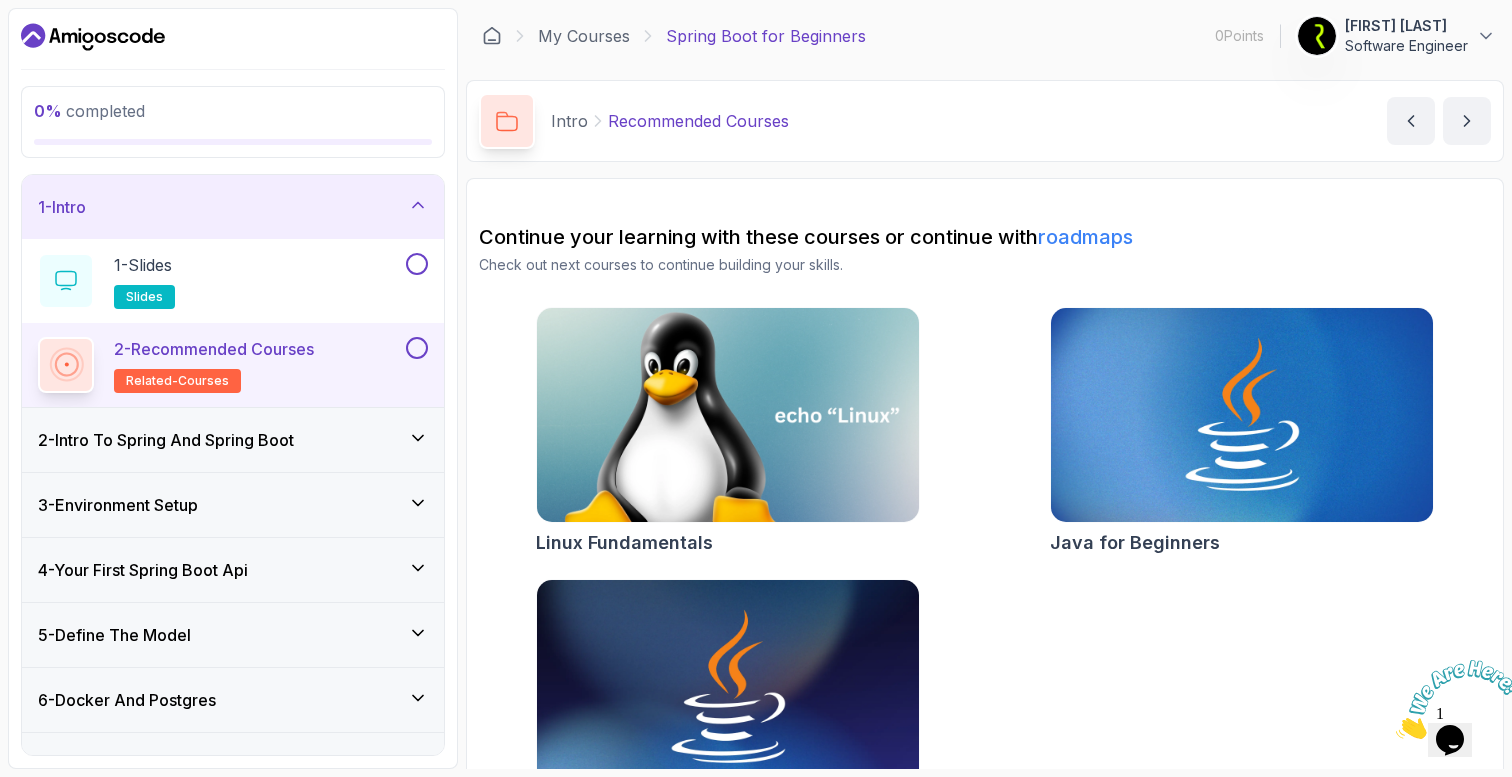scroll, scrollTop: 79, scrollLeft: 0, axis: vertical 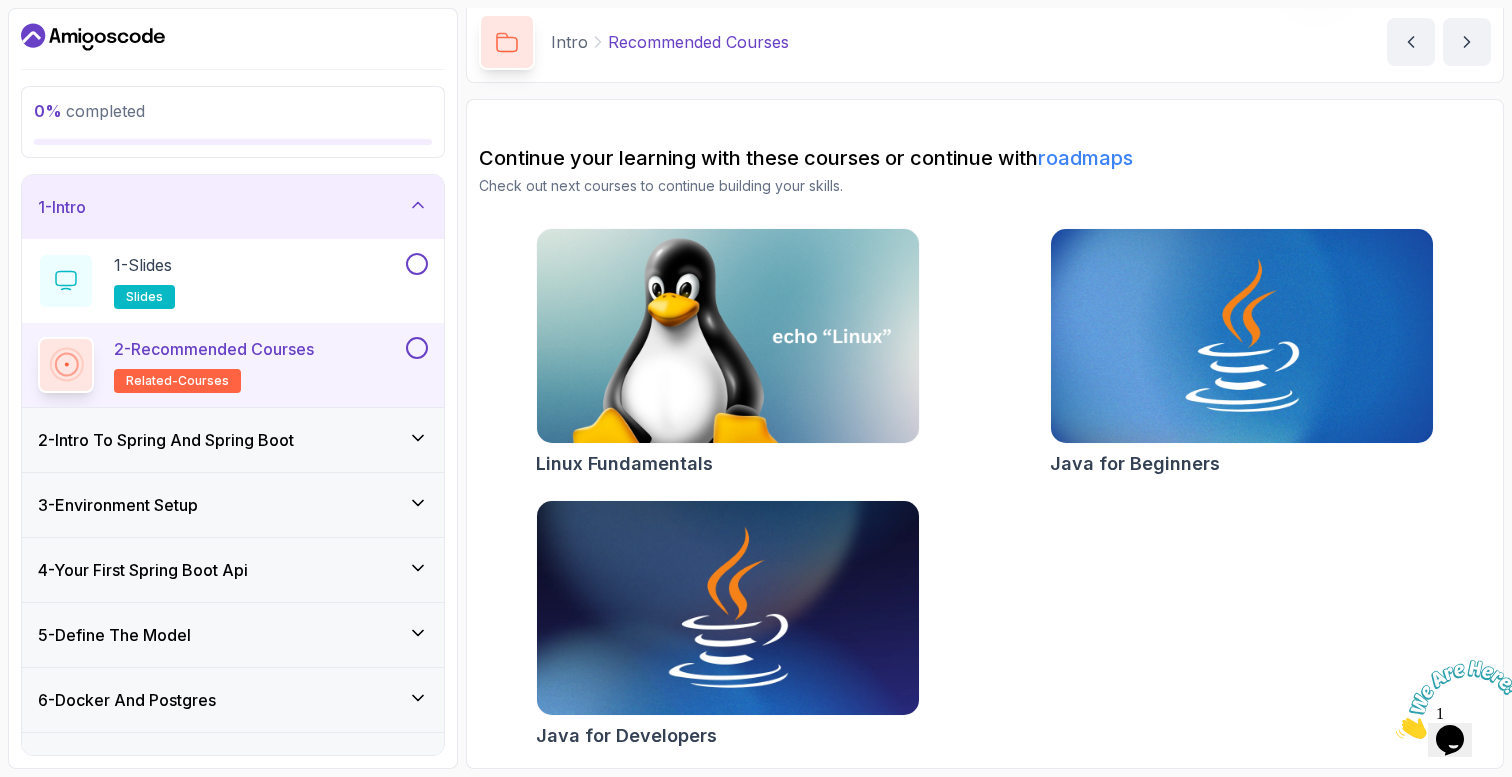 click at bounding box center (727, 608) 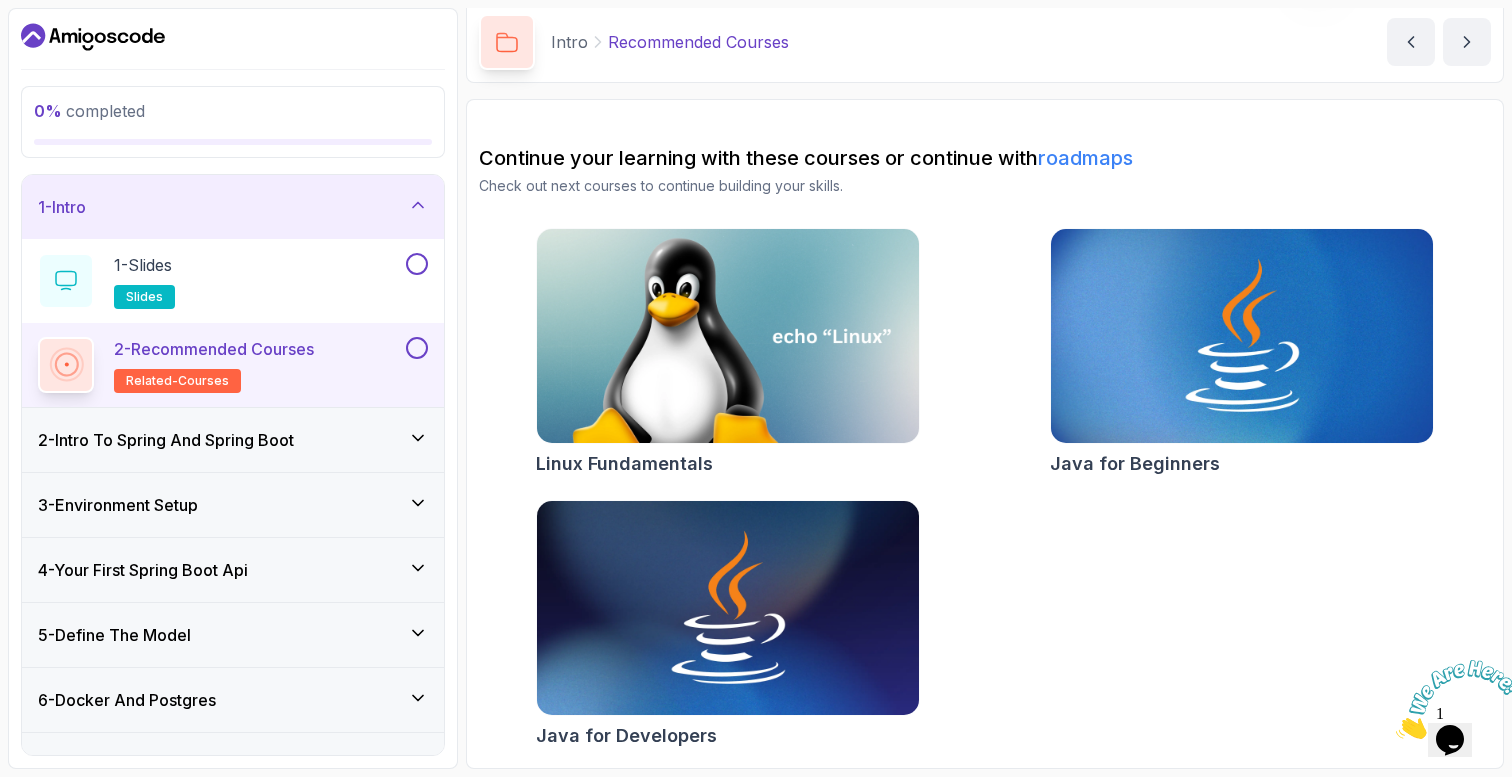 click on "2  -  Intro To Spring And Spring Boot" at bounding box center (233, 440) 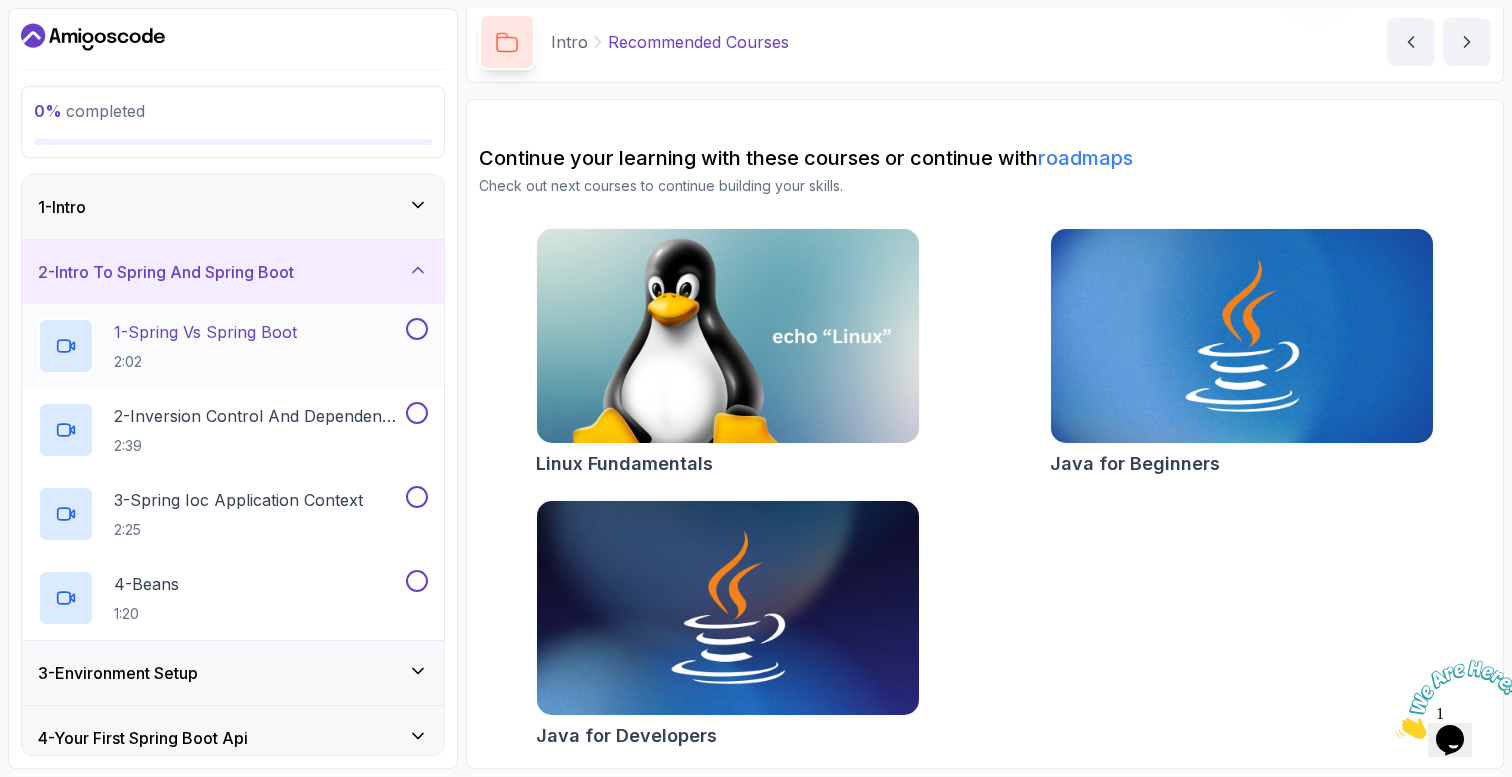 click on "1  -  Spring Vs Spring Boot 2:02" at bounding box center [220, 346] 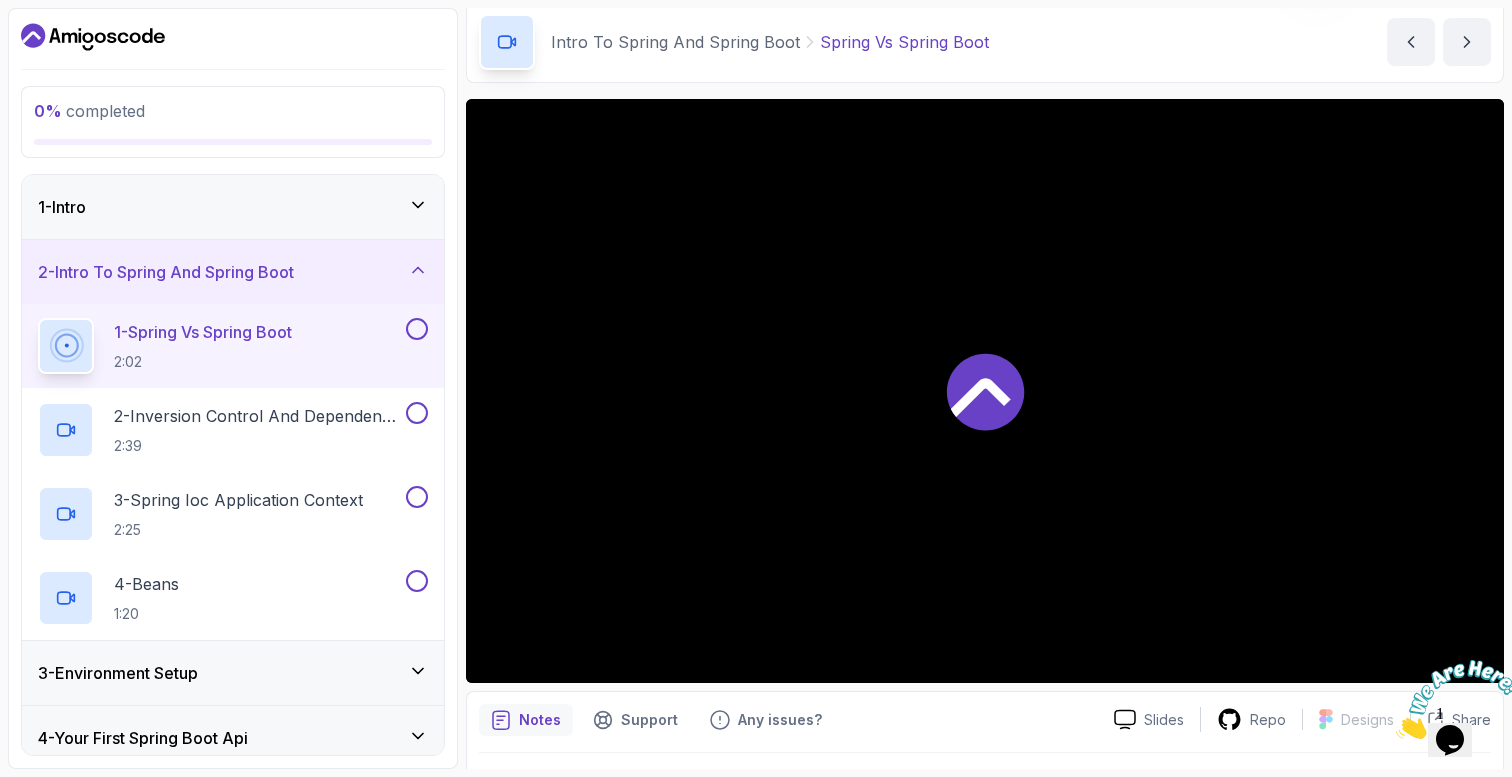 click 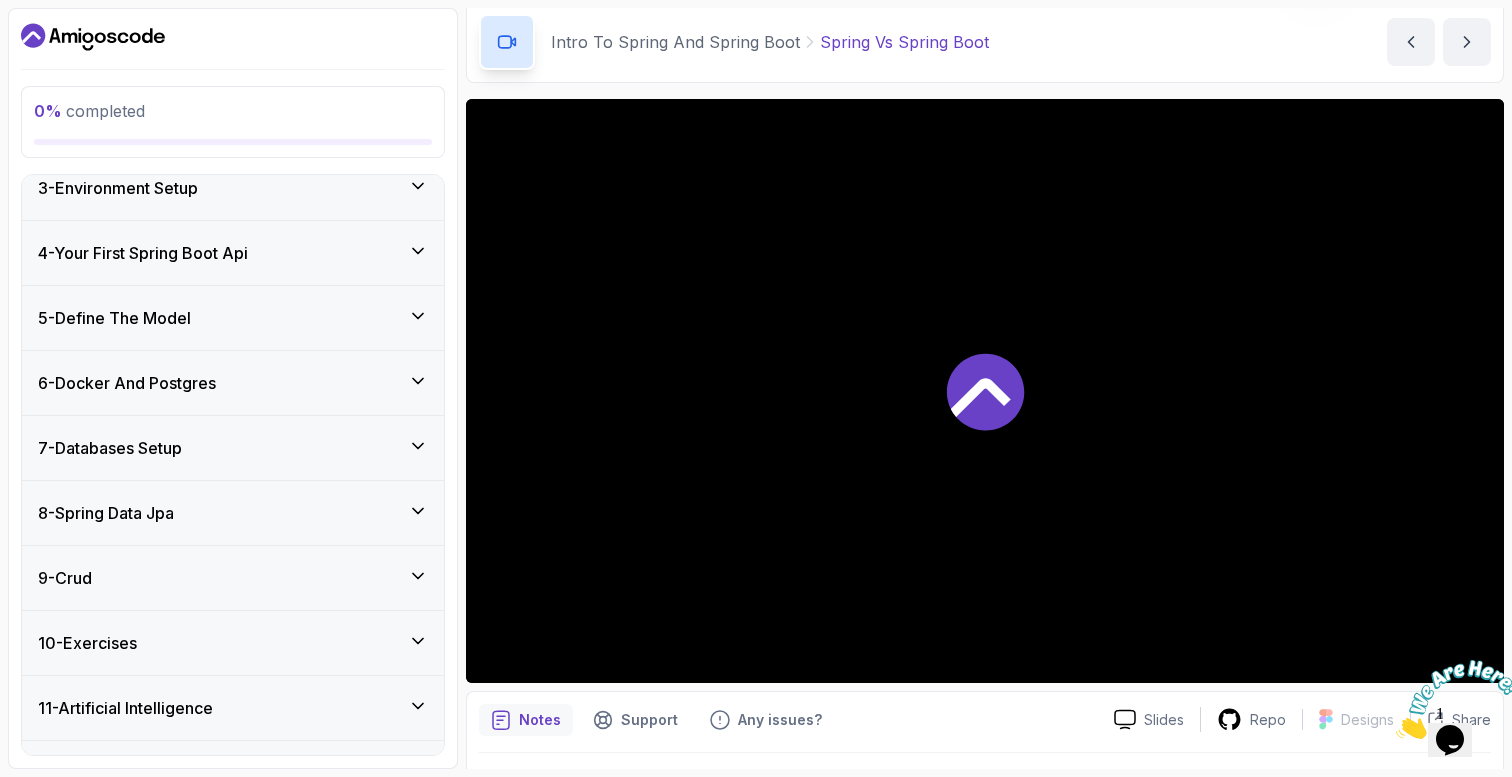 scroll, scrollTop: 534, scrollLeft: 0, axis: vertical 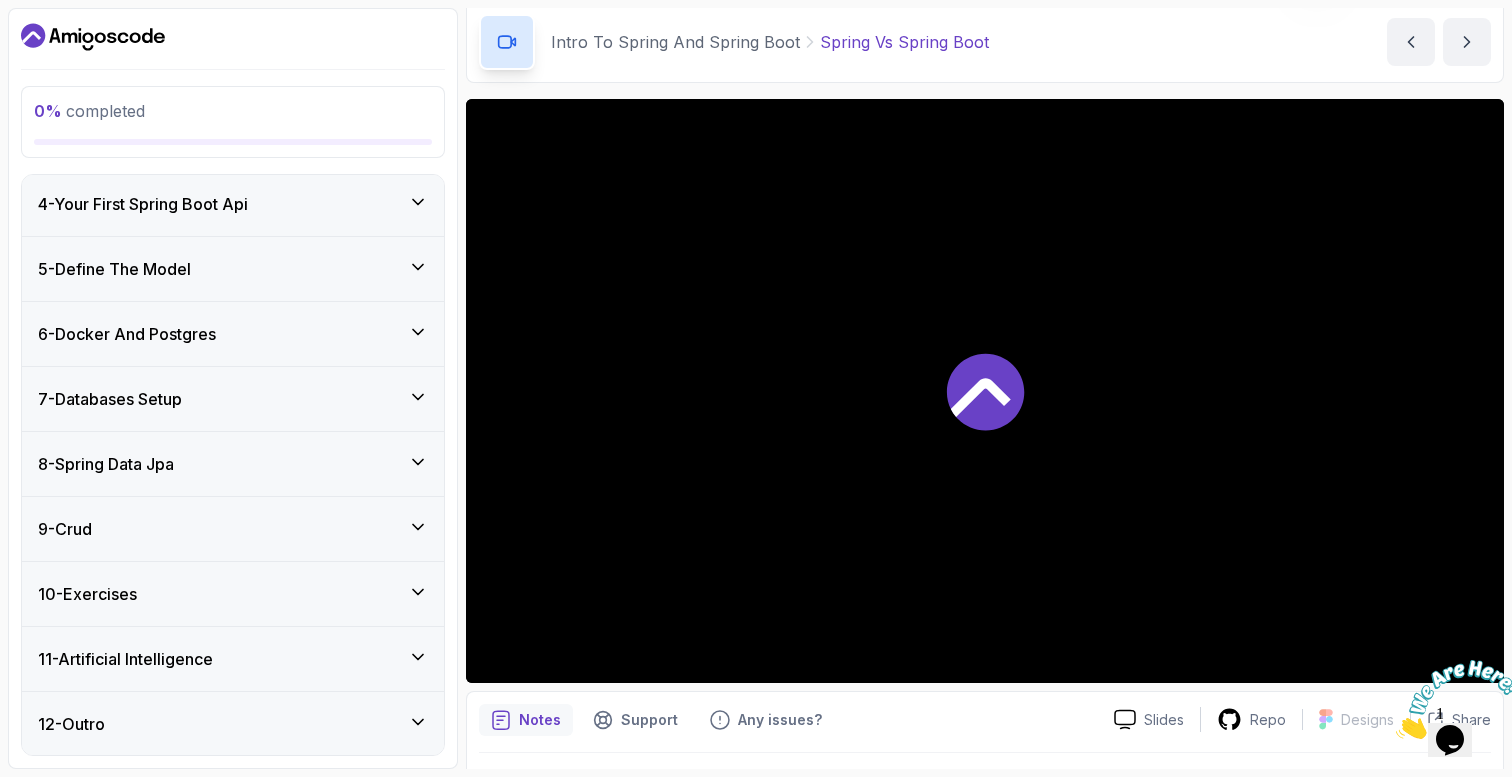 click on "Notes" at bounding box center [540, 720] 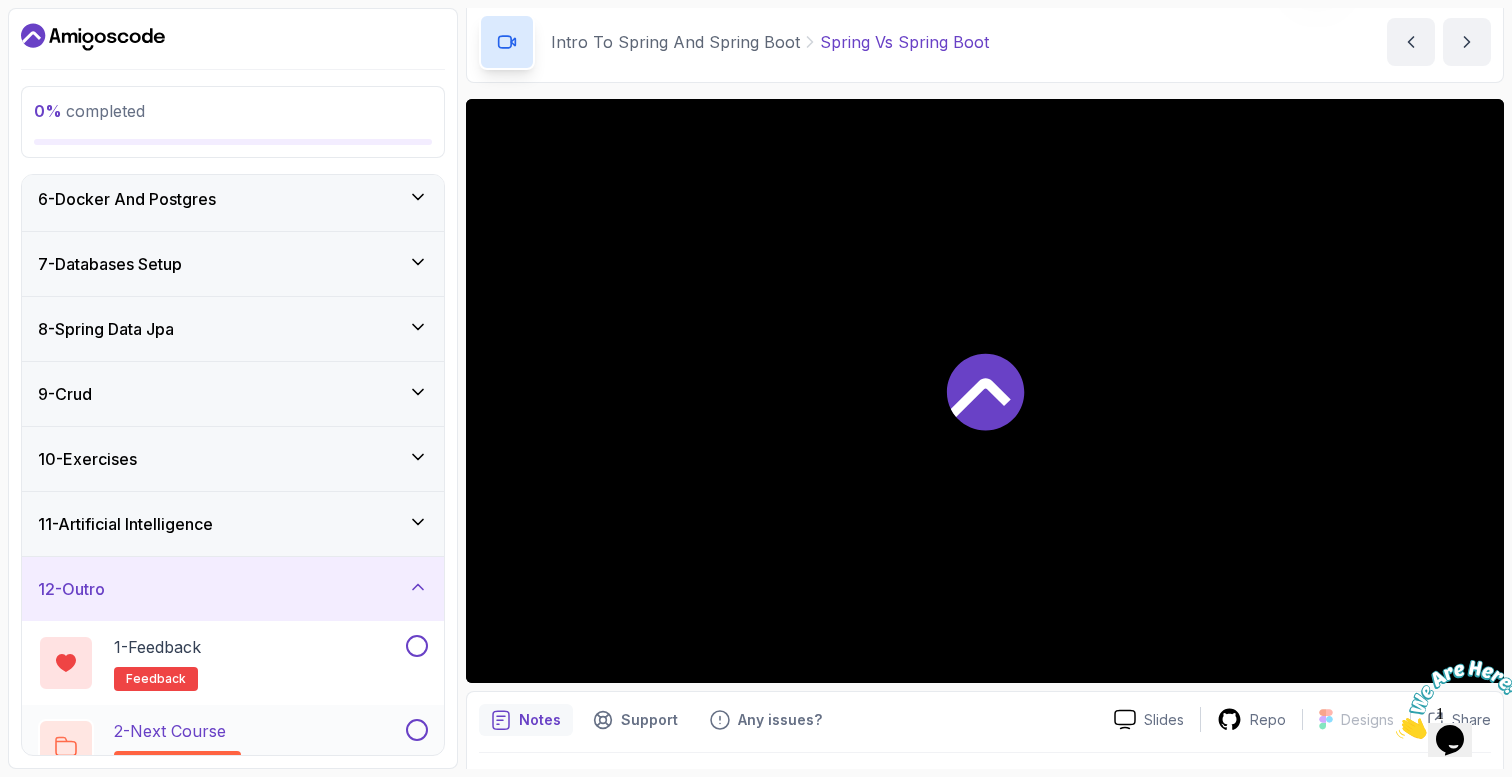 scroll, scrollTop: 366, scrollLeft: 0, axis: vertical 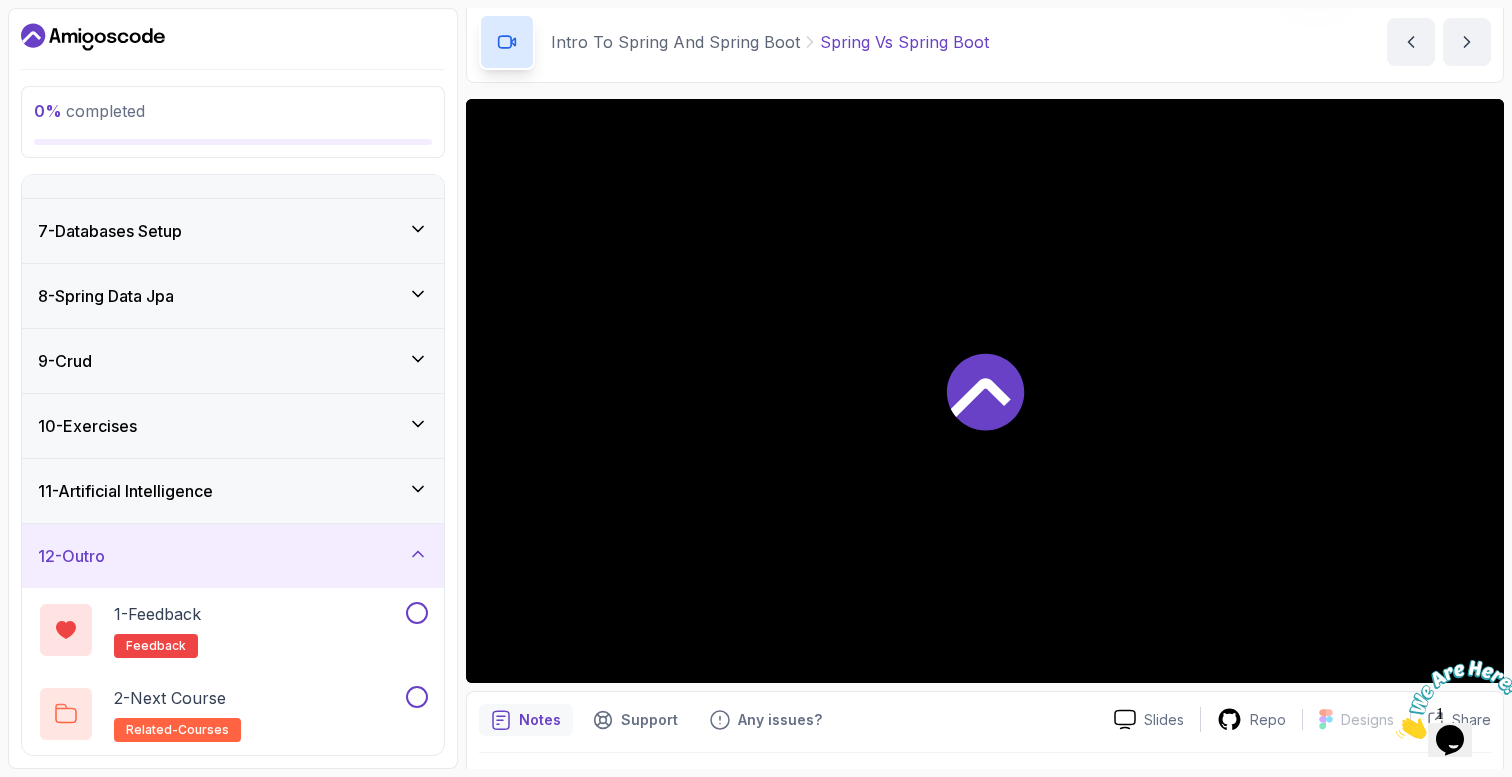 click on "11  -  Artificial Intelligence" at bounding box center [233, 491] 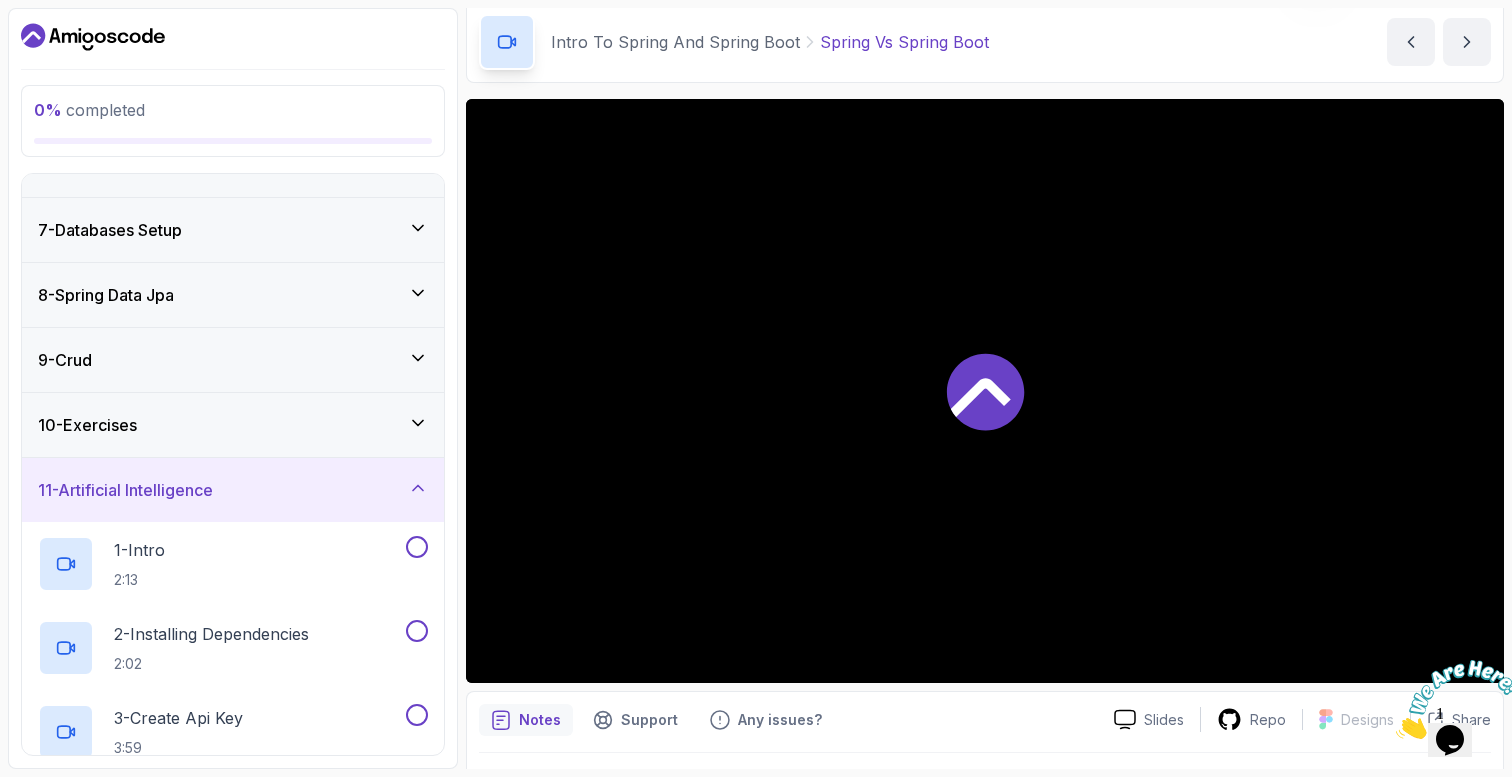 click on "11  -  Artificial Intelligence" at bounding box center (233, 490) 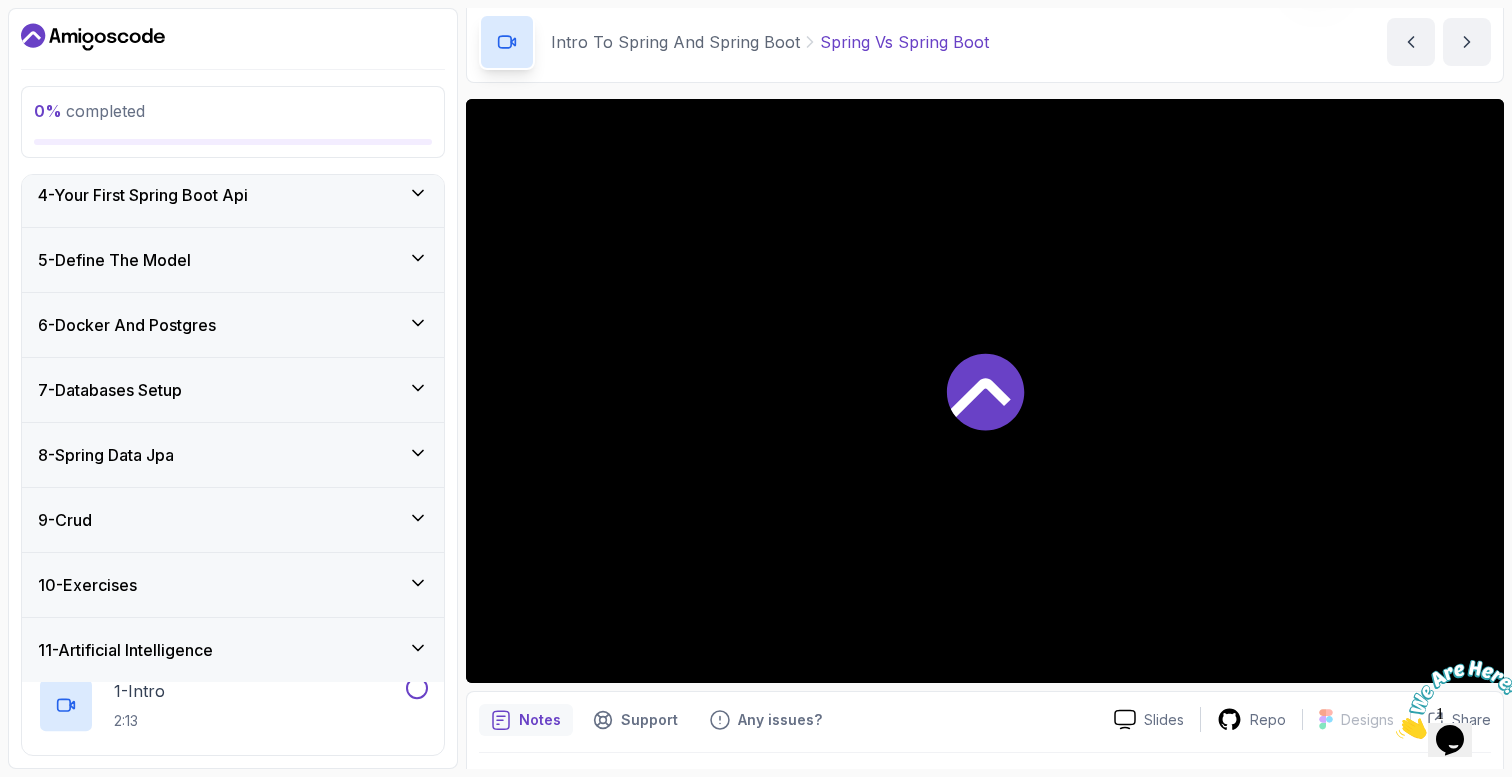 click on "8  -  Spring Data Jpa" at bounding box center [233, 455] 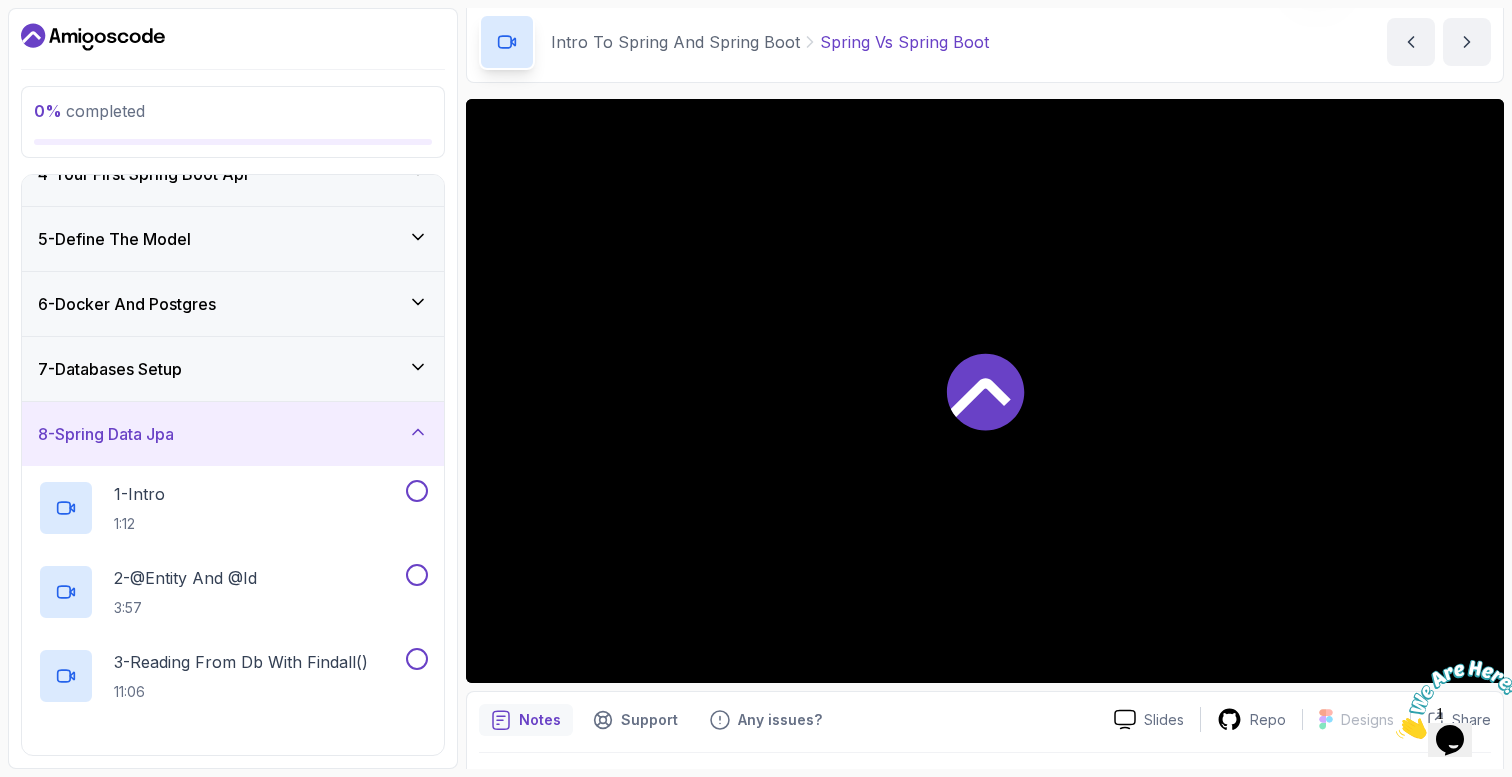 click on "8  -  Spring Data Jpa" at bounding box center [233, 434] 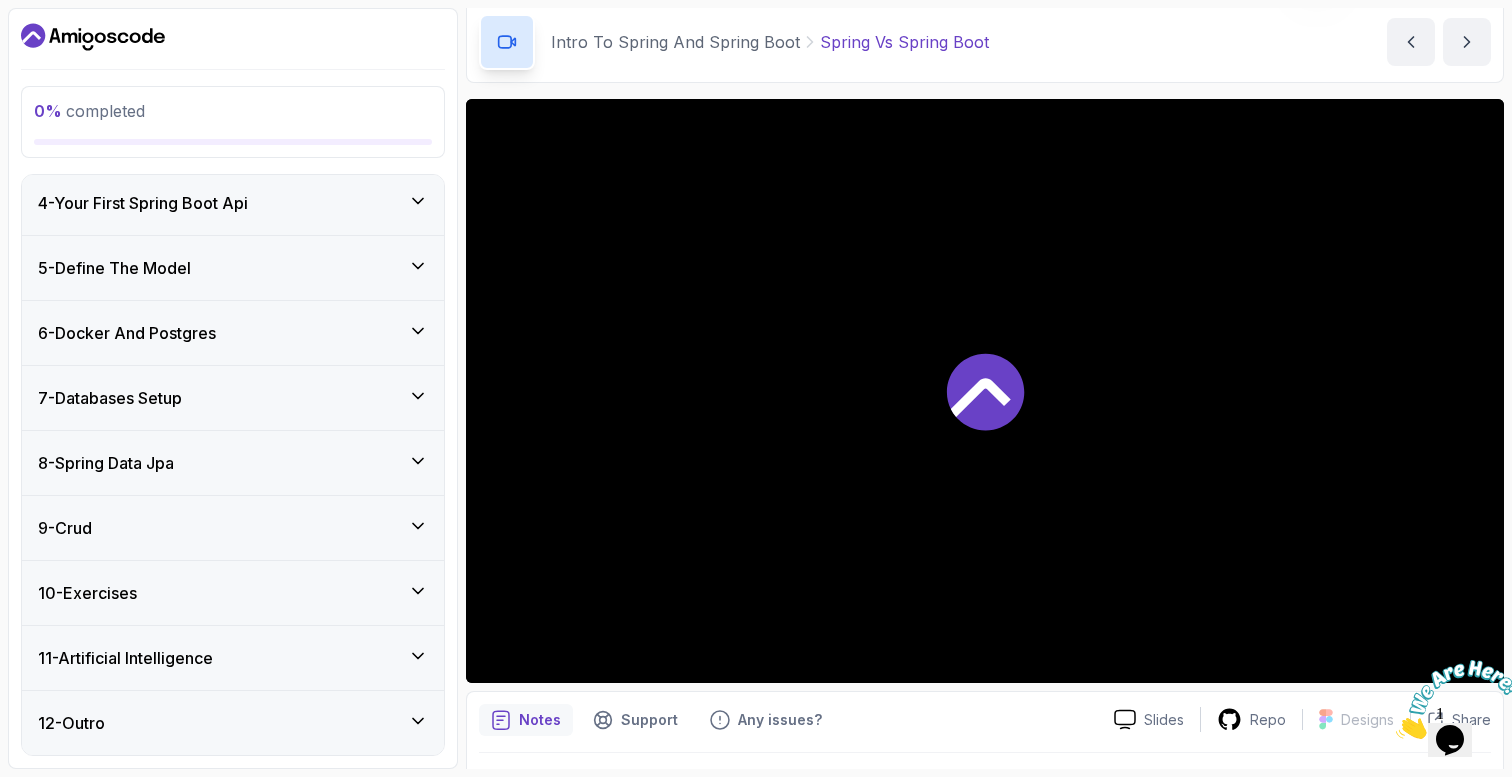scroll, scrollTop: 198, scrollLeft: 0, axis: vertical 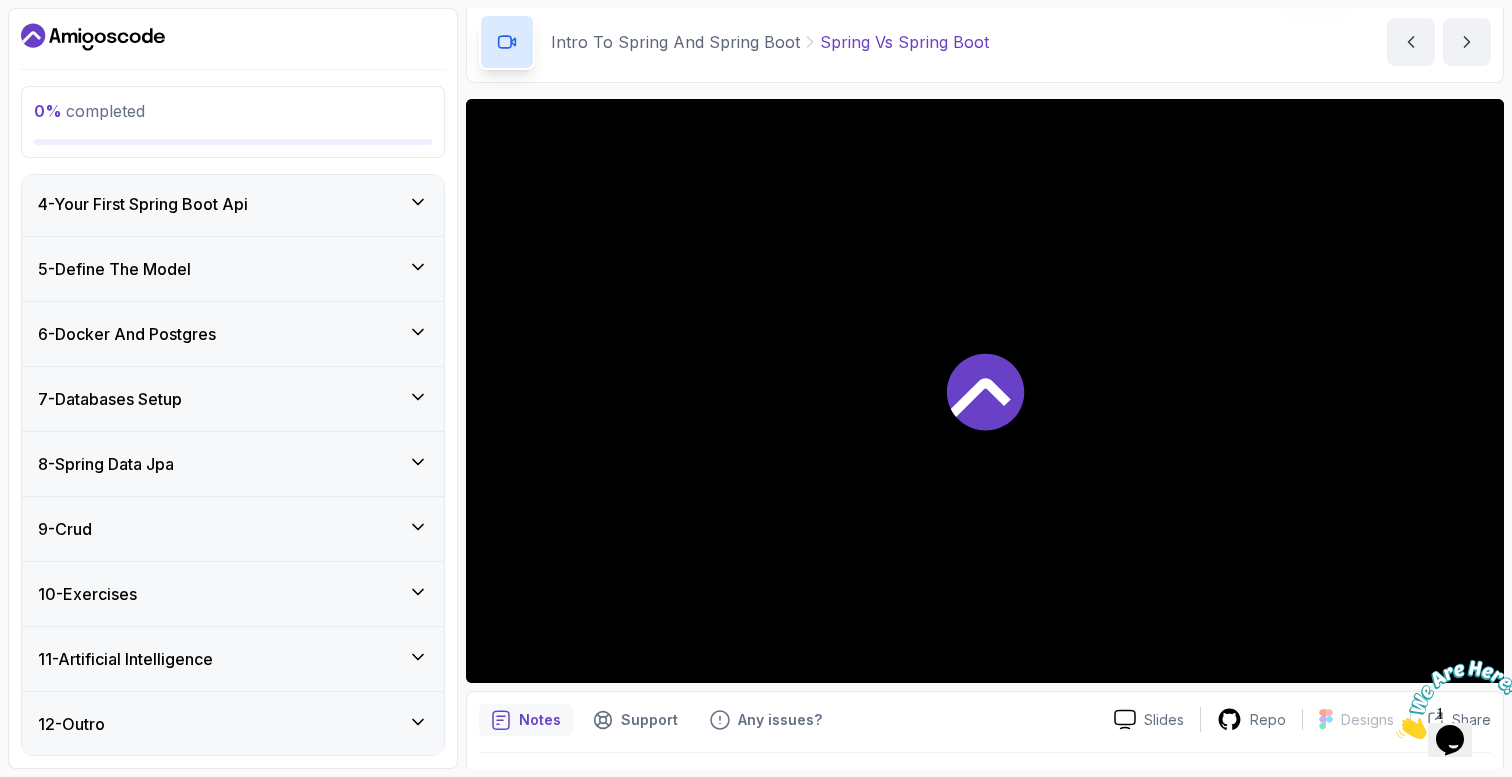 click on "10  -  Exercises" at bounding box center [233, 594] 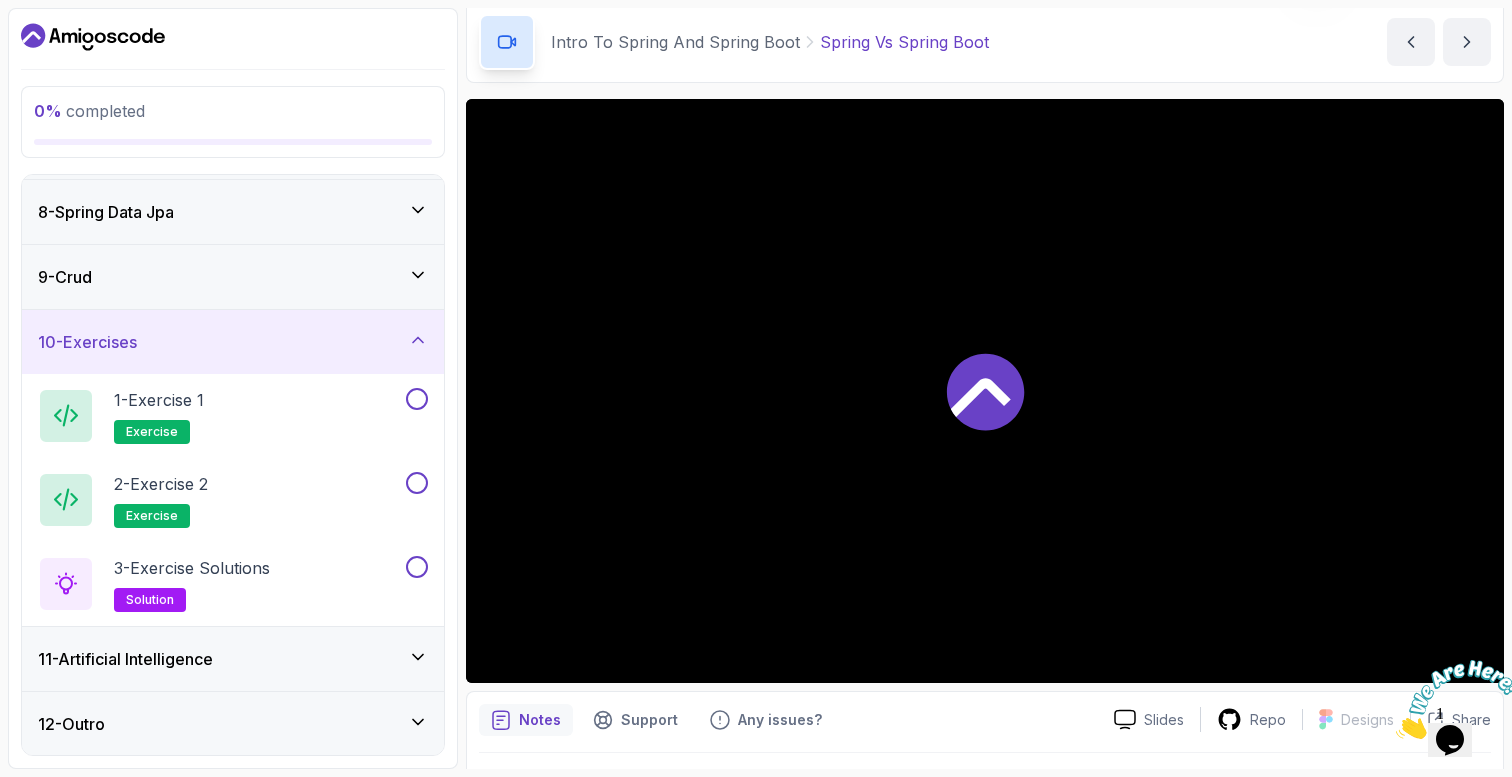 scroll, scrollTop: 450, scrollLeft: 0, axis: vertical 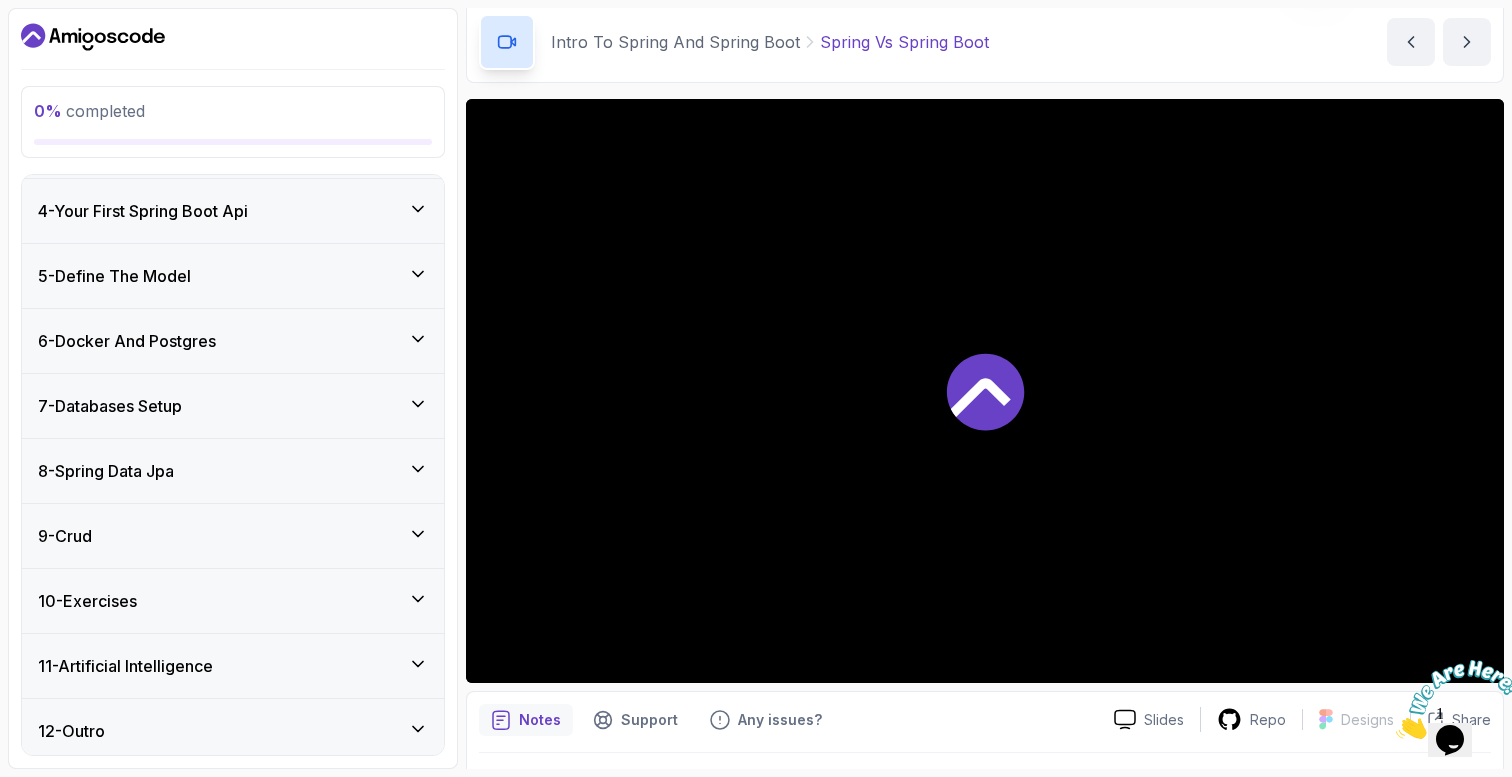 click on "8  -  Spring Data Jpa" at bounding box center [233, 471] 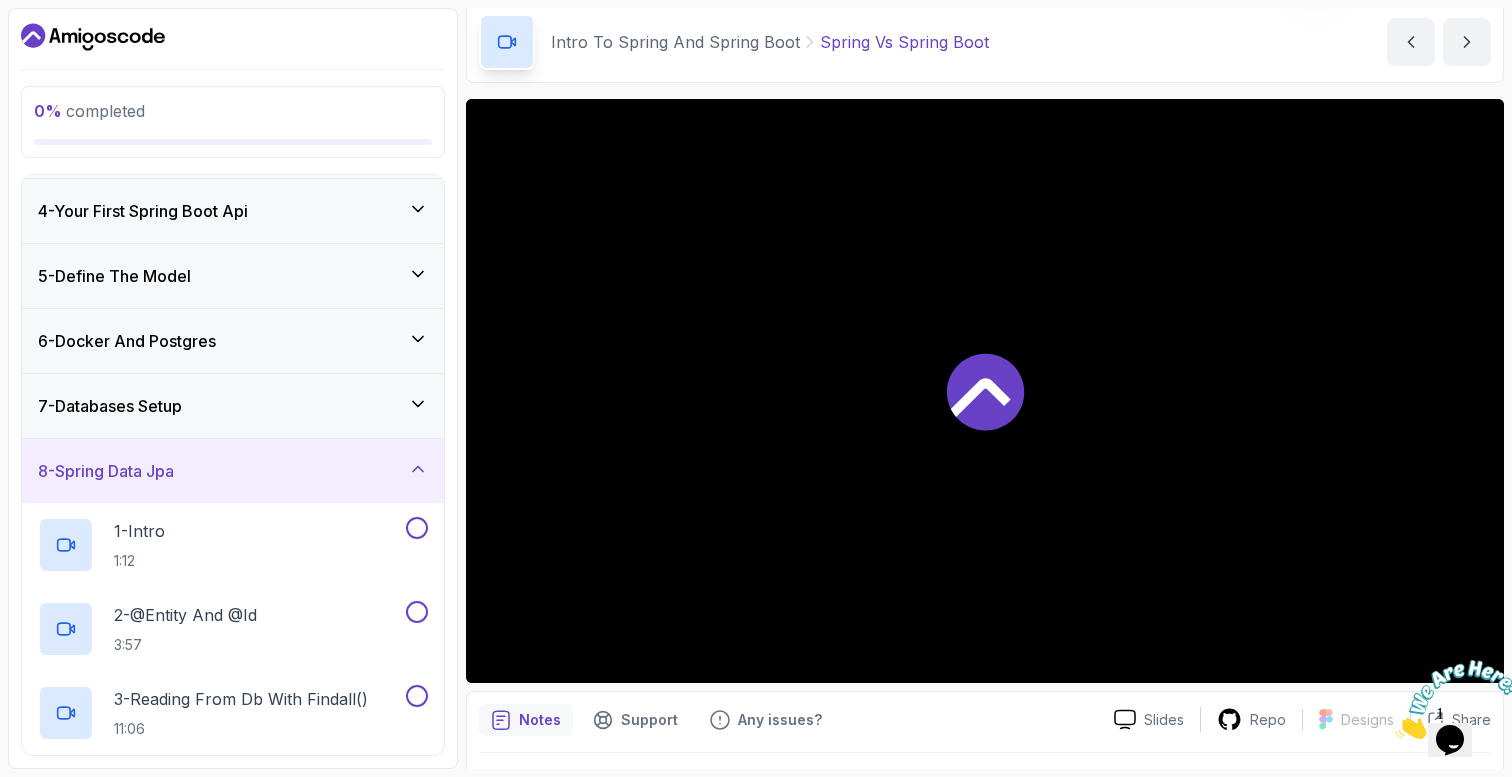 click on "8  -  Spring Data Jpa" at bounding box center (233, 471) 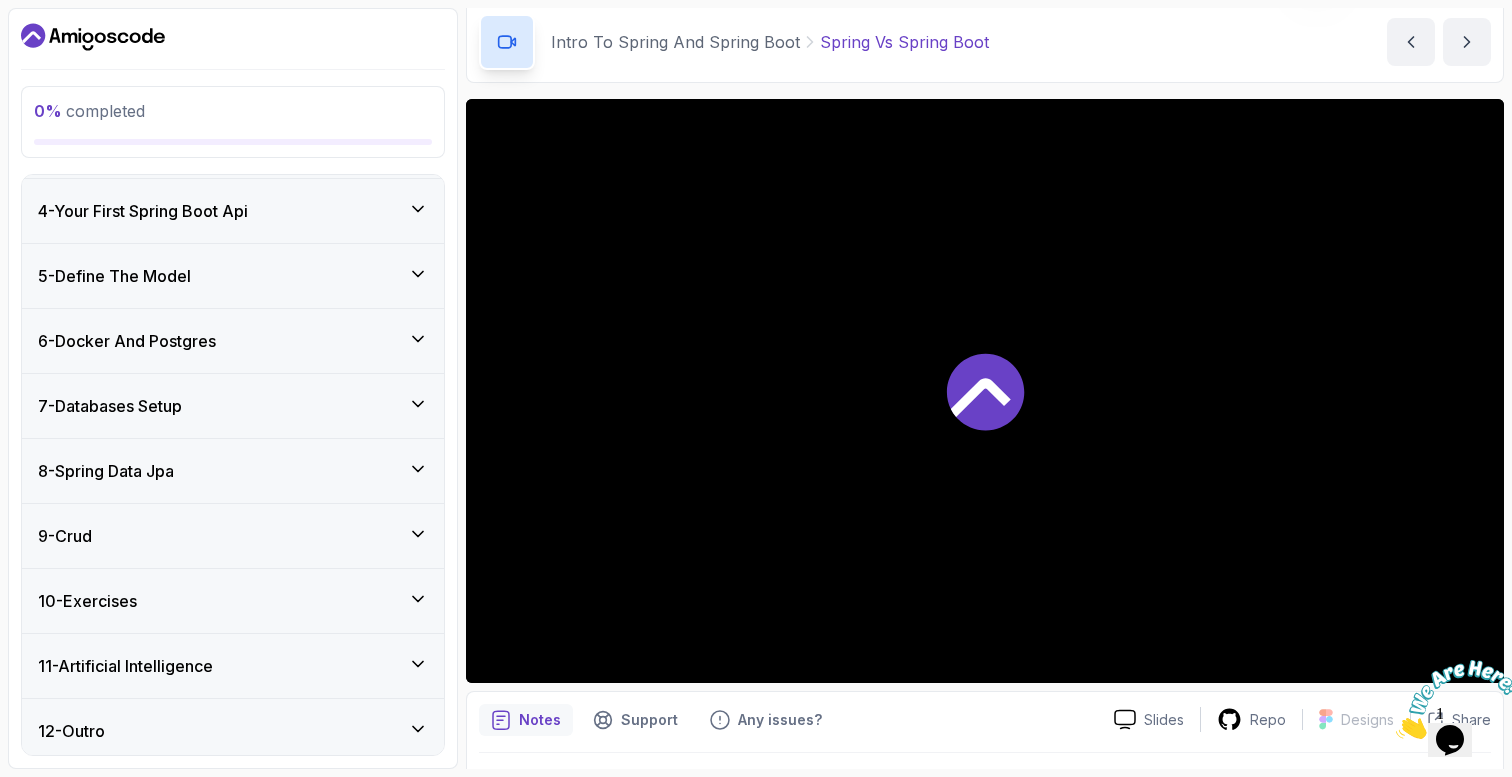 click on "7  -  Databases Setup" at bounding box center (233, 406) 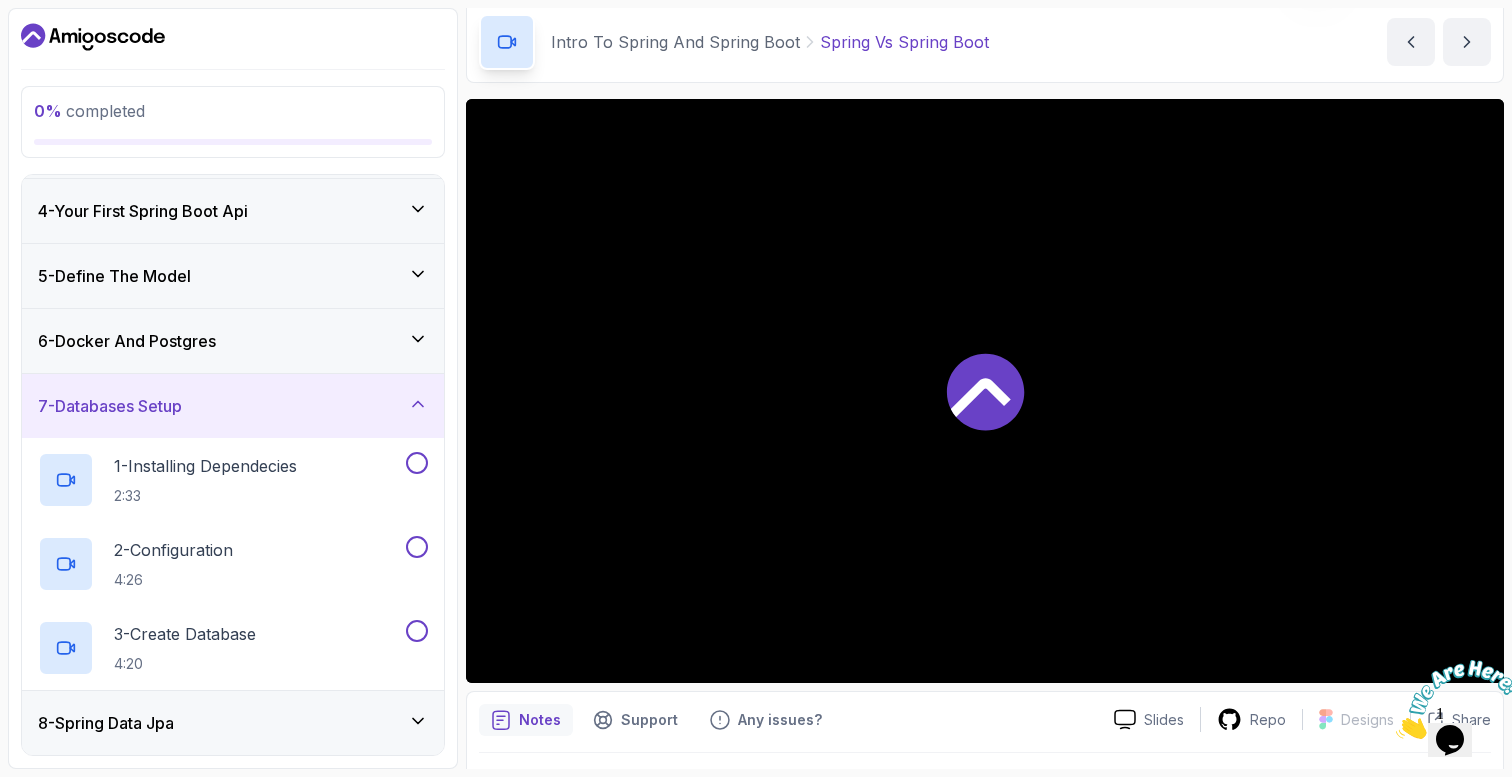 click on "7  -  Databases Setup" at bounding box center [233, 406] 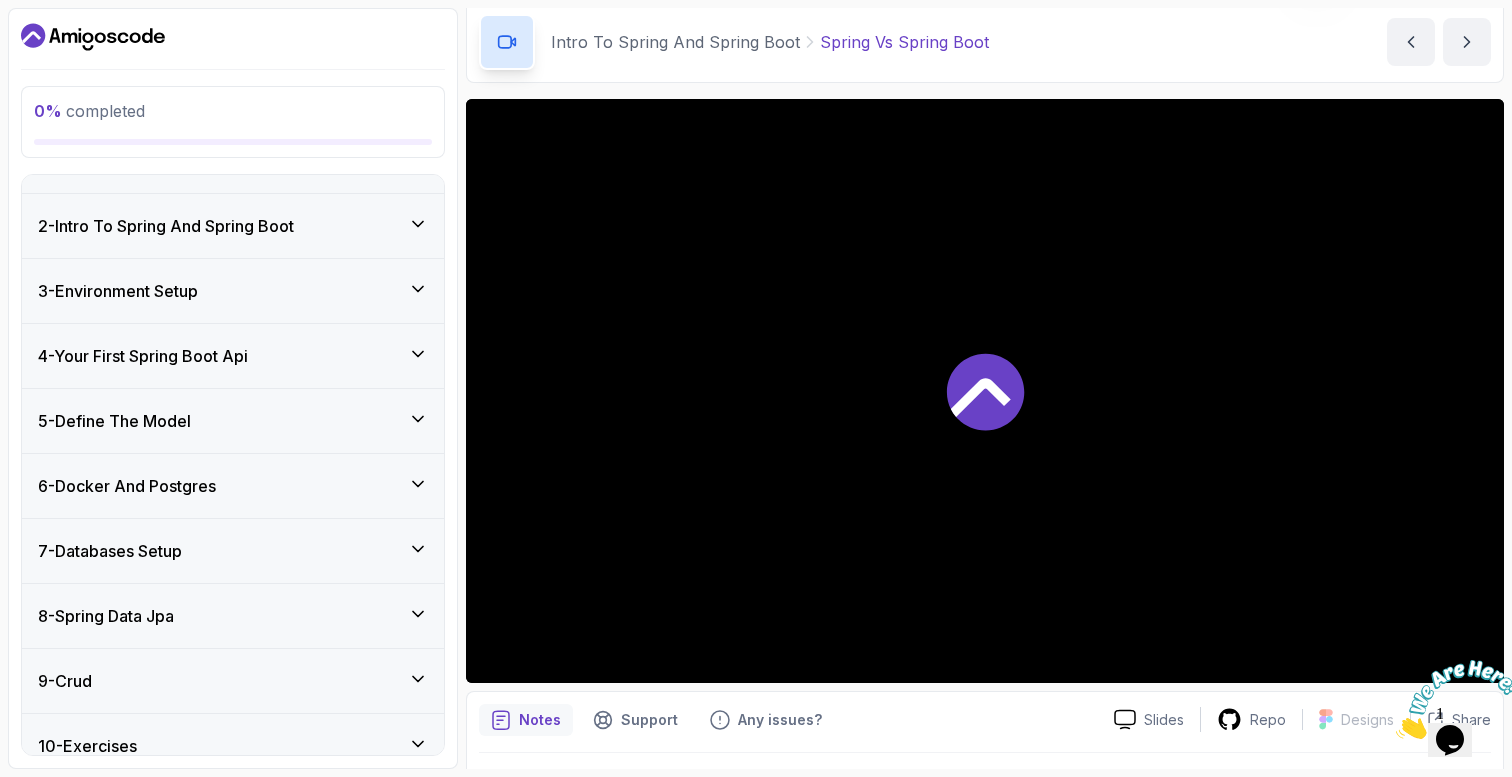 scroll, scrollTop: 0, scrollLeft: 0, axis: both 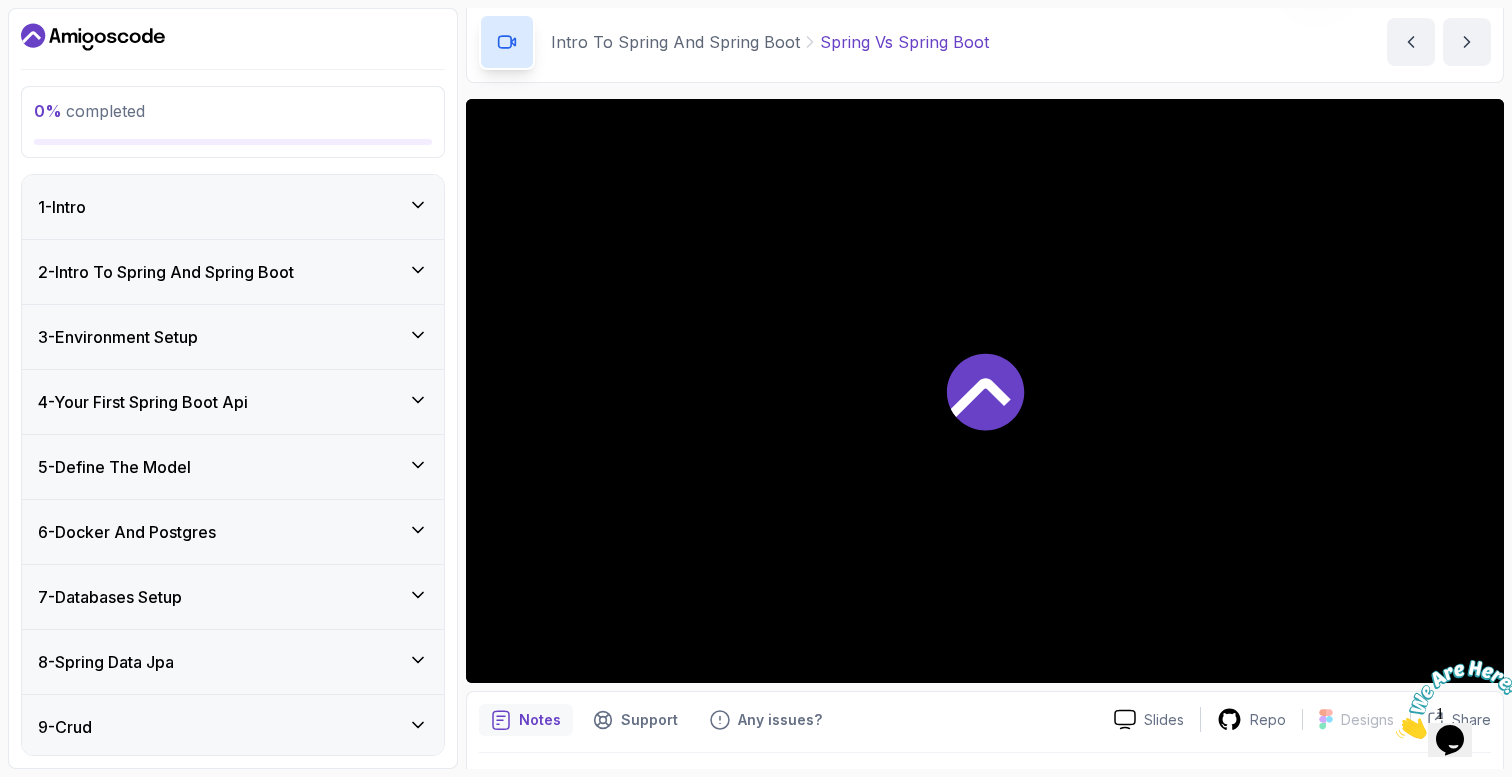 click at bounding box center [985, 391] 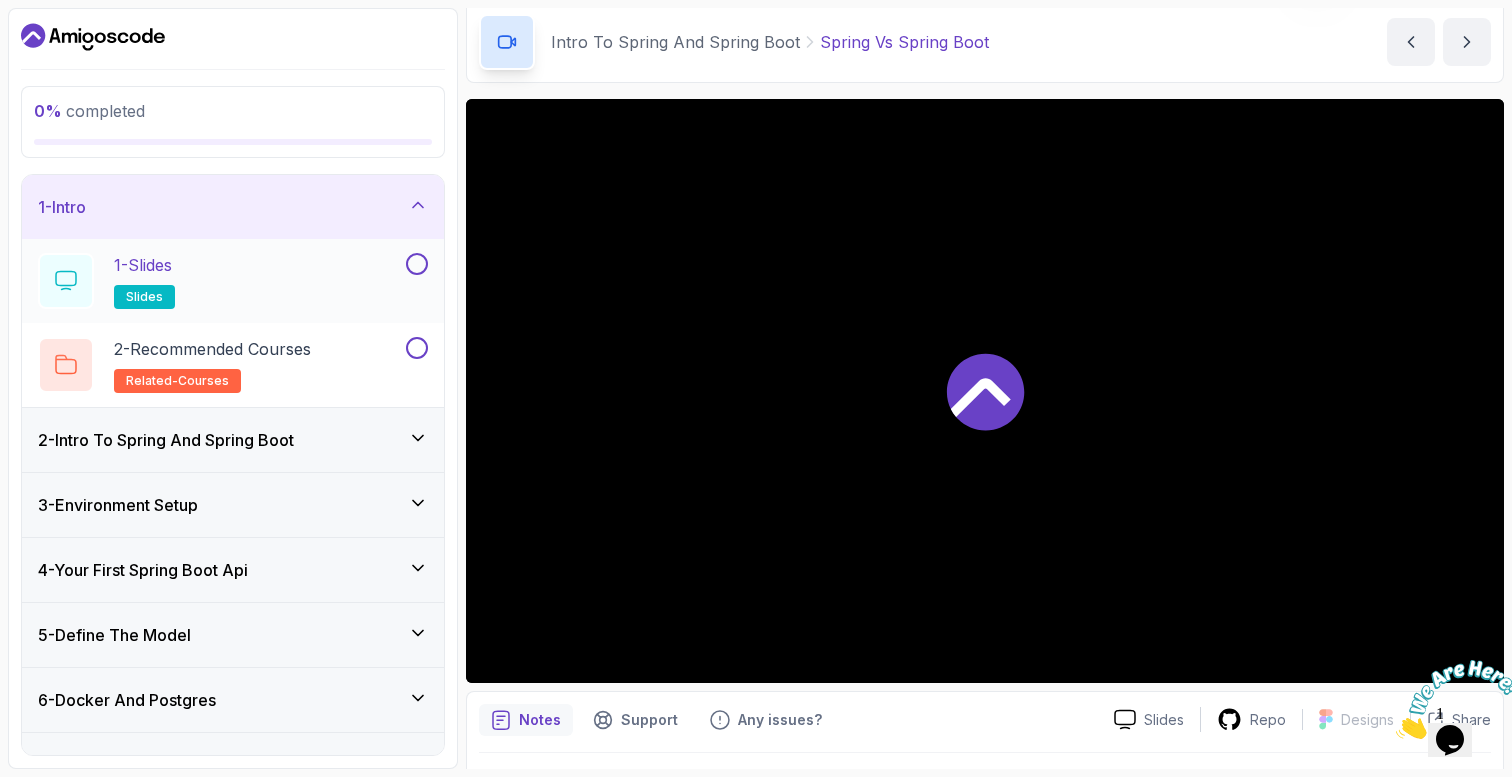 click at bounding box center [417, 264] 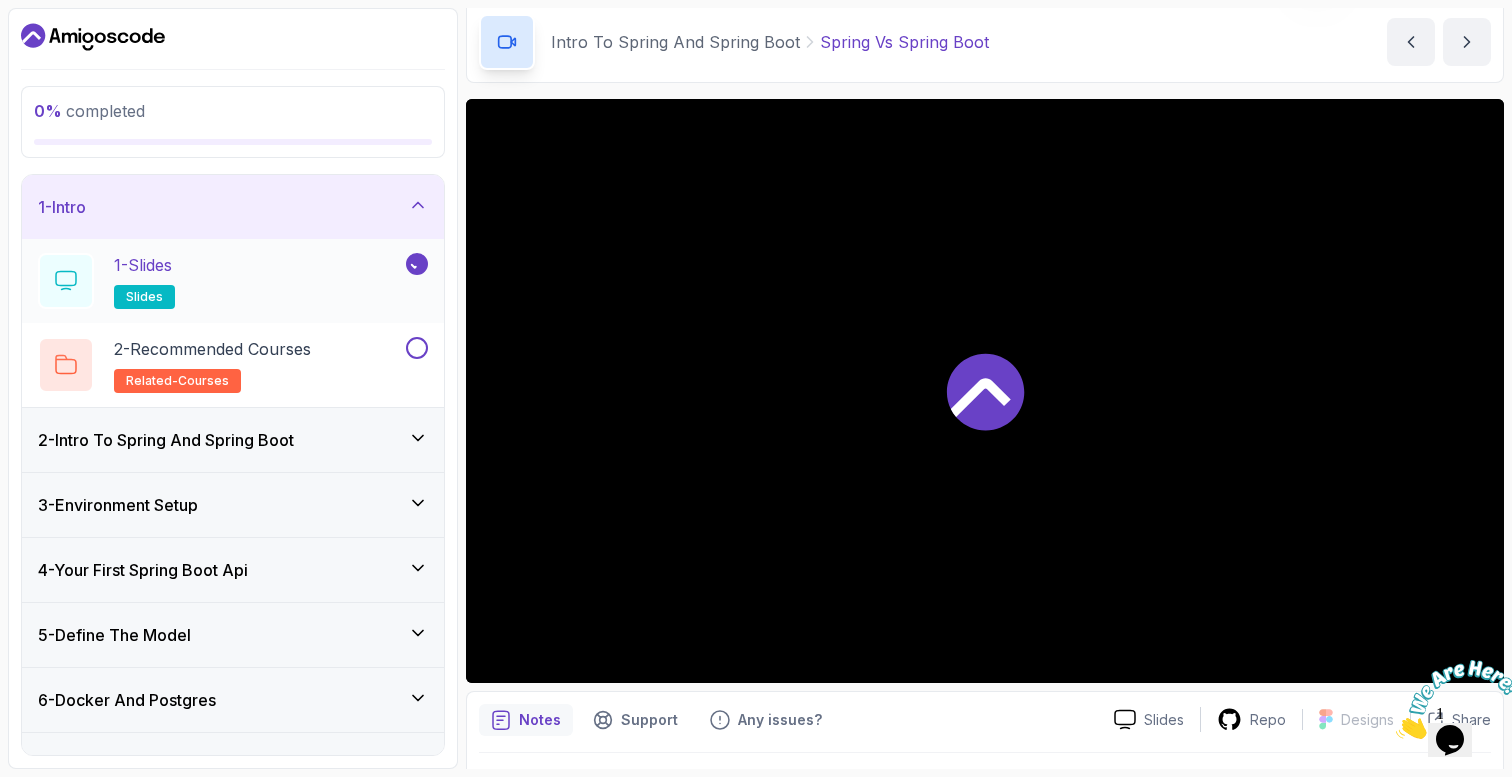 click at bounding box center [415, 264] 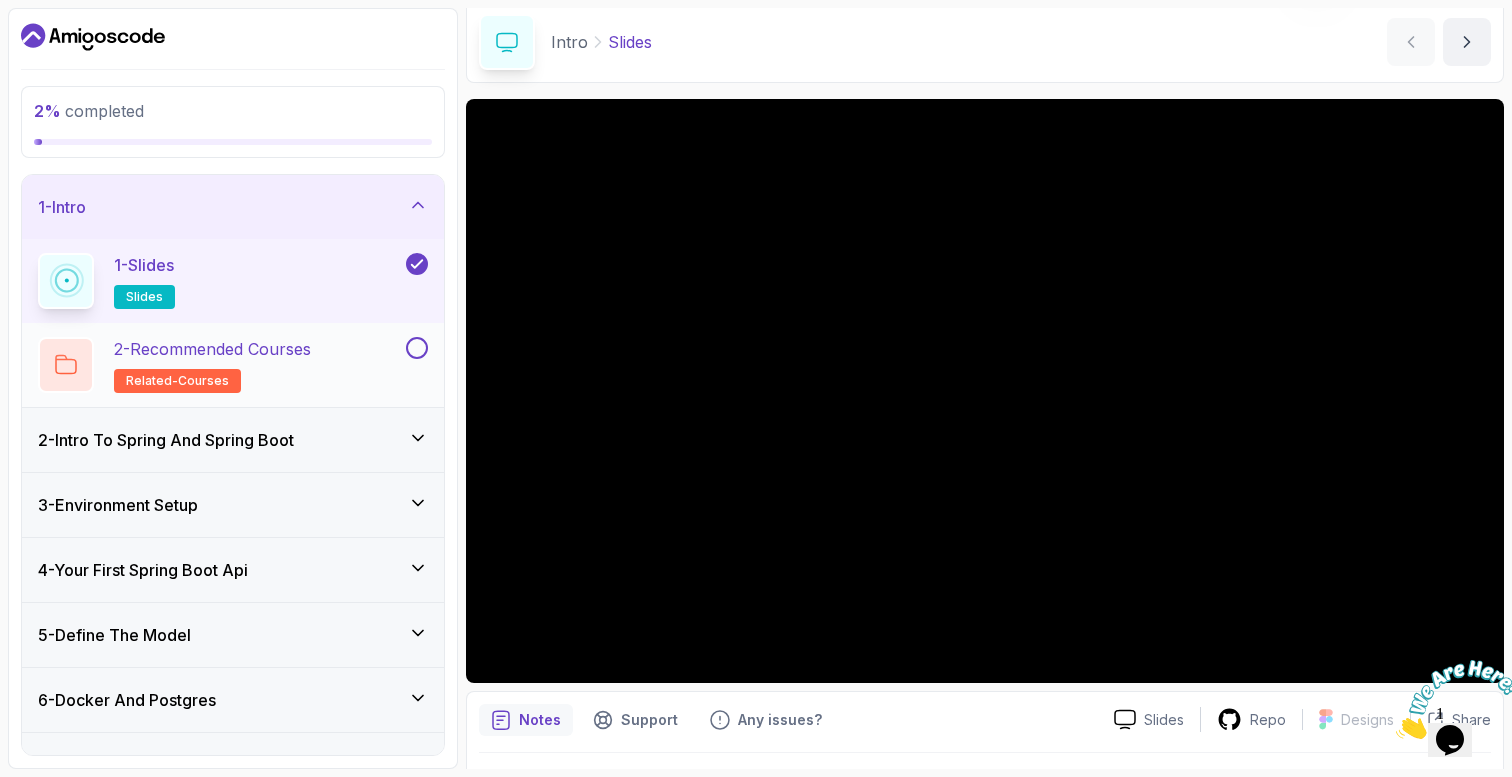 click at bounding box center (415, 348) 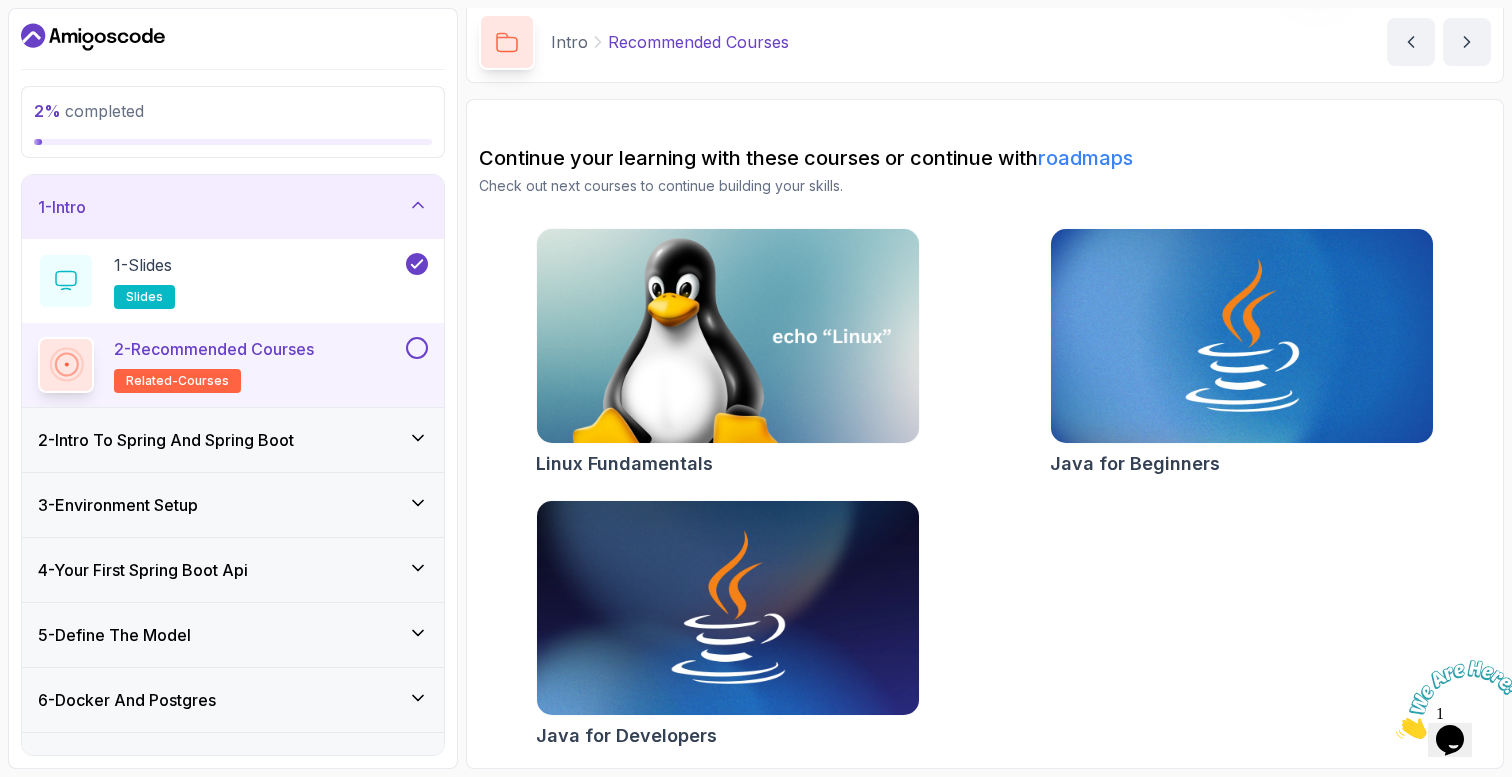 click at bounding box center (417, 348) 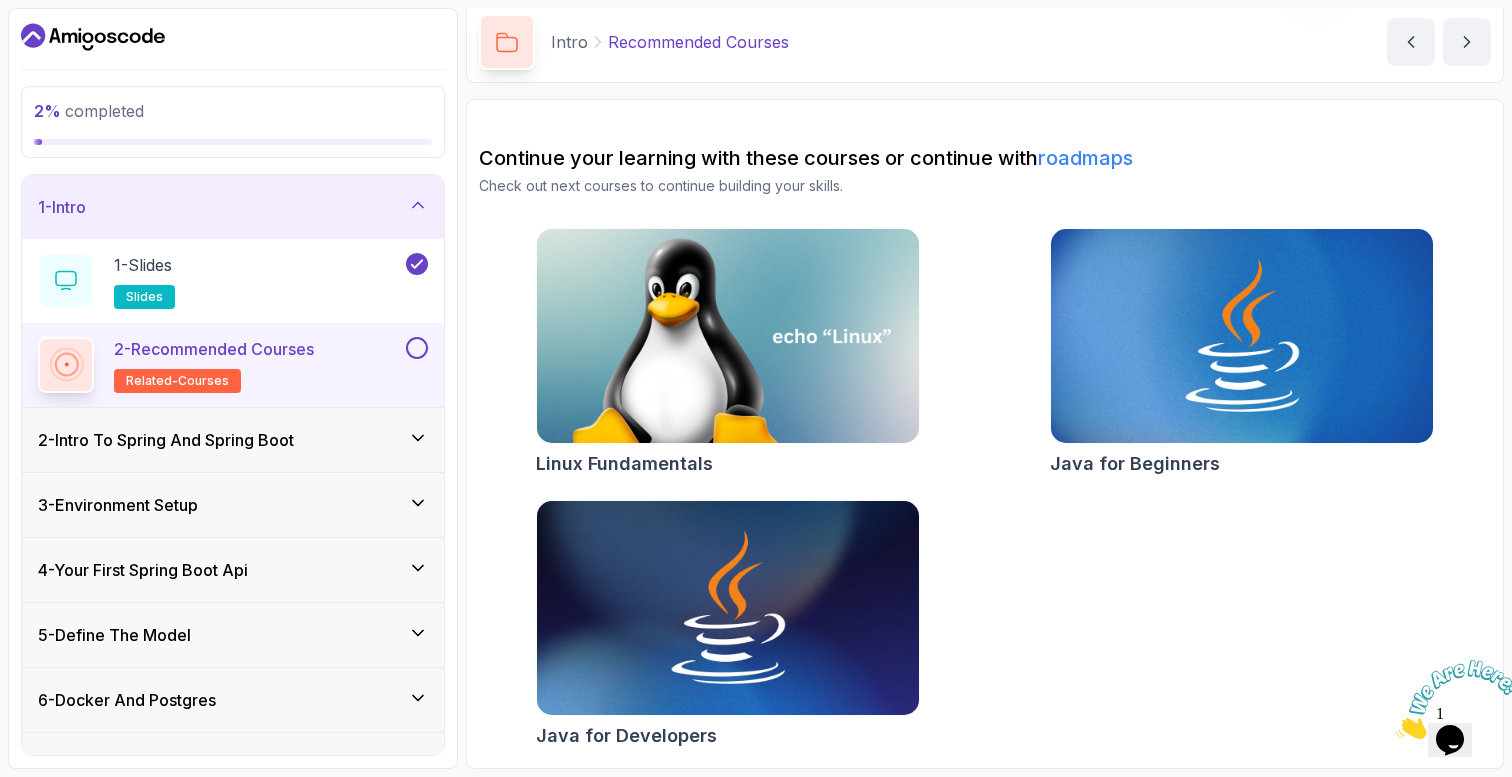 click at bounding box center [417, 348] 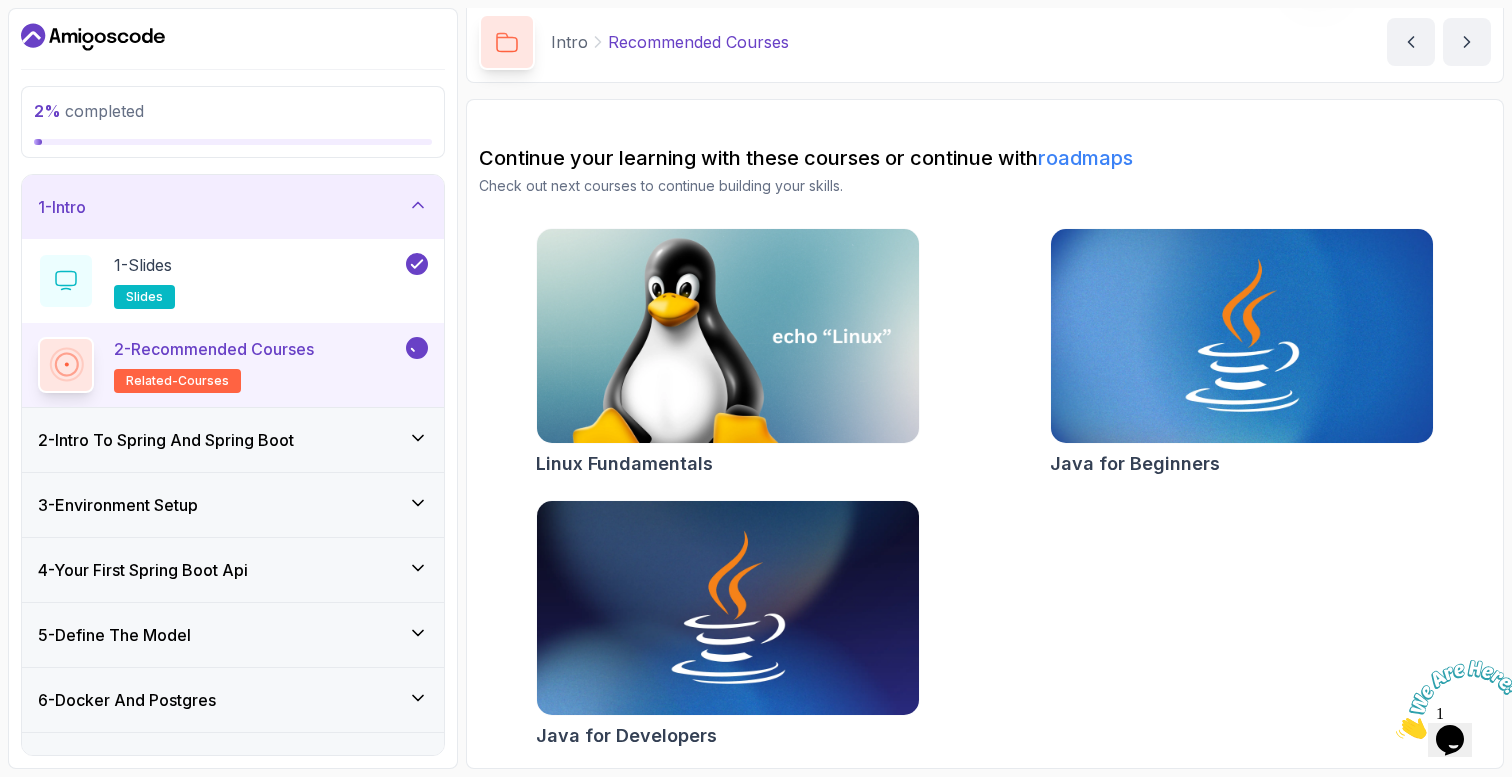 click 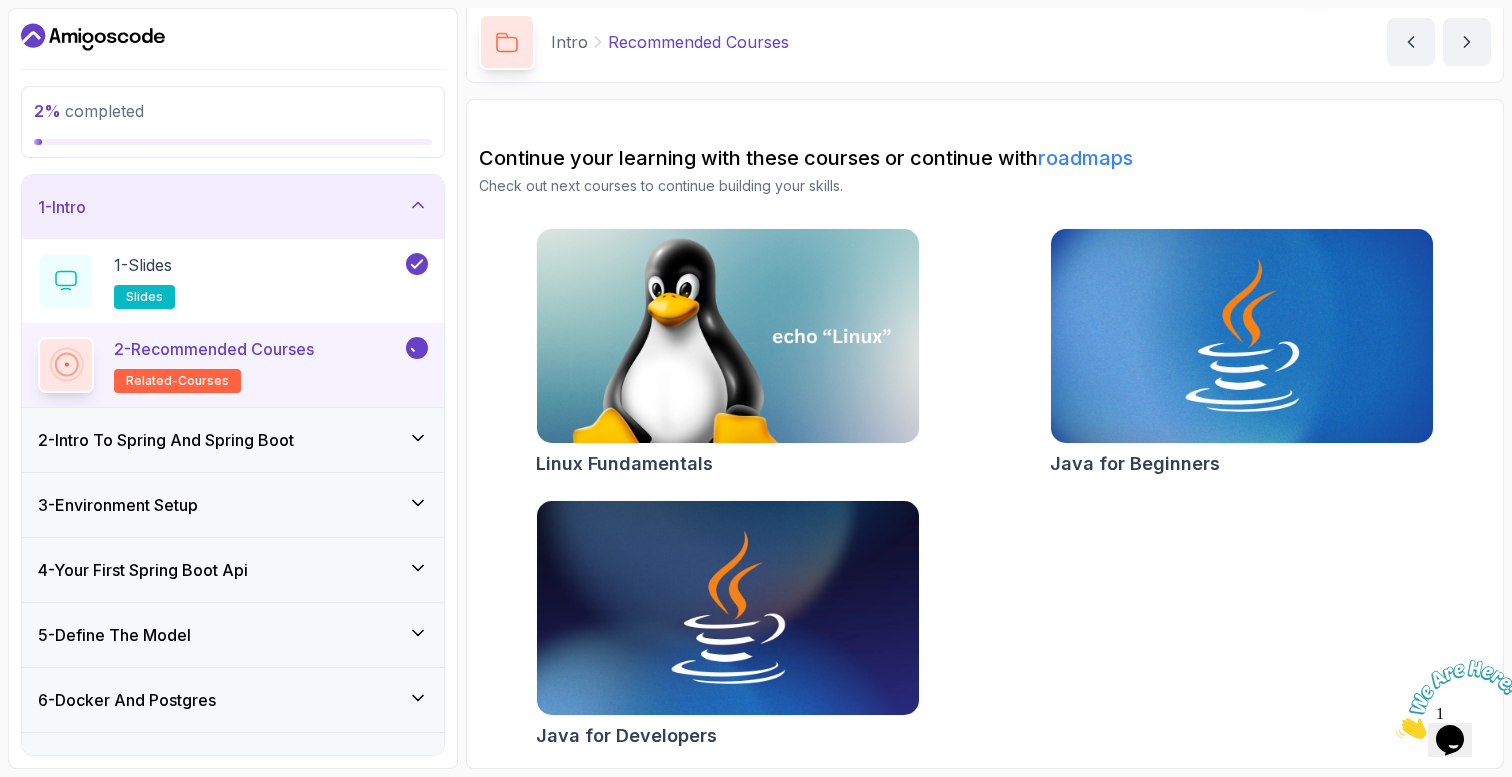 click 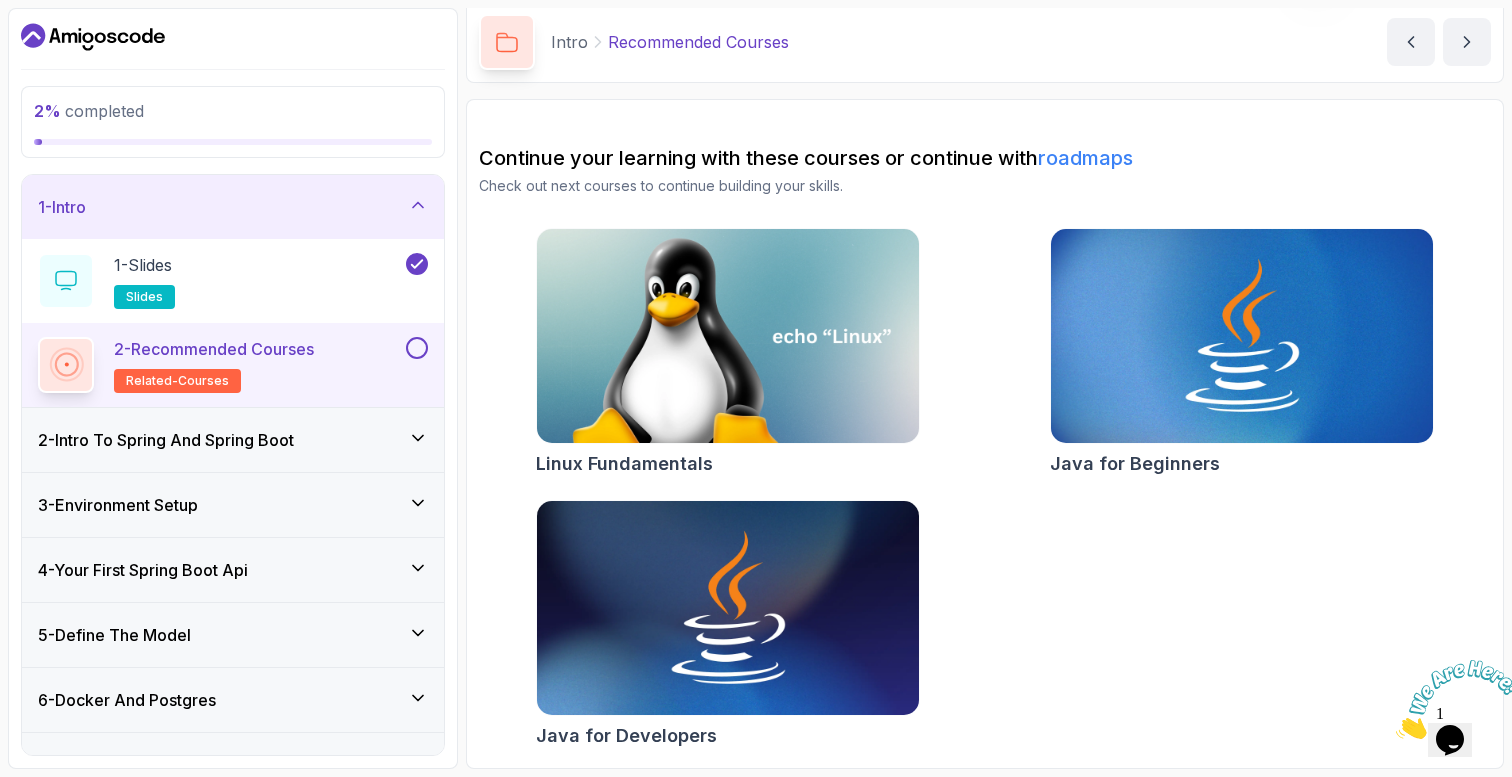 click at bounding box center [417, 348] 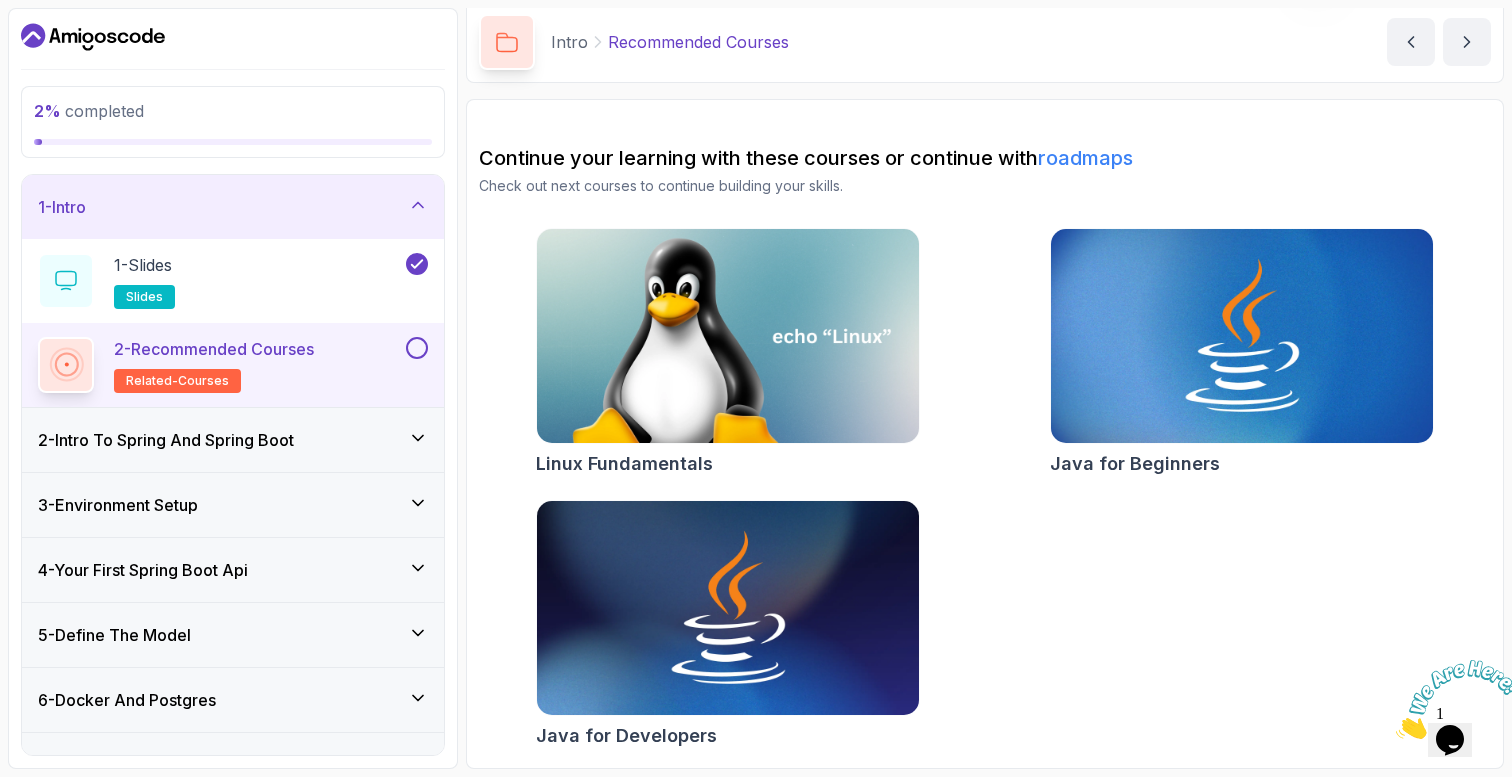 click at bounding box center [417, 348] 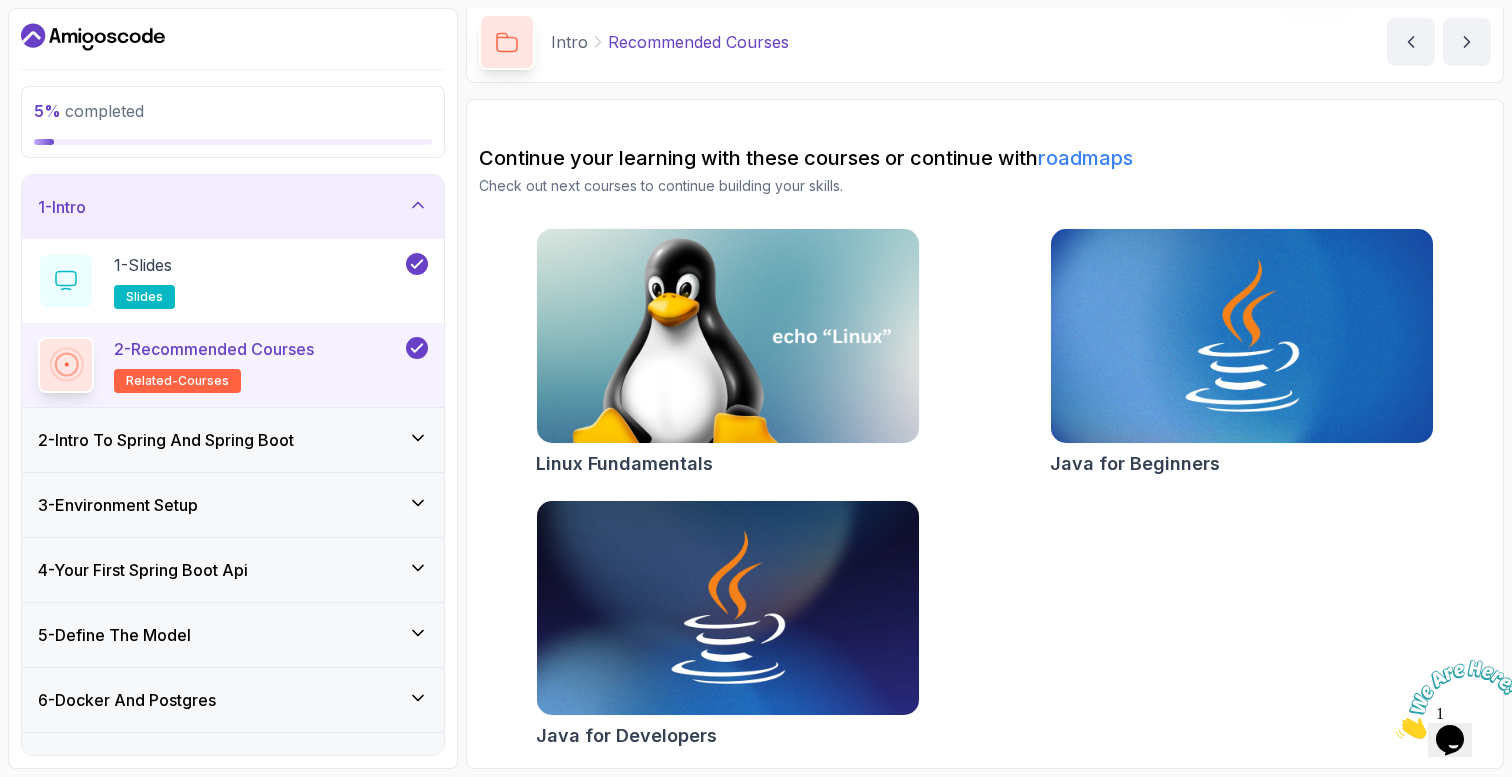 click 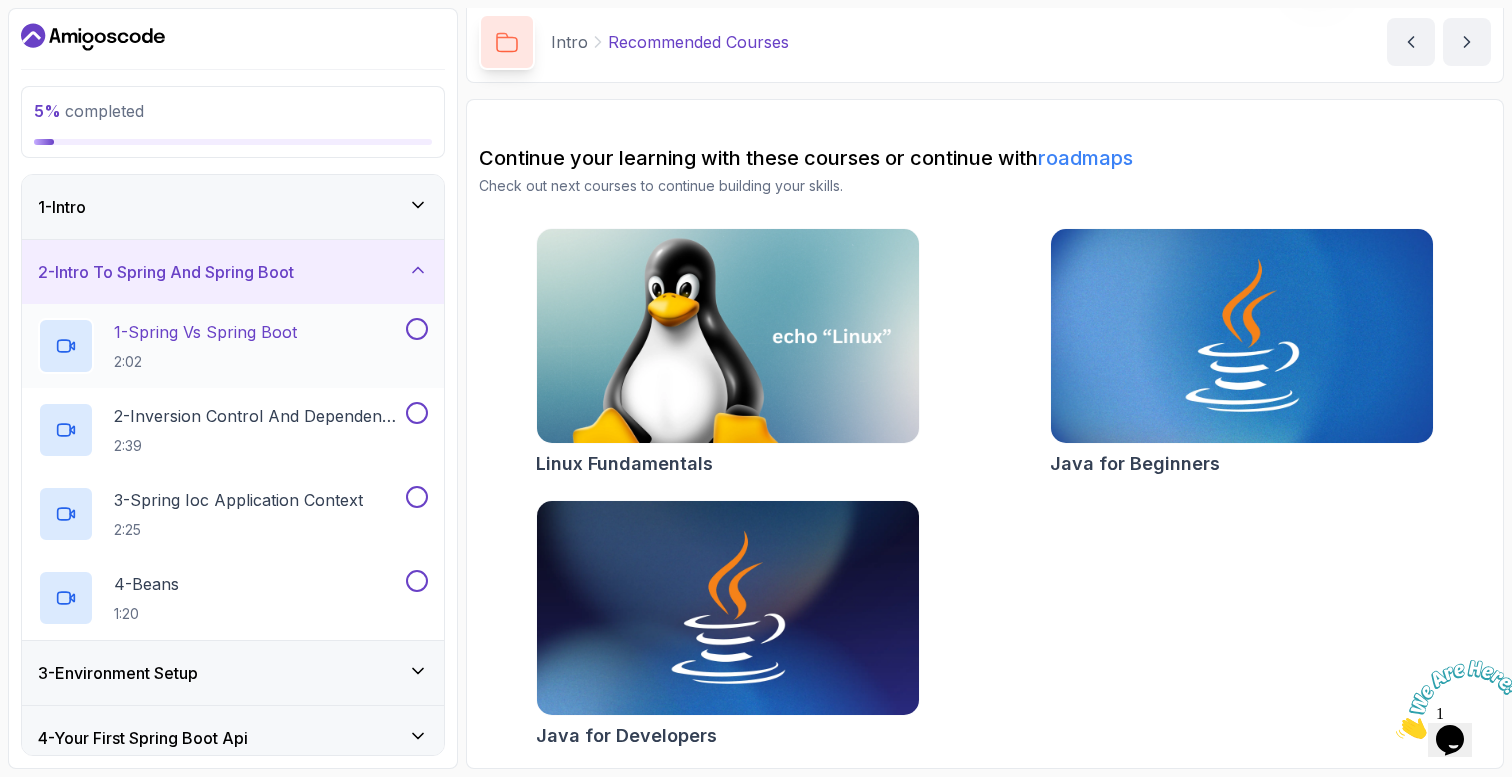 click at bounding box center [417, 329] 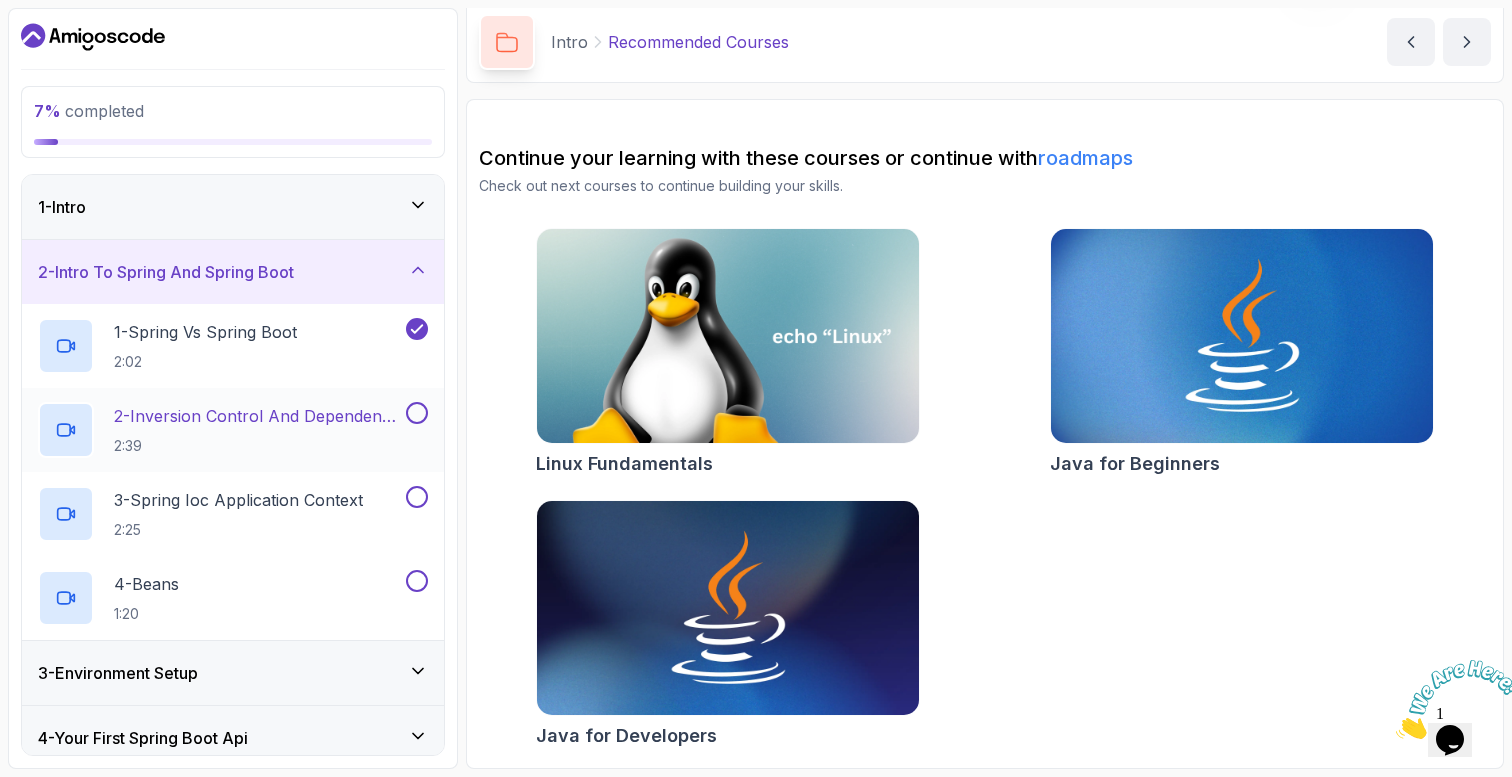 click at bounding box center (417, 413) 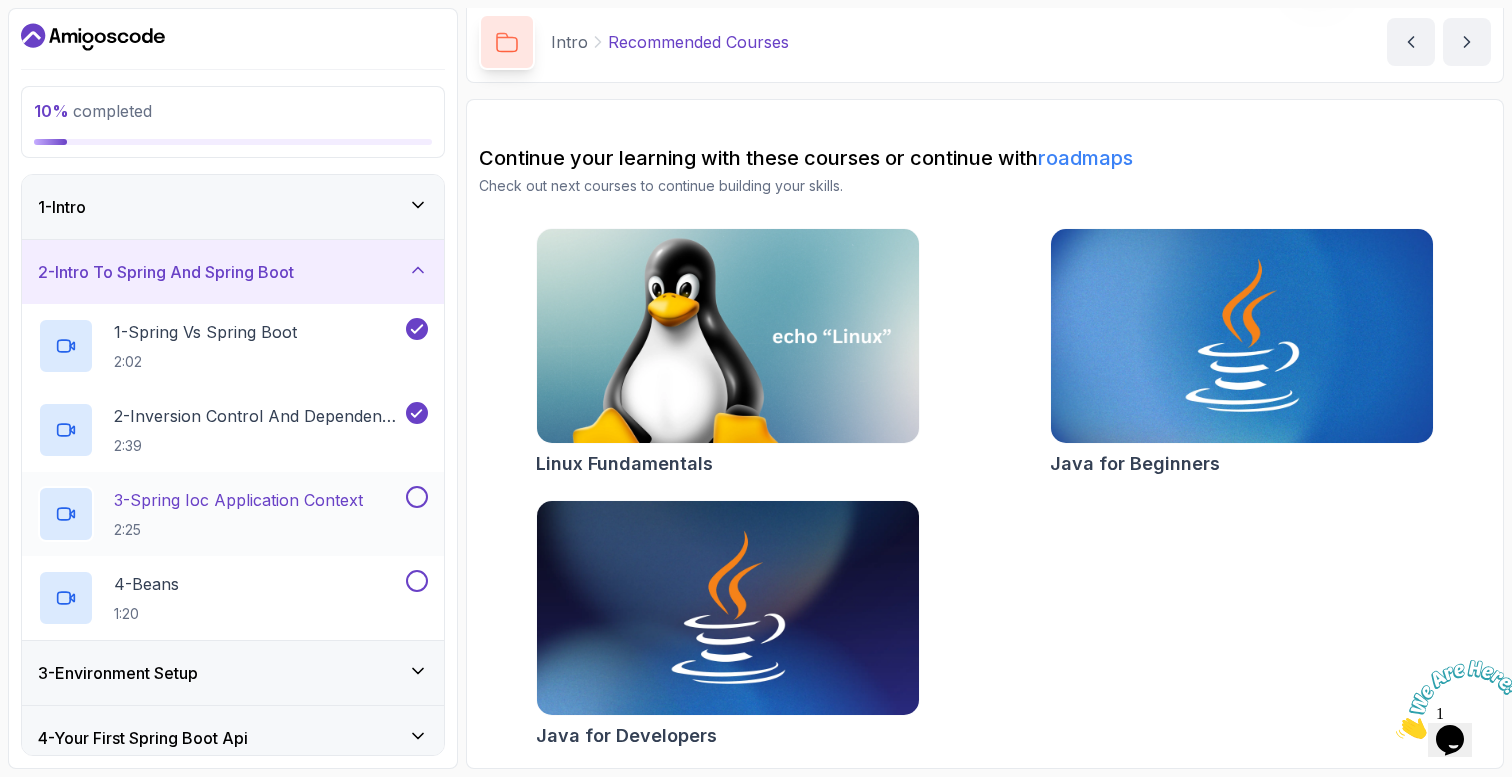 click at bounding box center [417, 497] 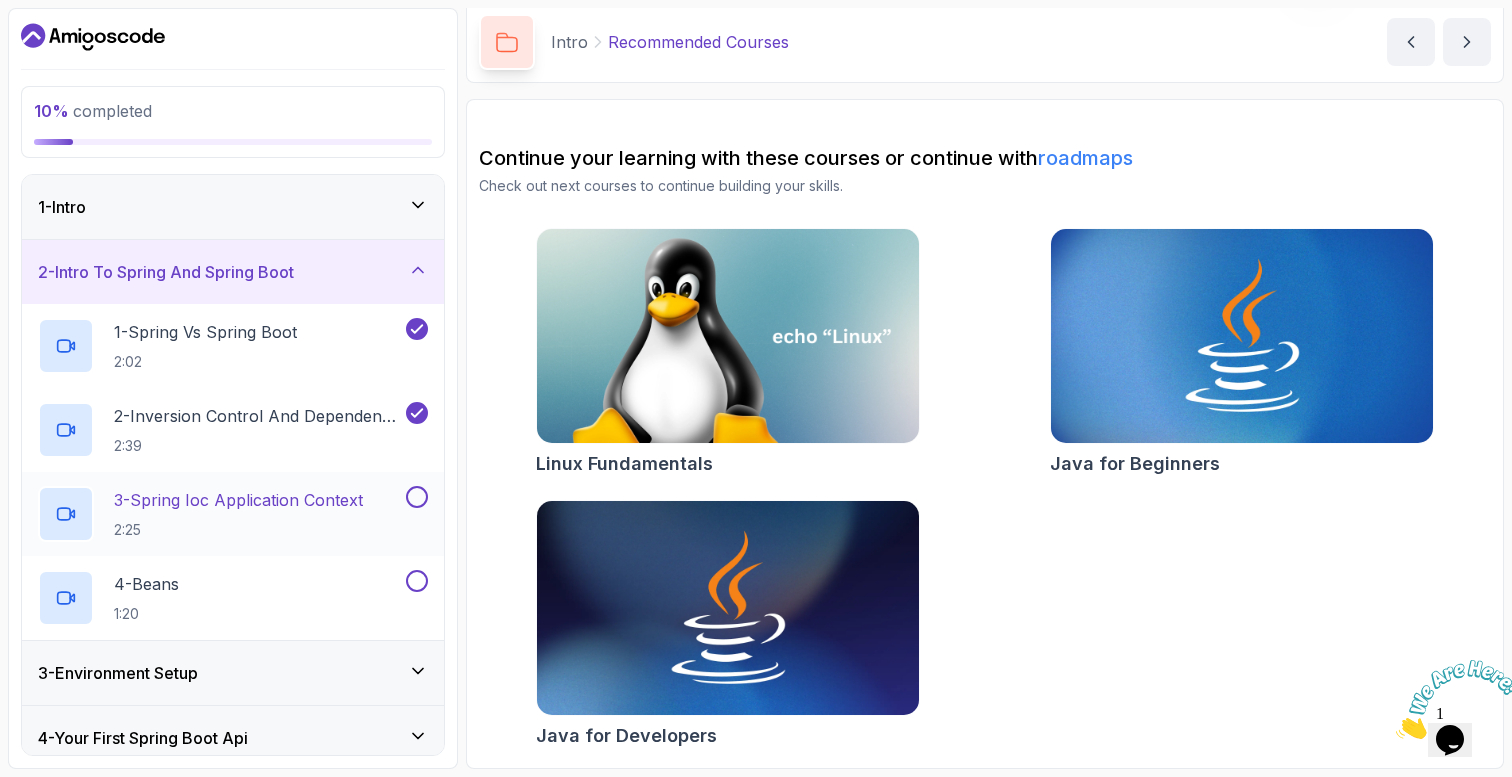 click at bounding box center (417, 497) 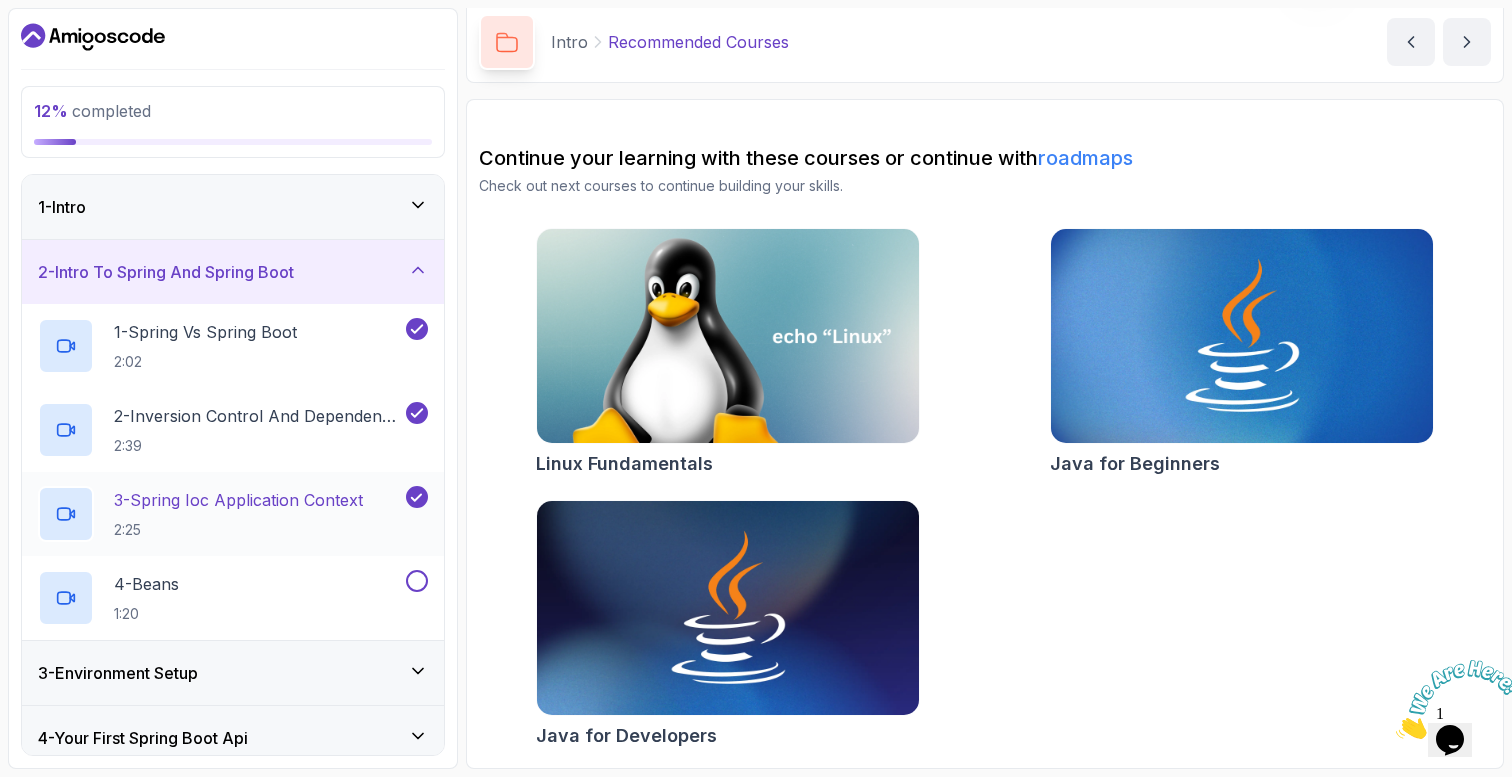 scroll, scrollTop: 380, scrollLeft: 0, axis: vertical 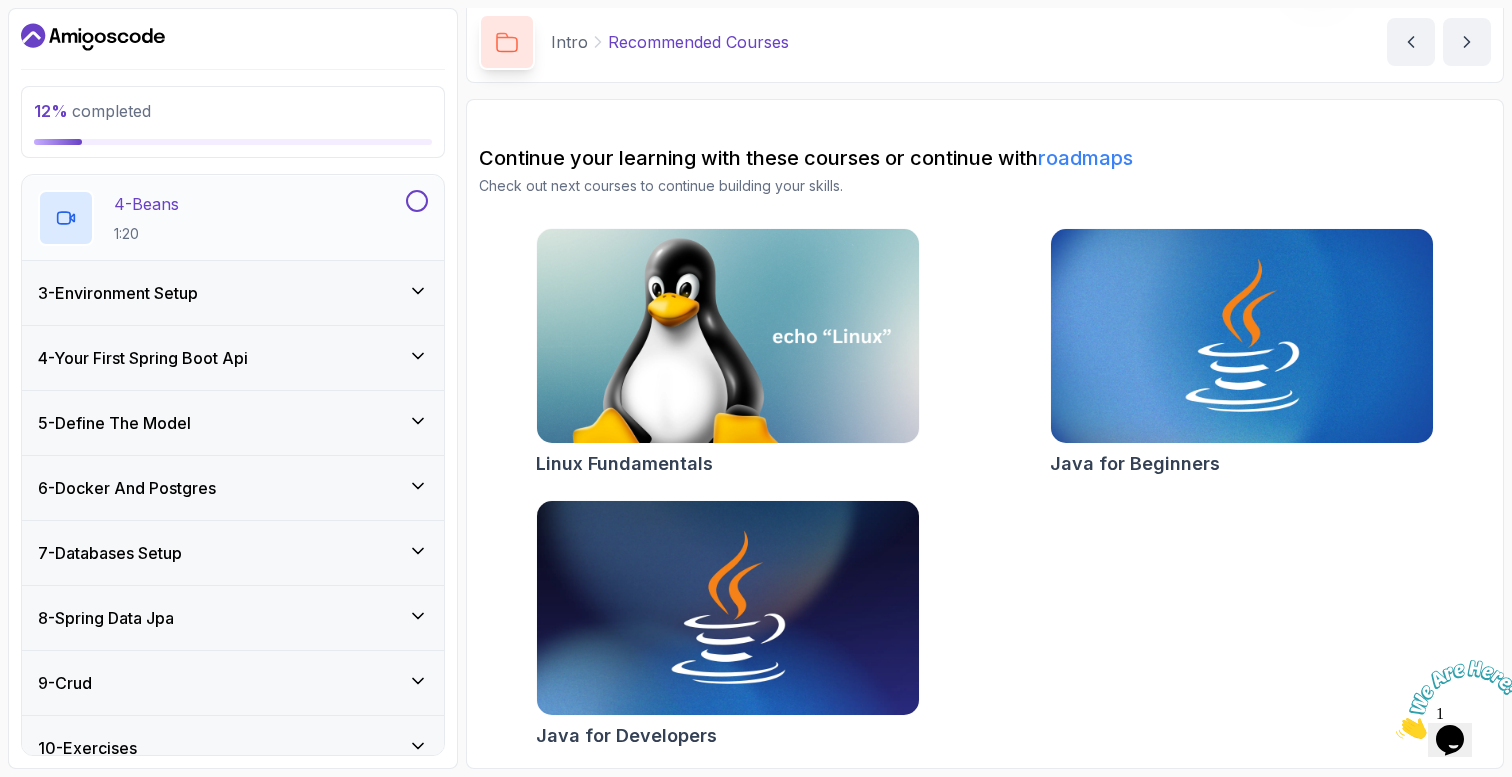 click at bounding box center [417, 201] 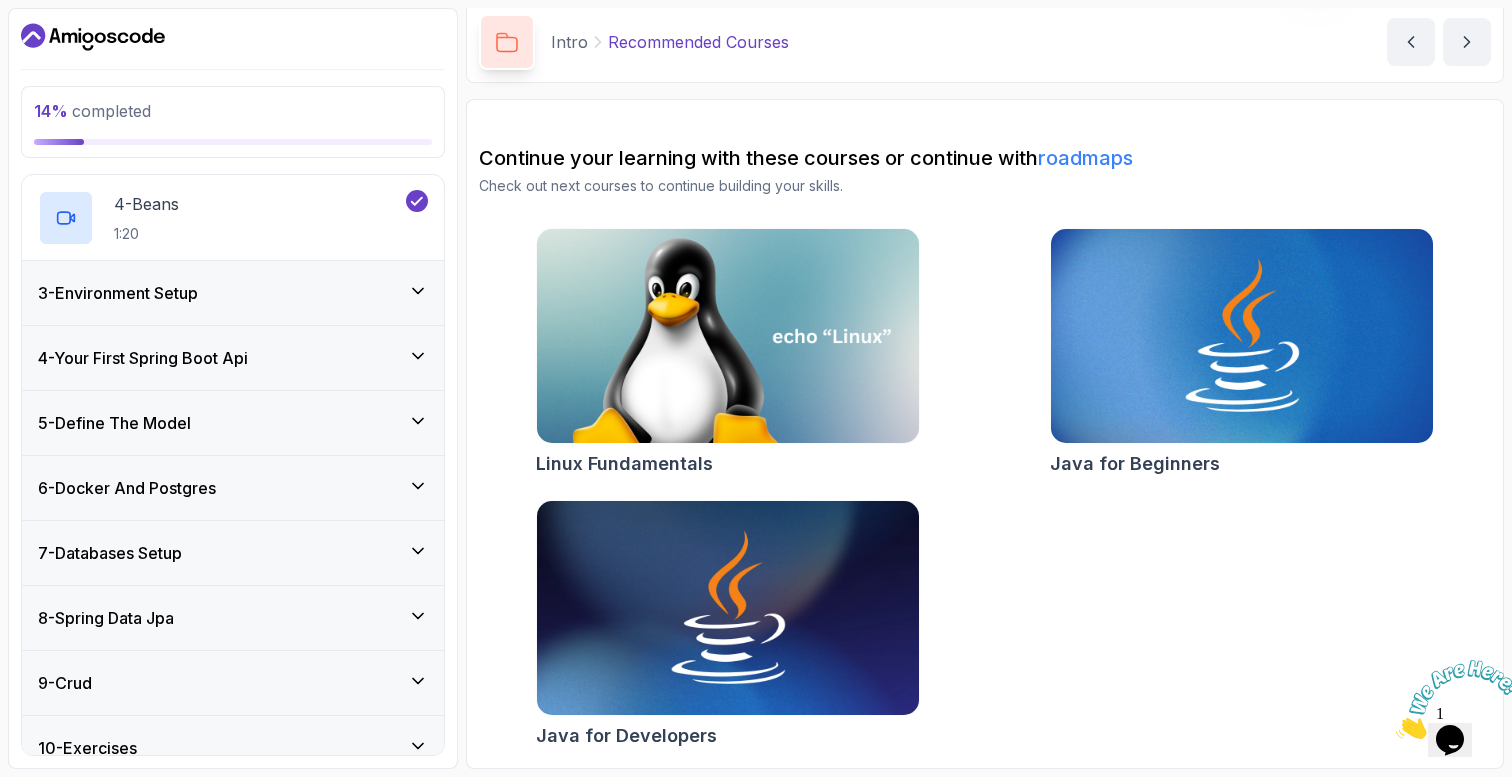 click 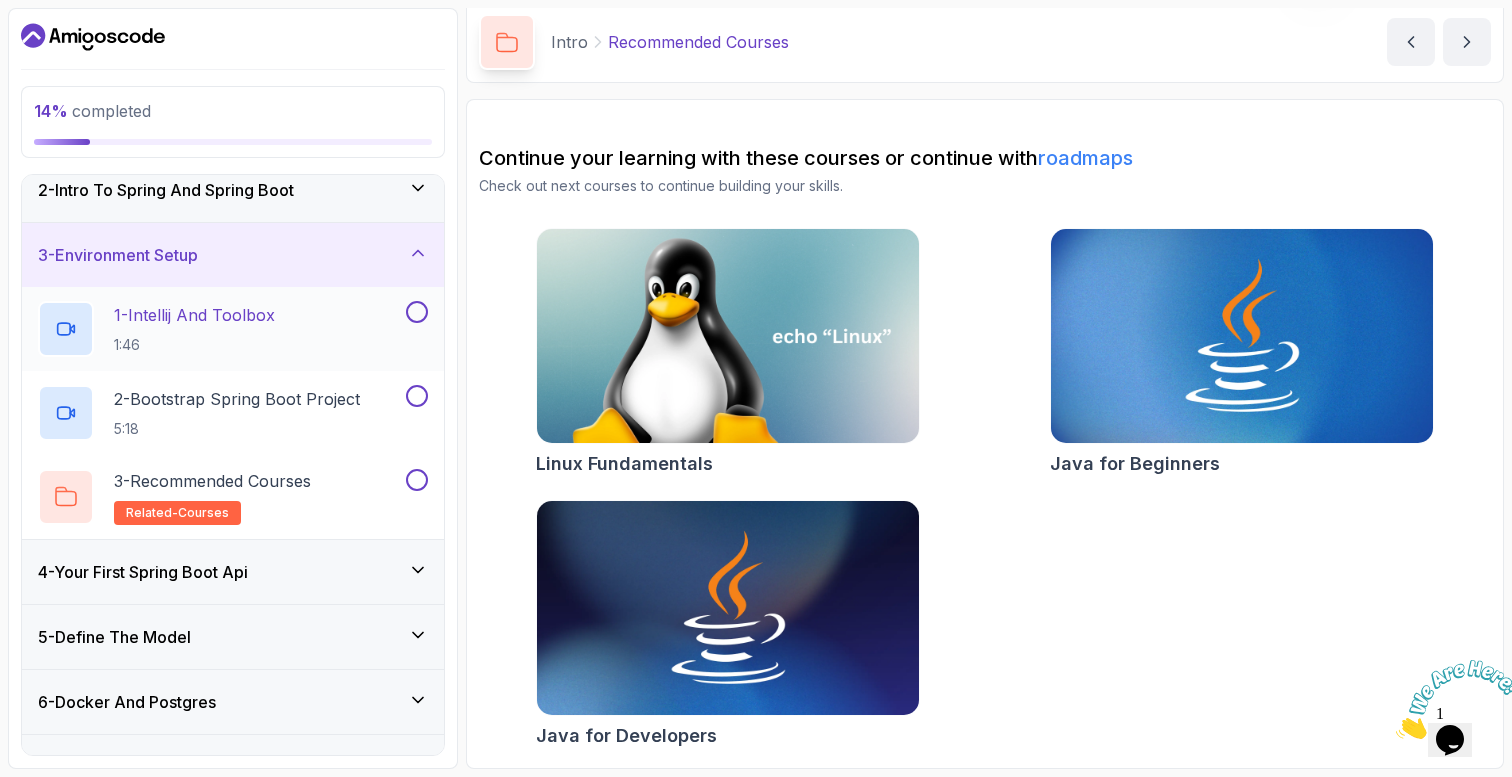 scroll, scrollTop: 80, scrollLeft: 0, axis: vertical 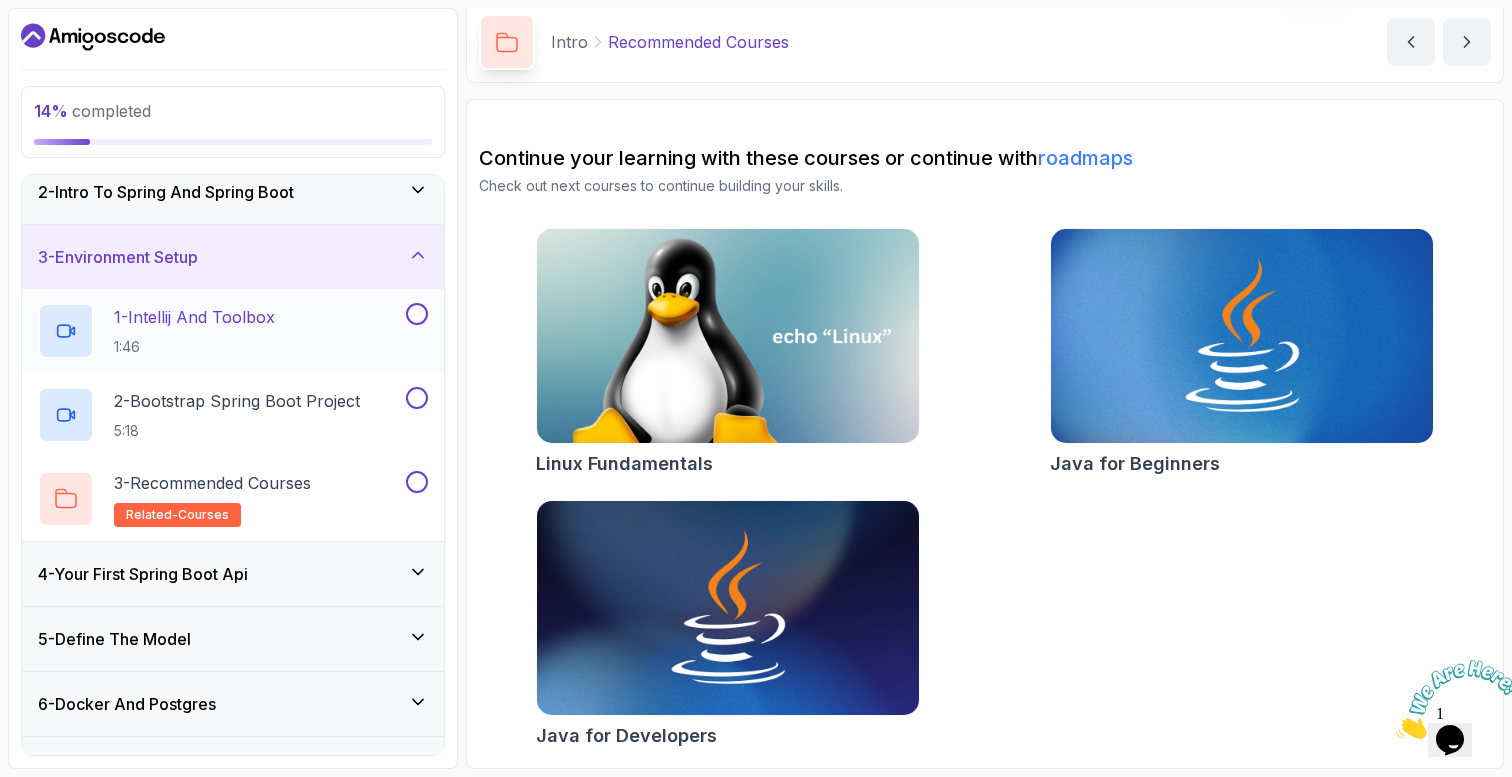 click at bounding box center [417, 314] 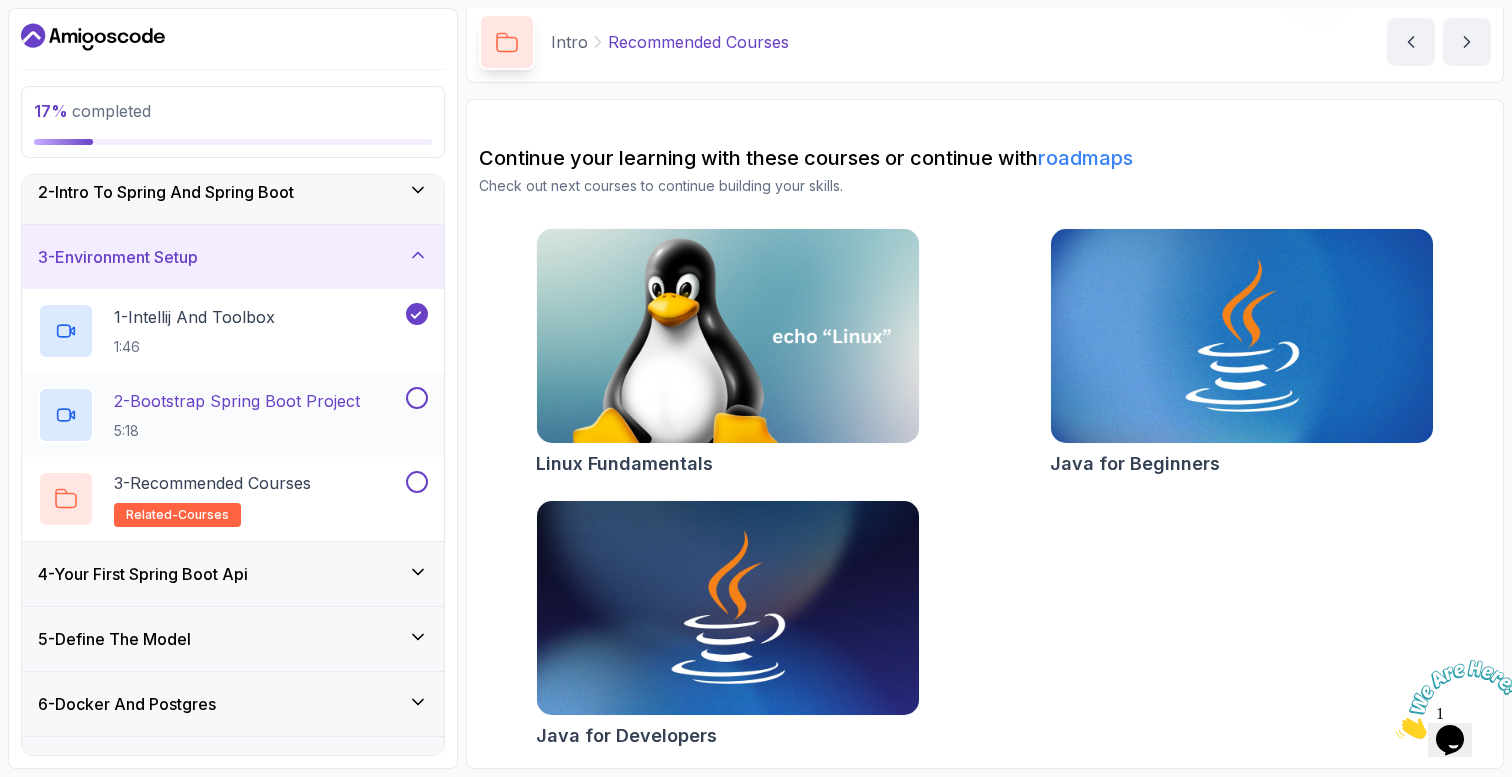 click at bounding box center [417, 398] 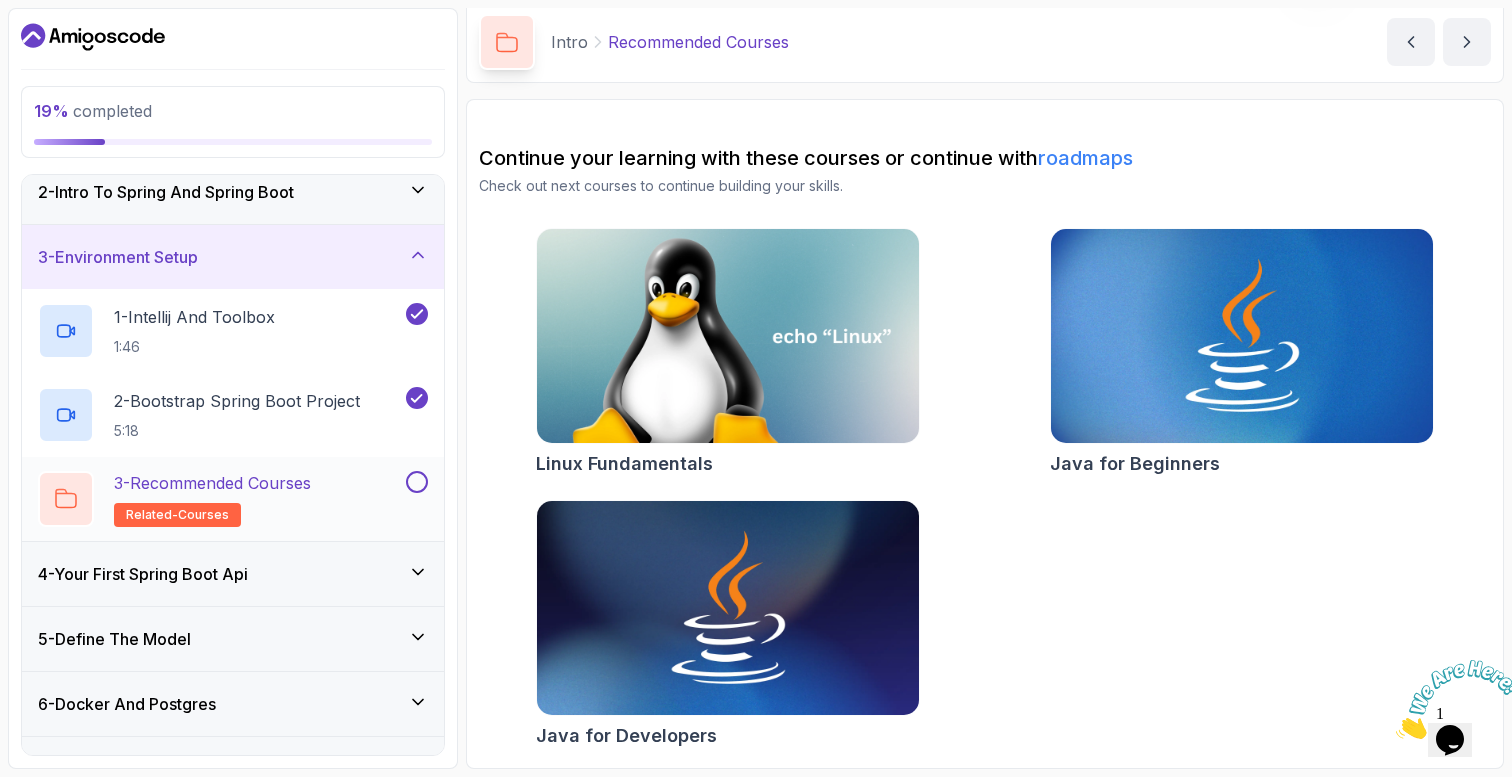 click on "3  -  Recommended Courses related-courses" at bounding box center (233, 499) 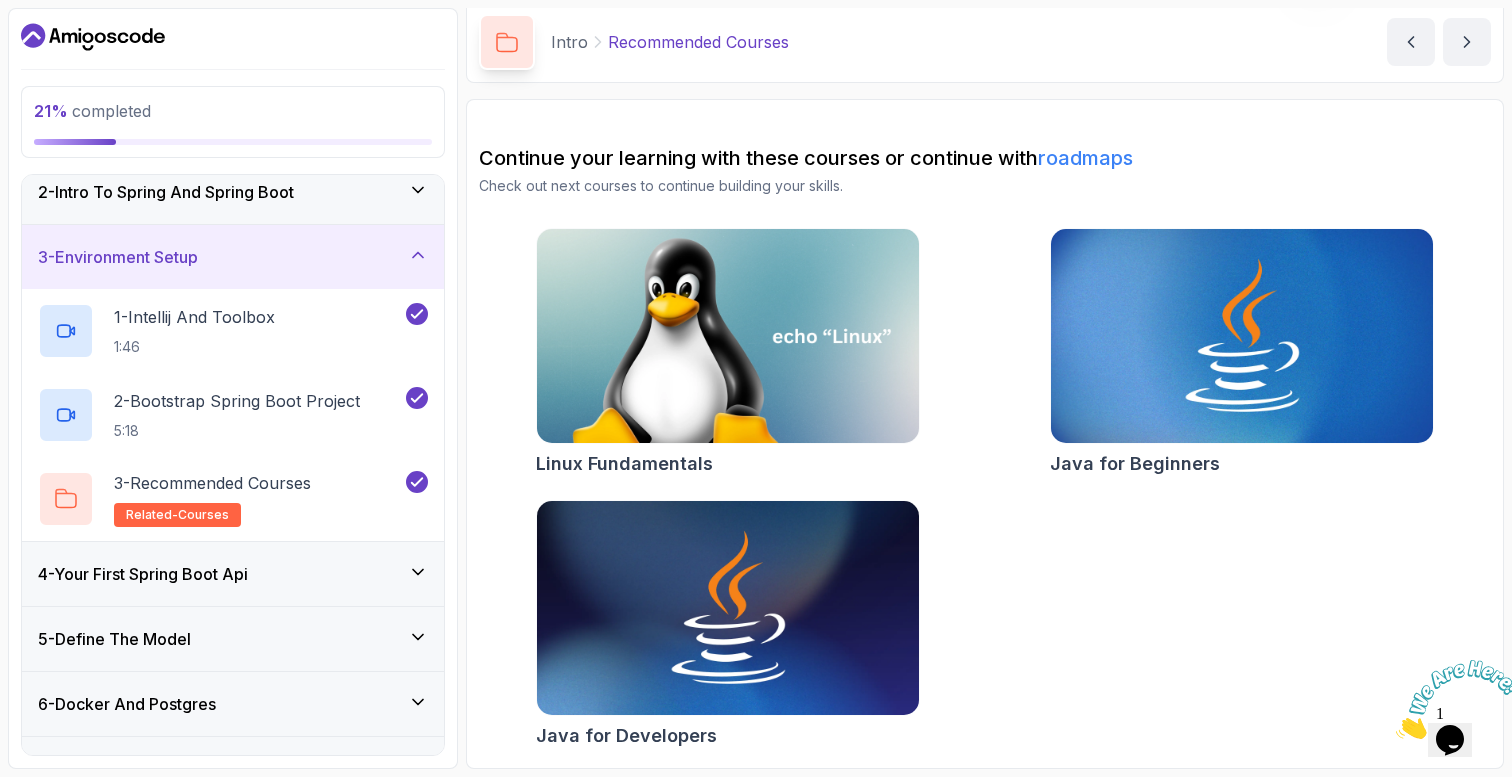 click 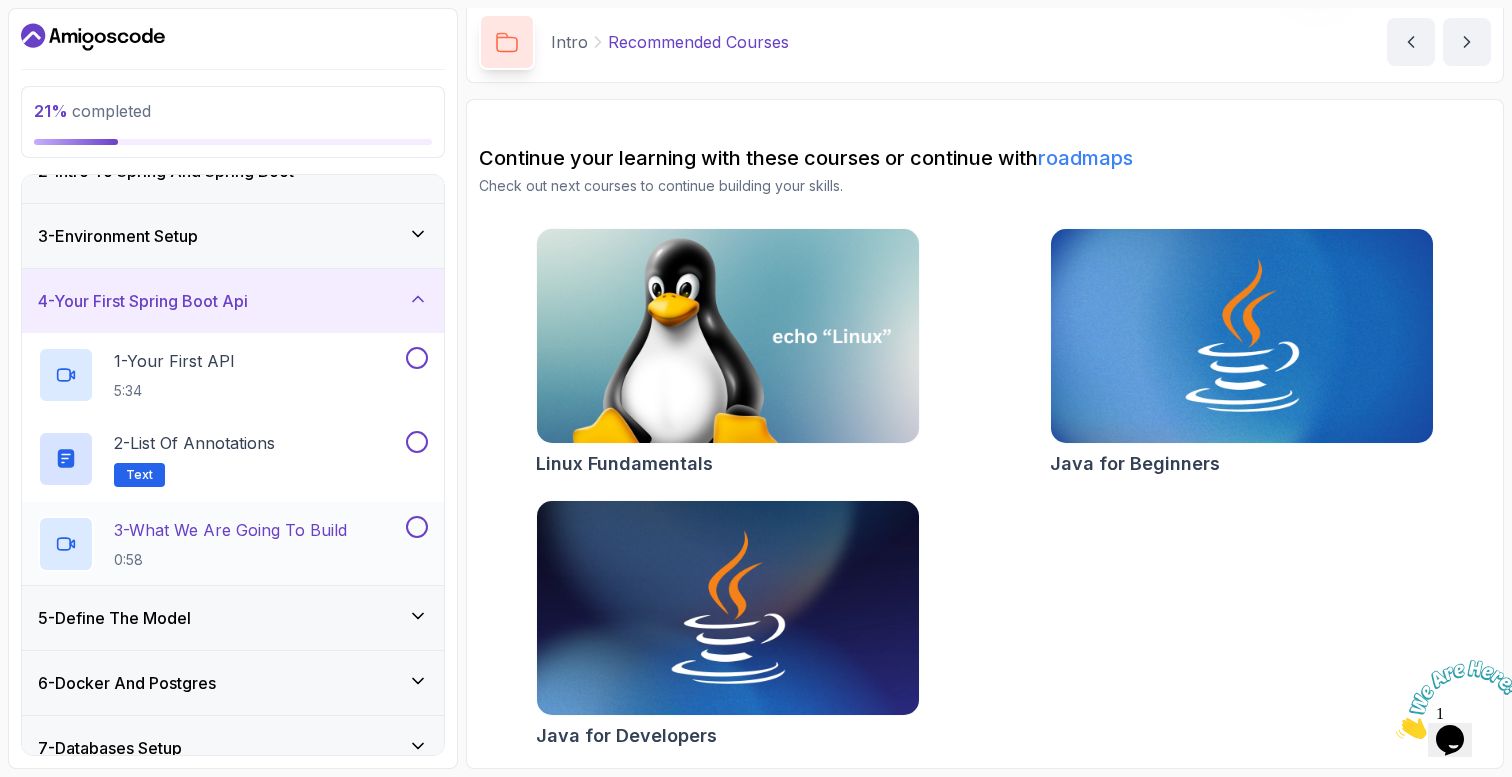 scroll, scrollTop: 117, scrollLeft: 0, axis: vertical 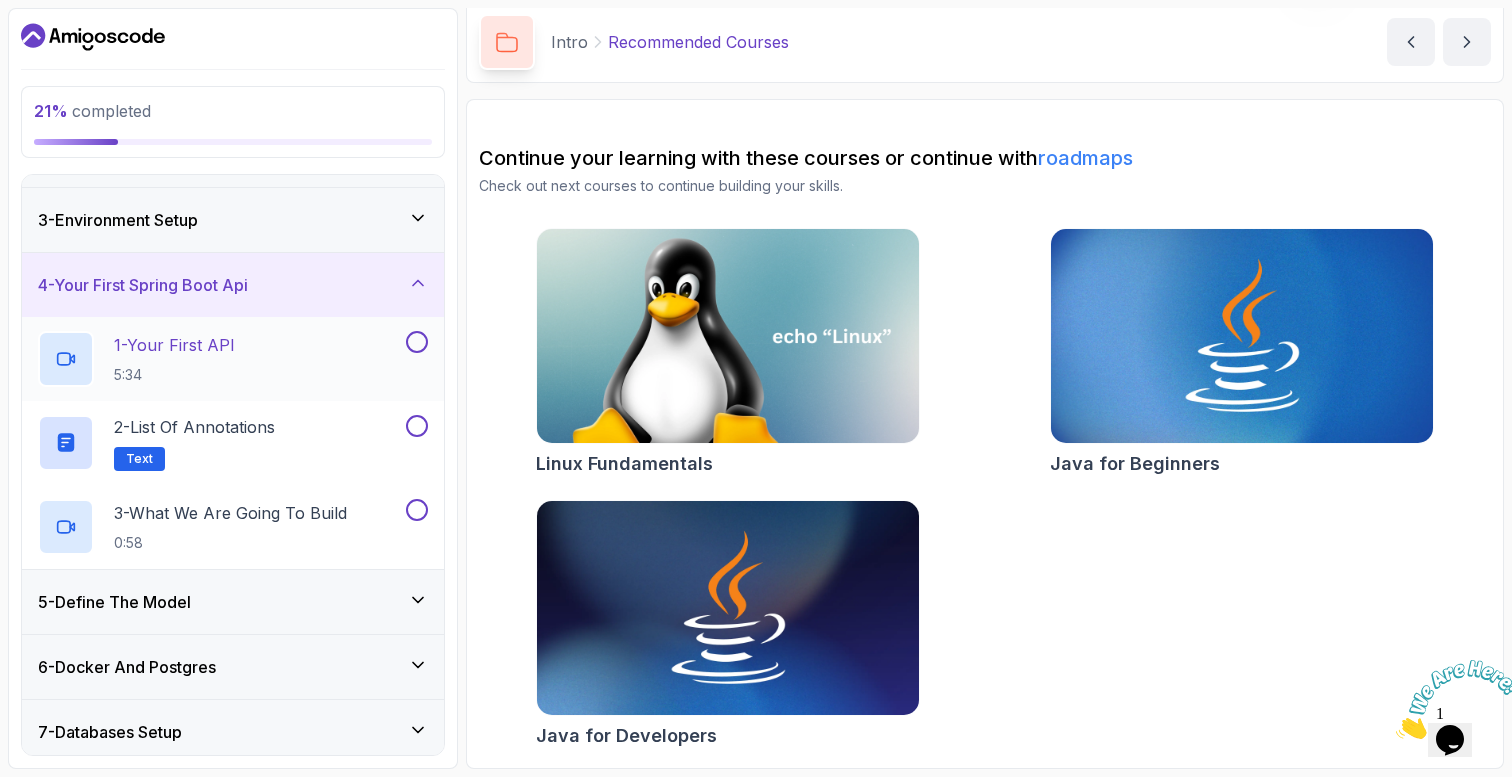 click at bounding box center [417, 342] 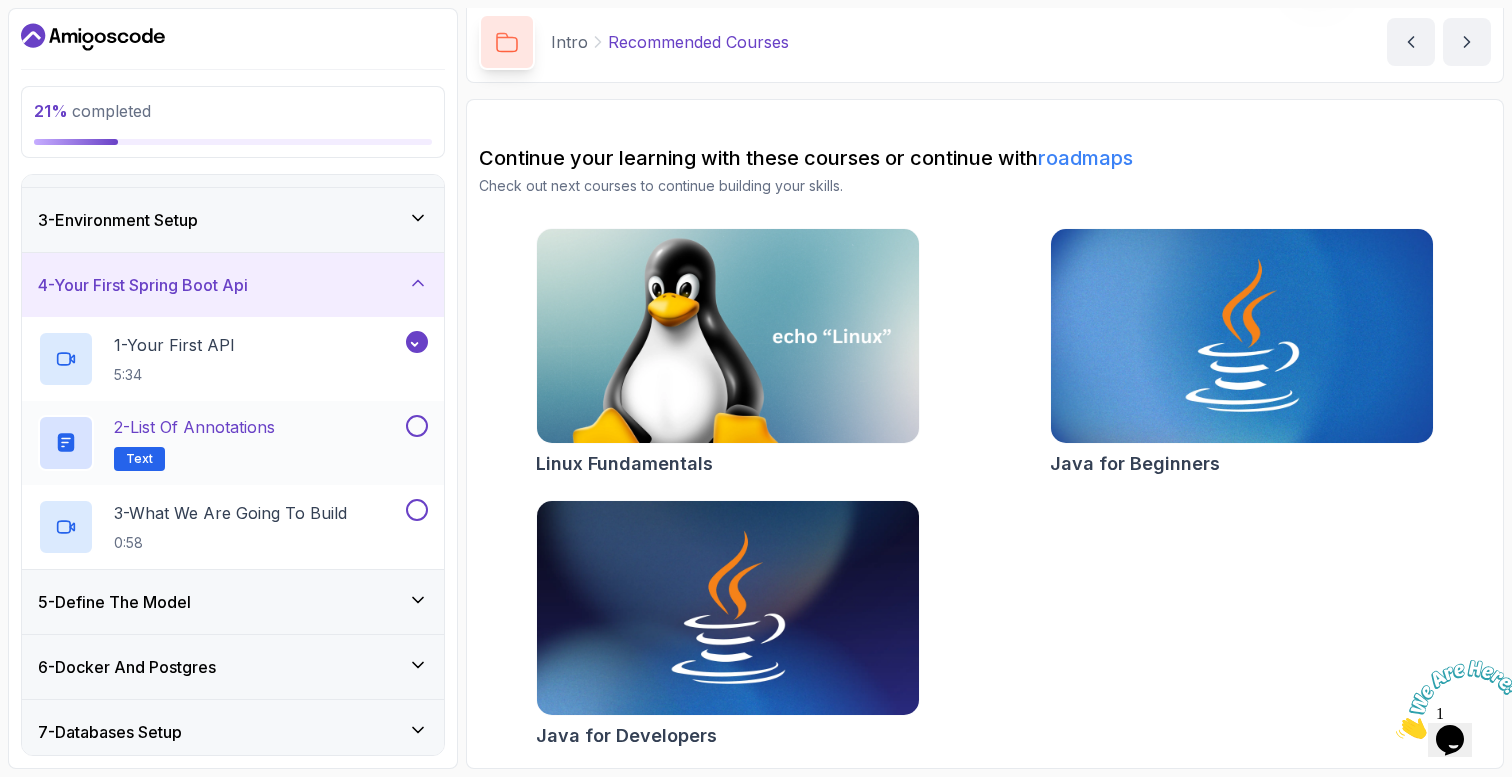 click at bounding box center [415, 426] 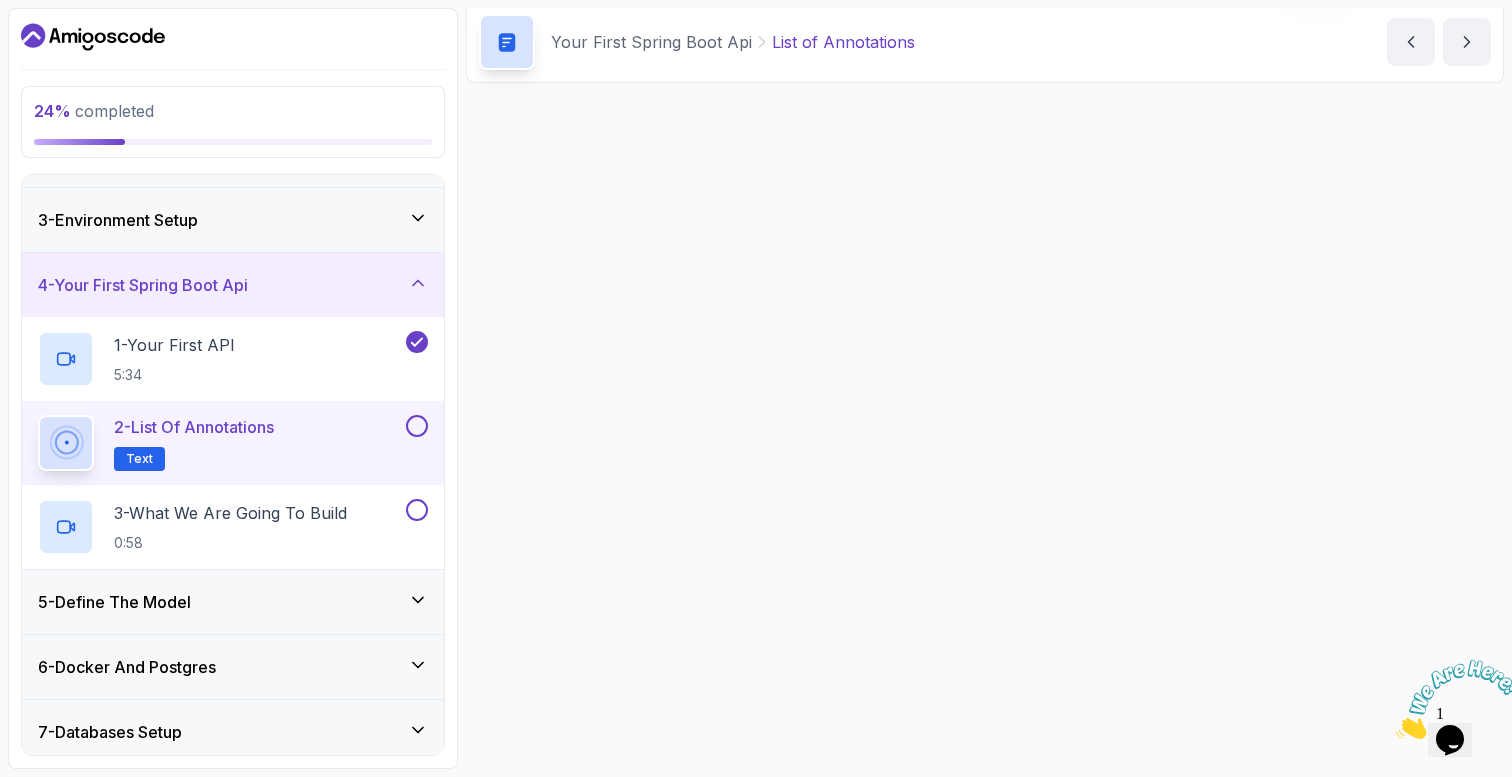 click at bounding box center [415, 426] 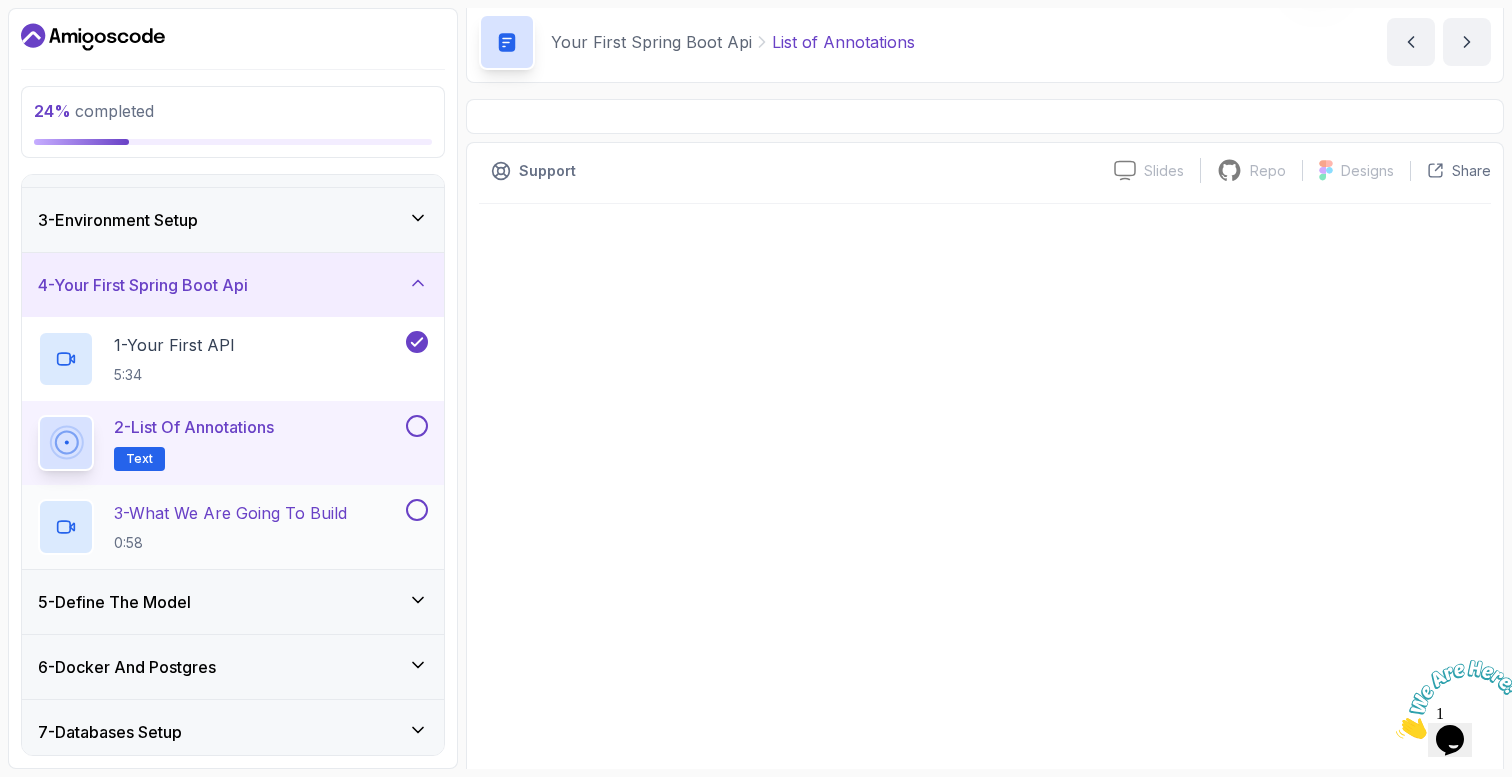 scroll, scrollTop: 0, scrollLeft: 0, axis: both 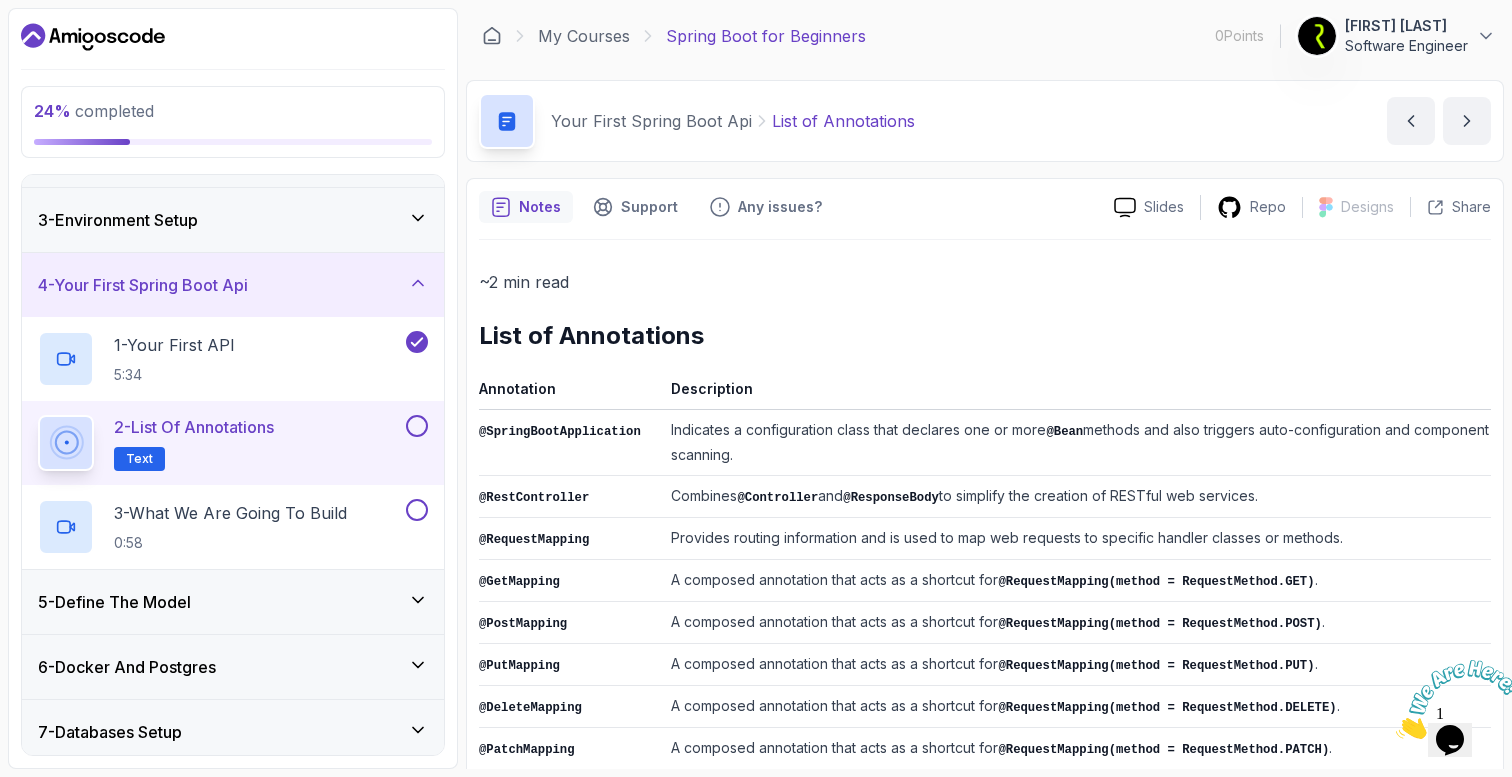 click at bounding box center [417, 426] 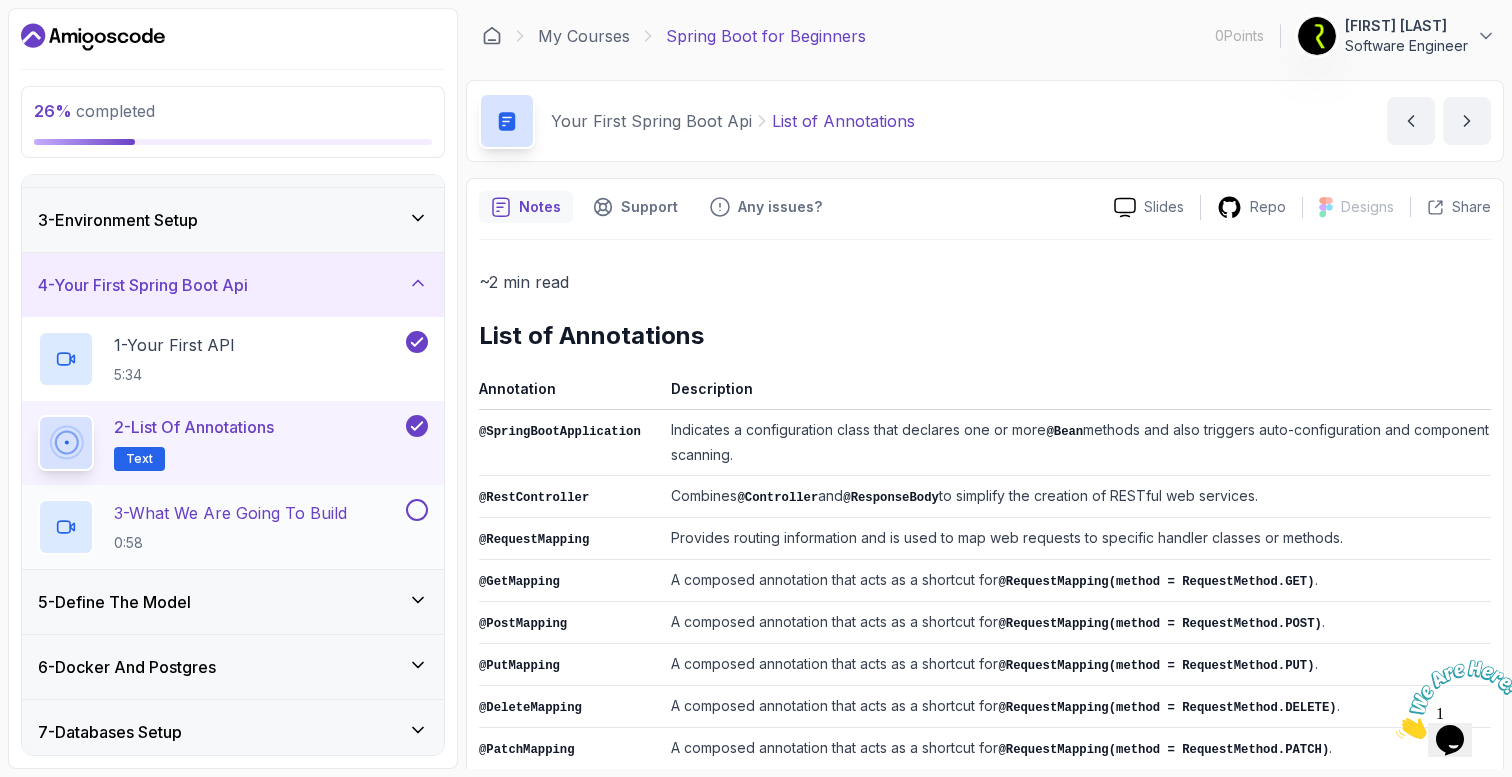 click at bounding box center [417, 510] 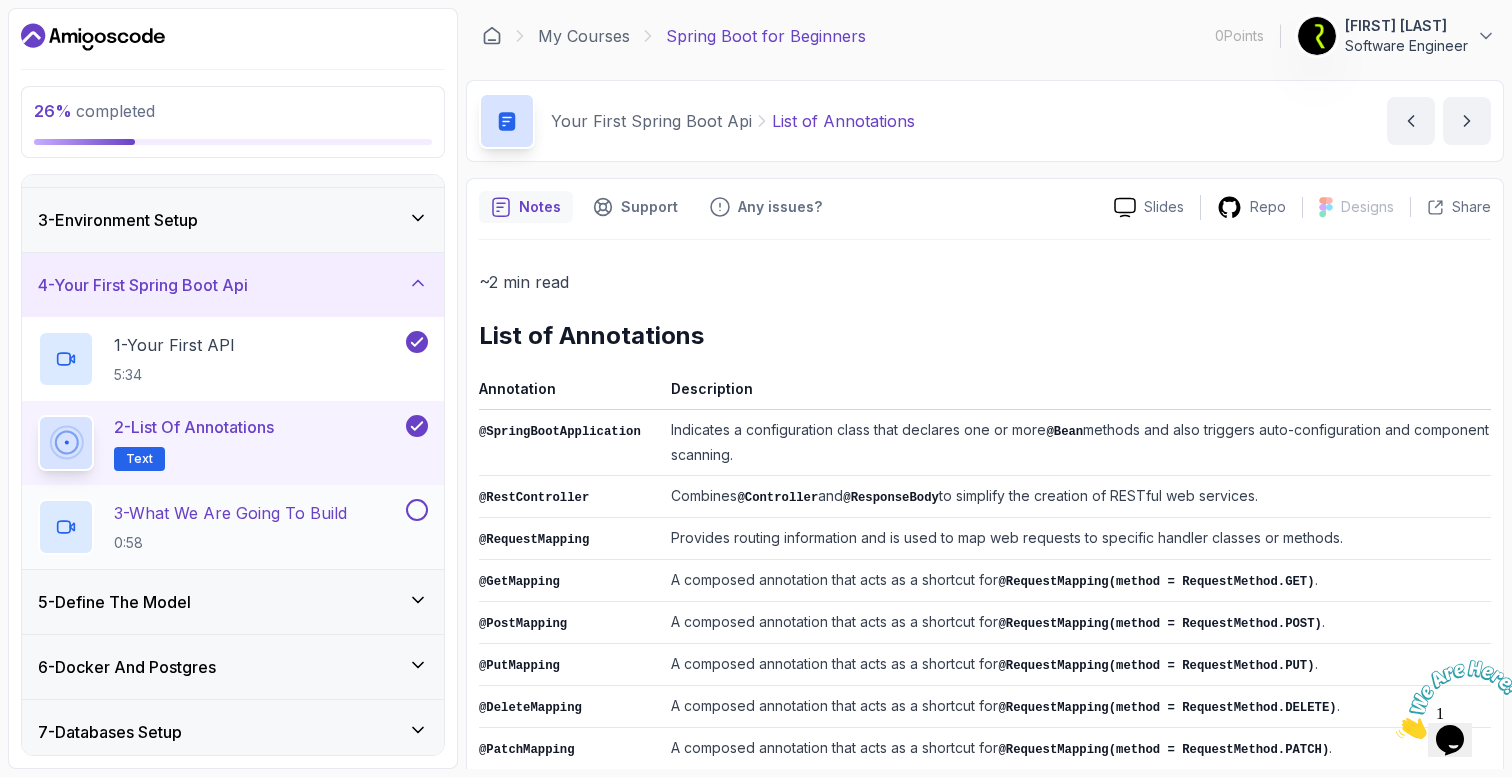 click at bounding box center (417, 510) 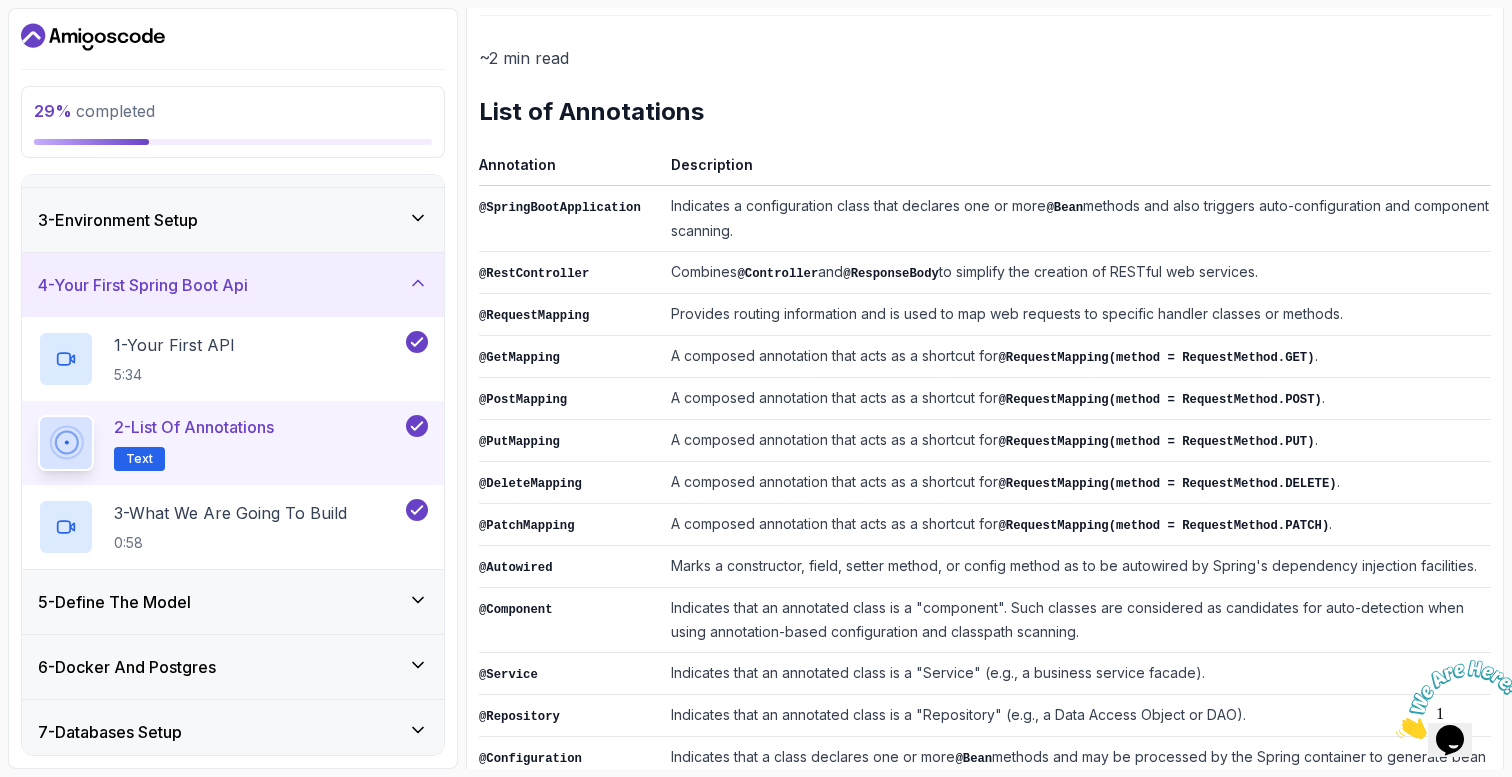 scroll, scrollTop: 0, scrollLeft: 0, axis: both 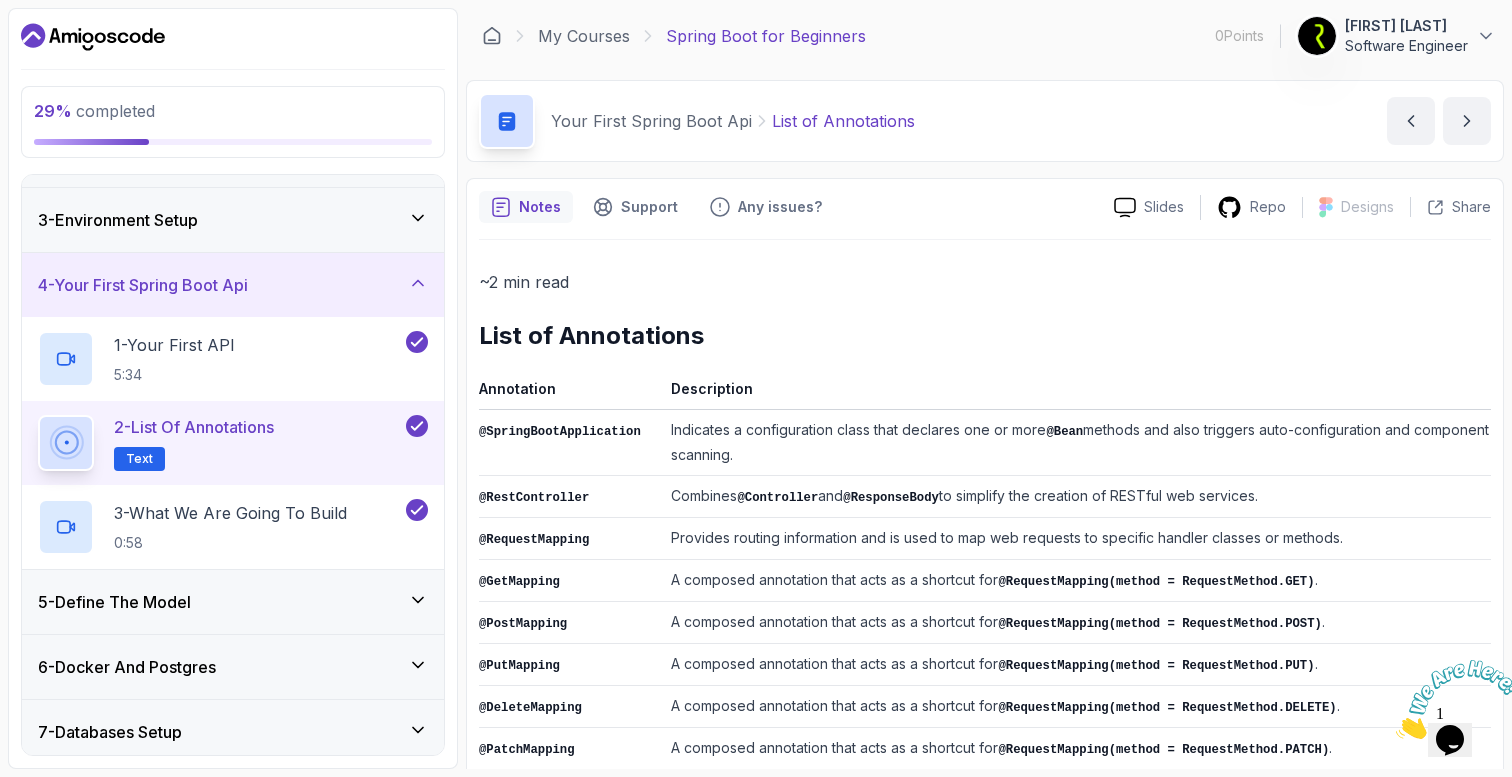 click 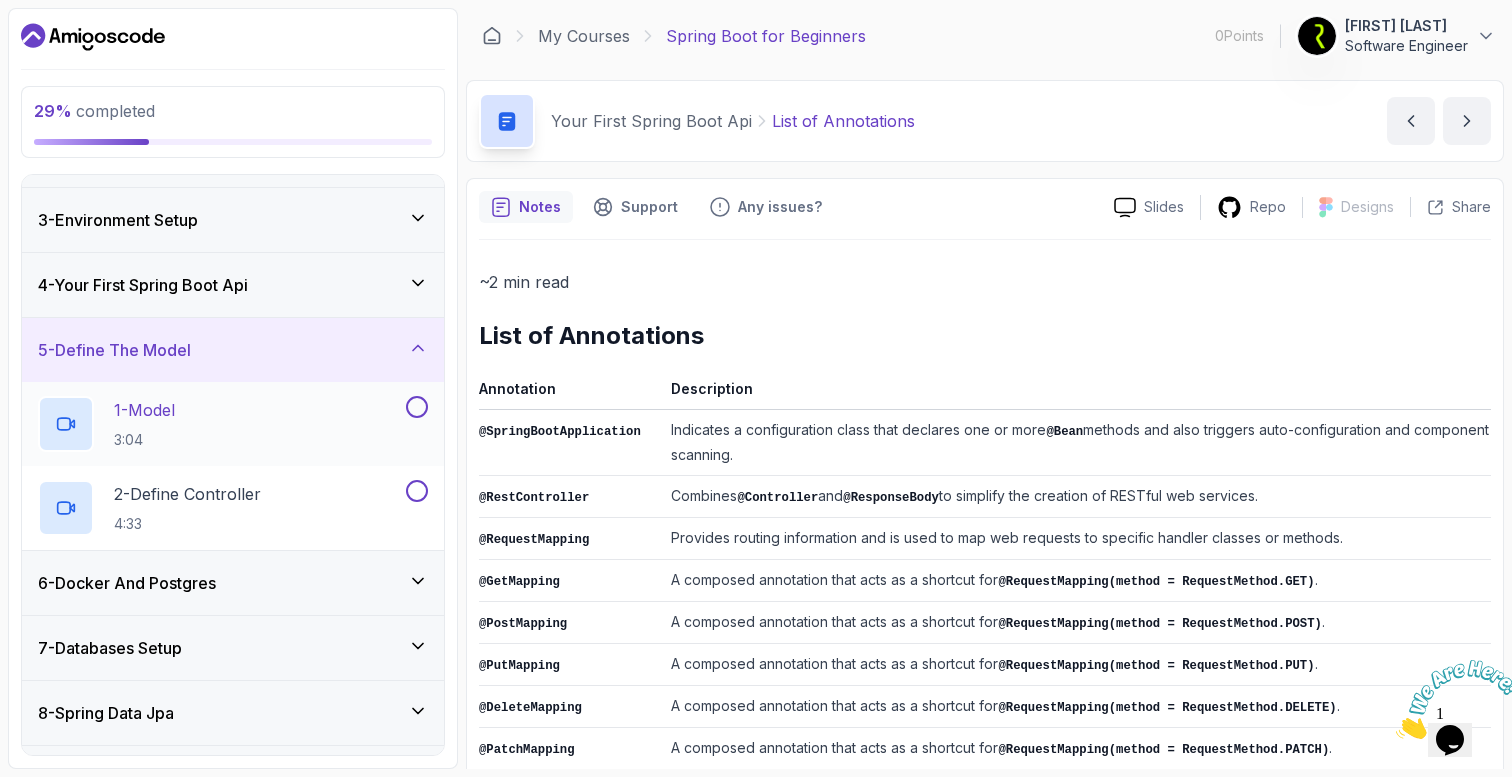 click at bounding box center [417, 407] 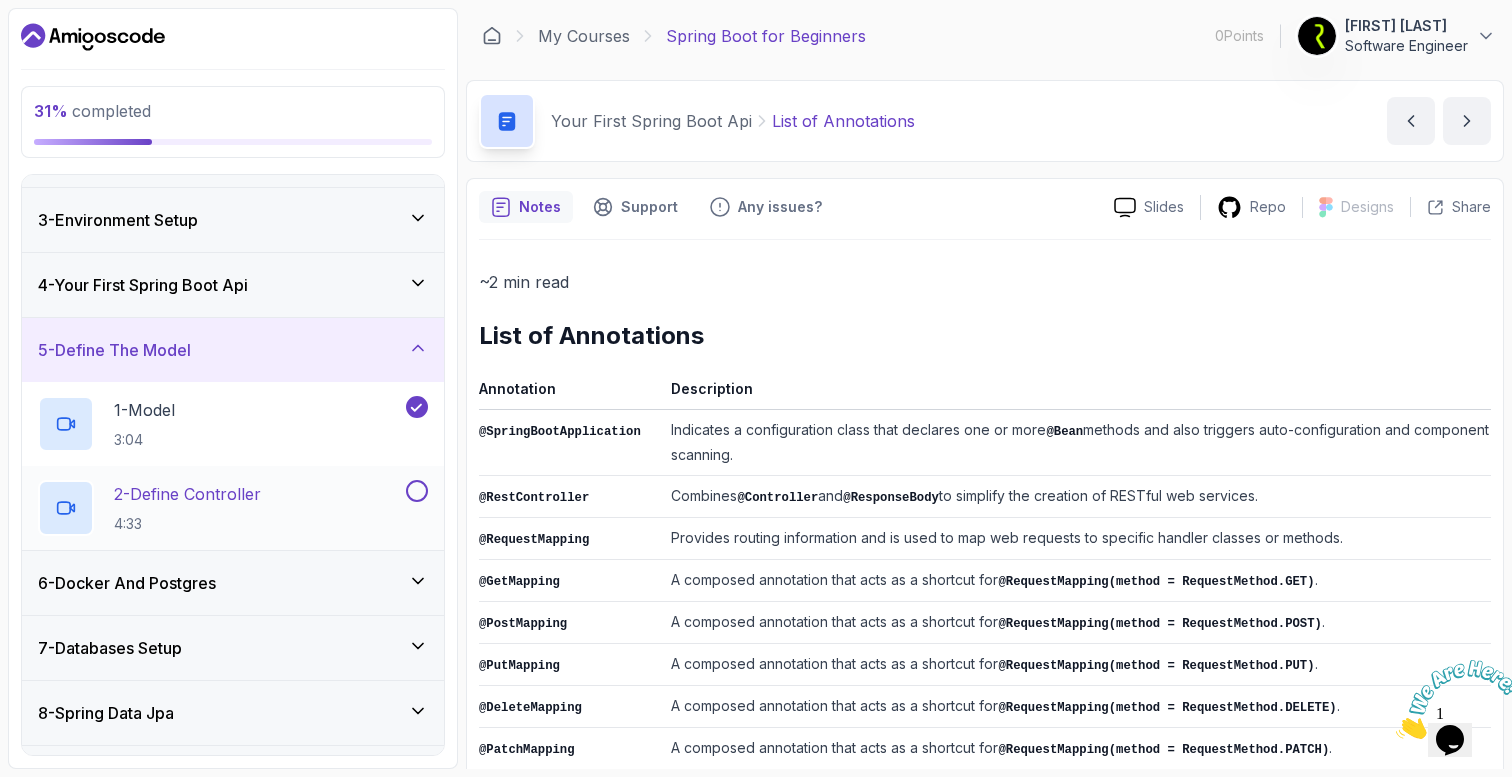 click at bounding box center (417, 491) 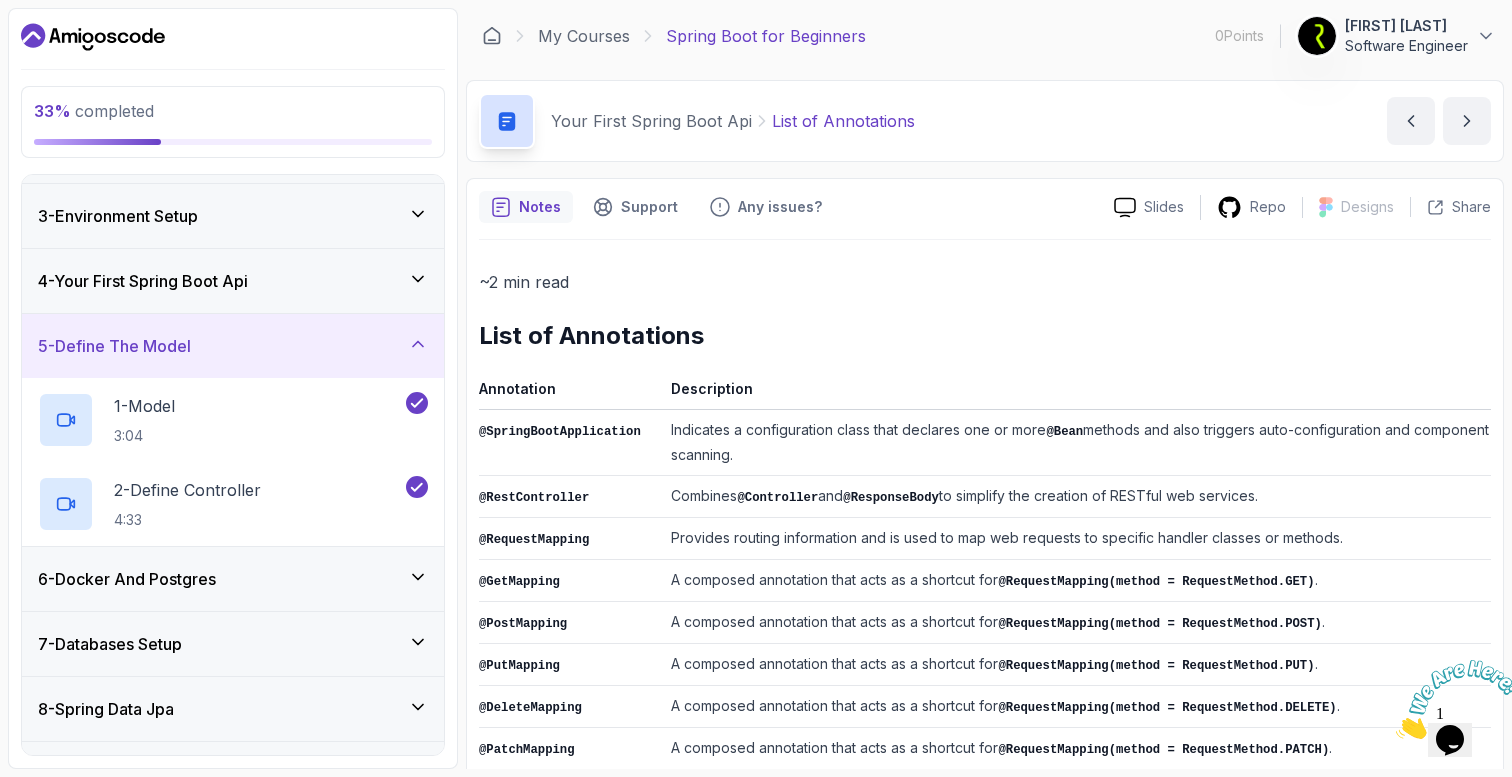 click 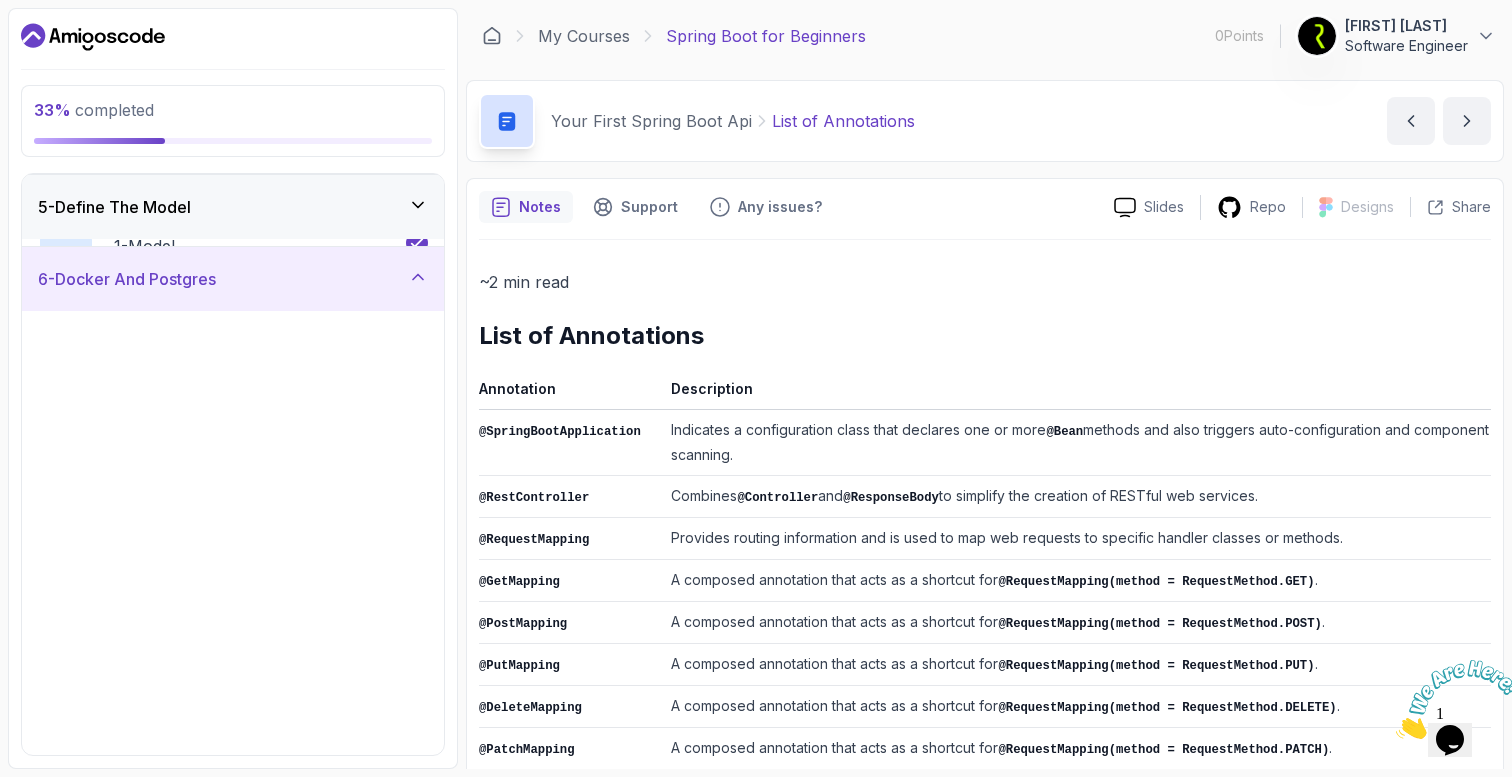 scroll, scrollTop: 306, scrollLeft: 0, axis: vertical 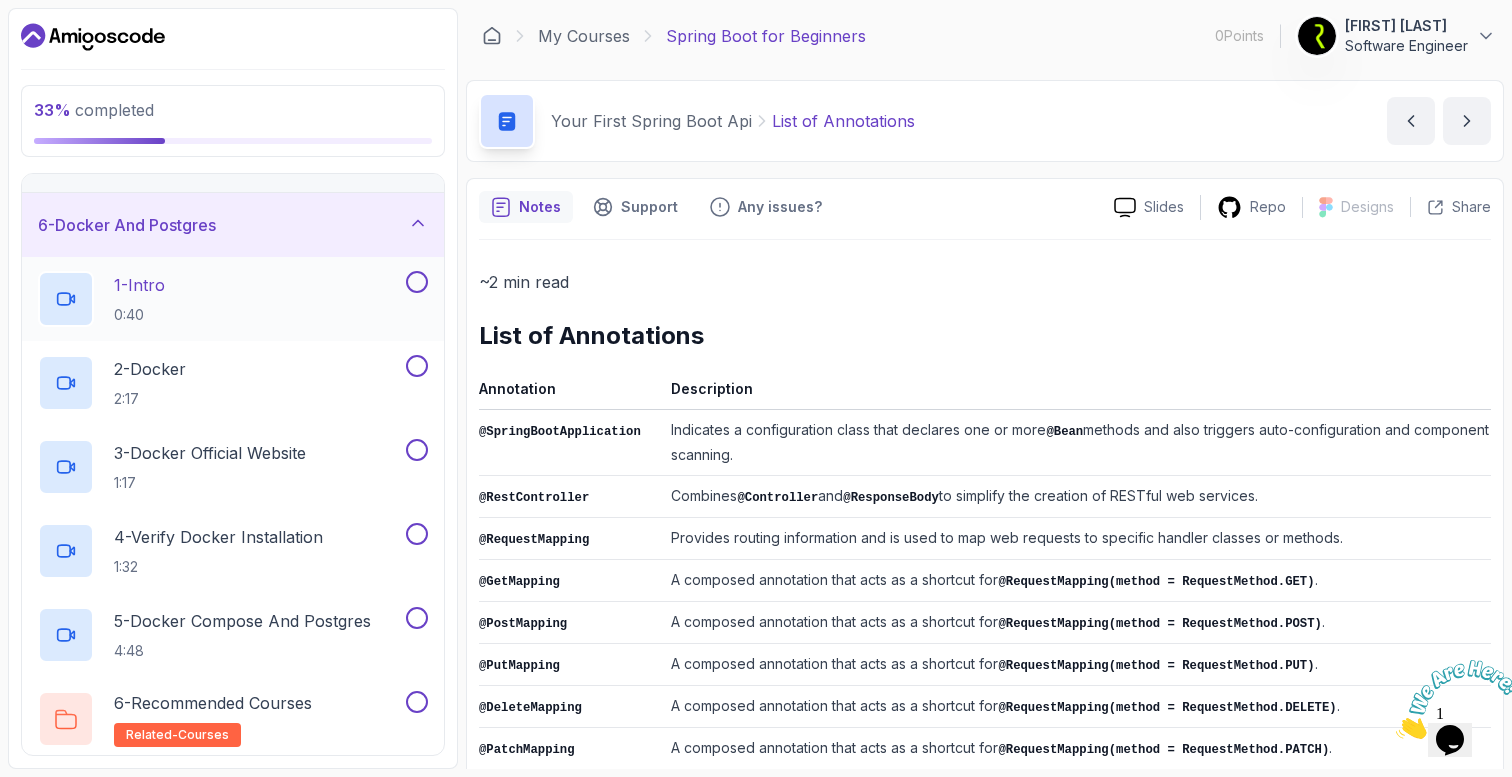 click at bounding box center (417, 282) 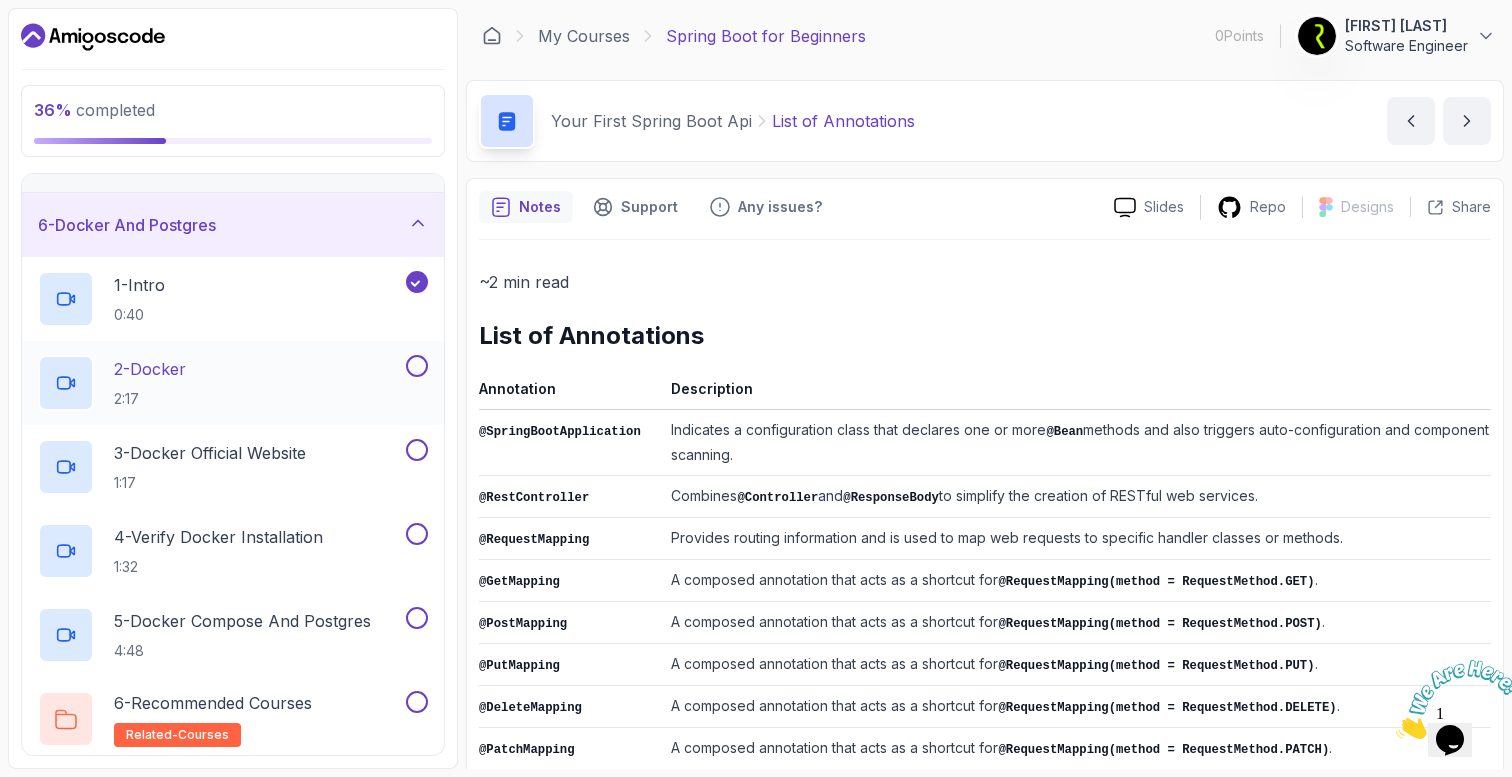 click at bounding box center [417, 366] 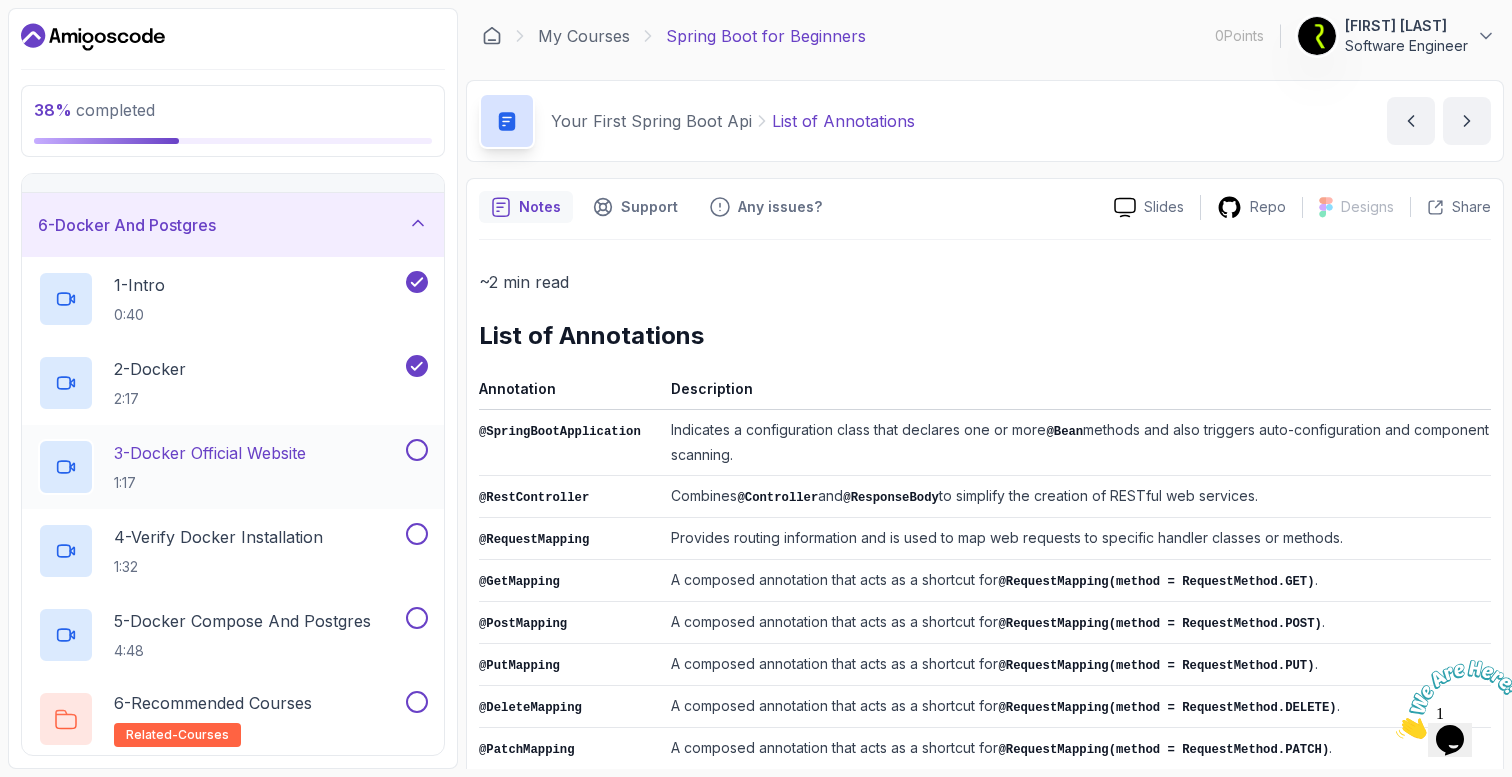 click at bounding box center [417, 450] 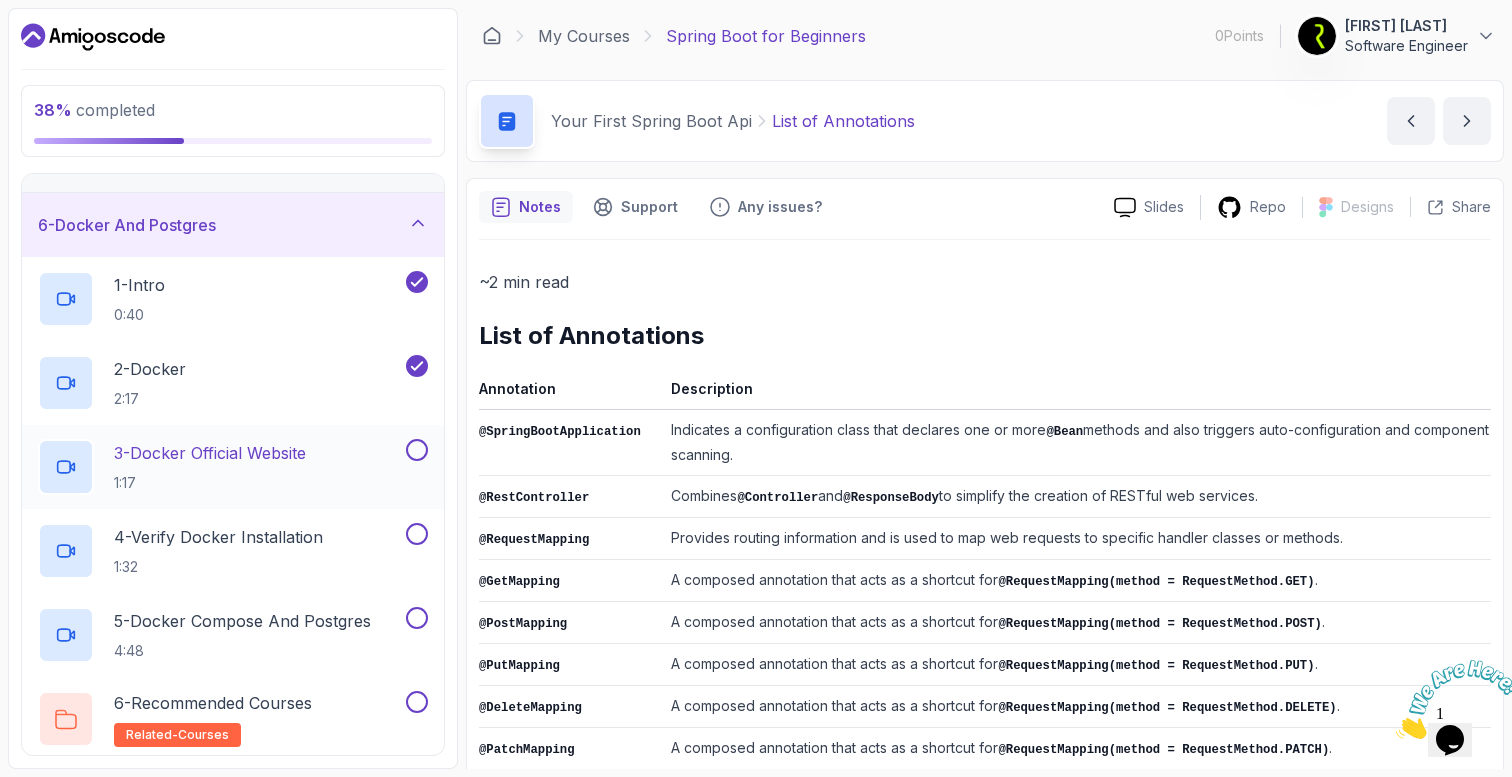 click at bounding box center [417, 450] 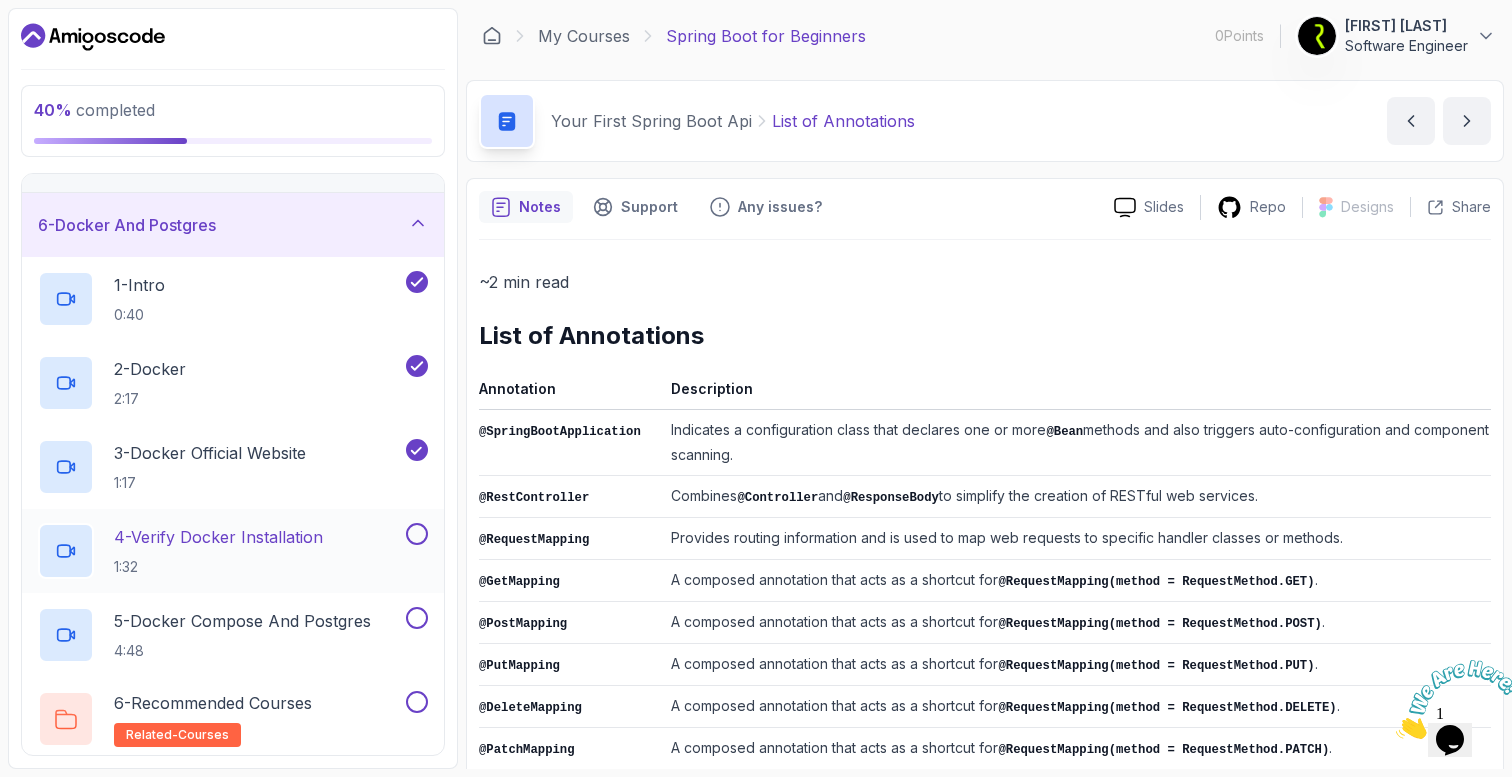 click at bounding box center (417, 534) 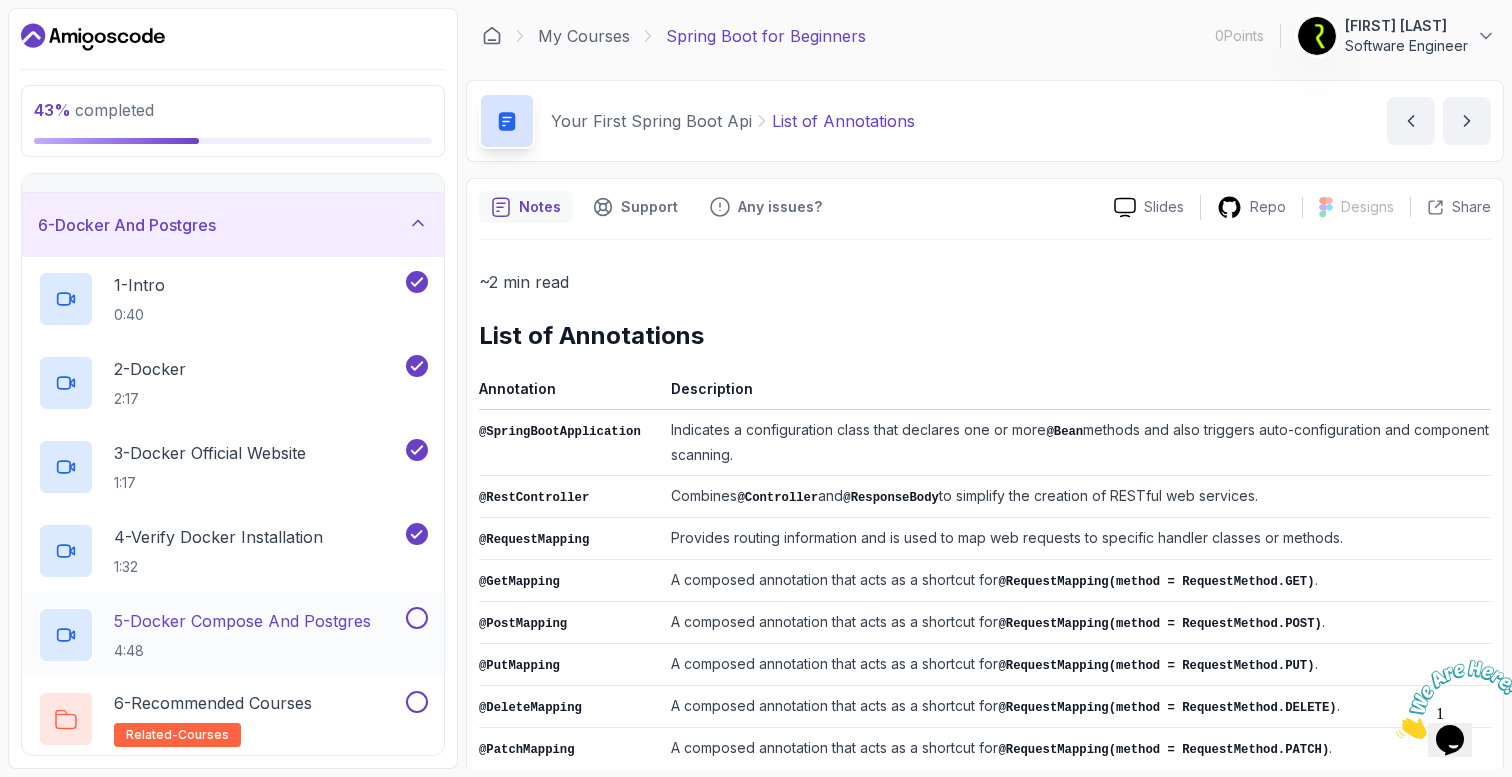 click at bounding box center (415, 618) 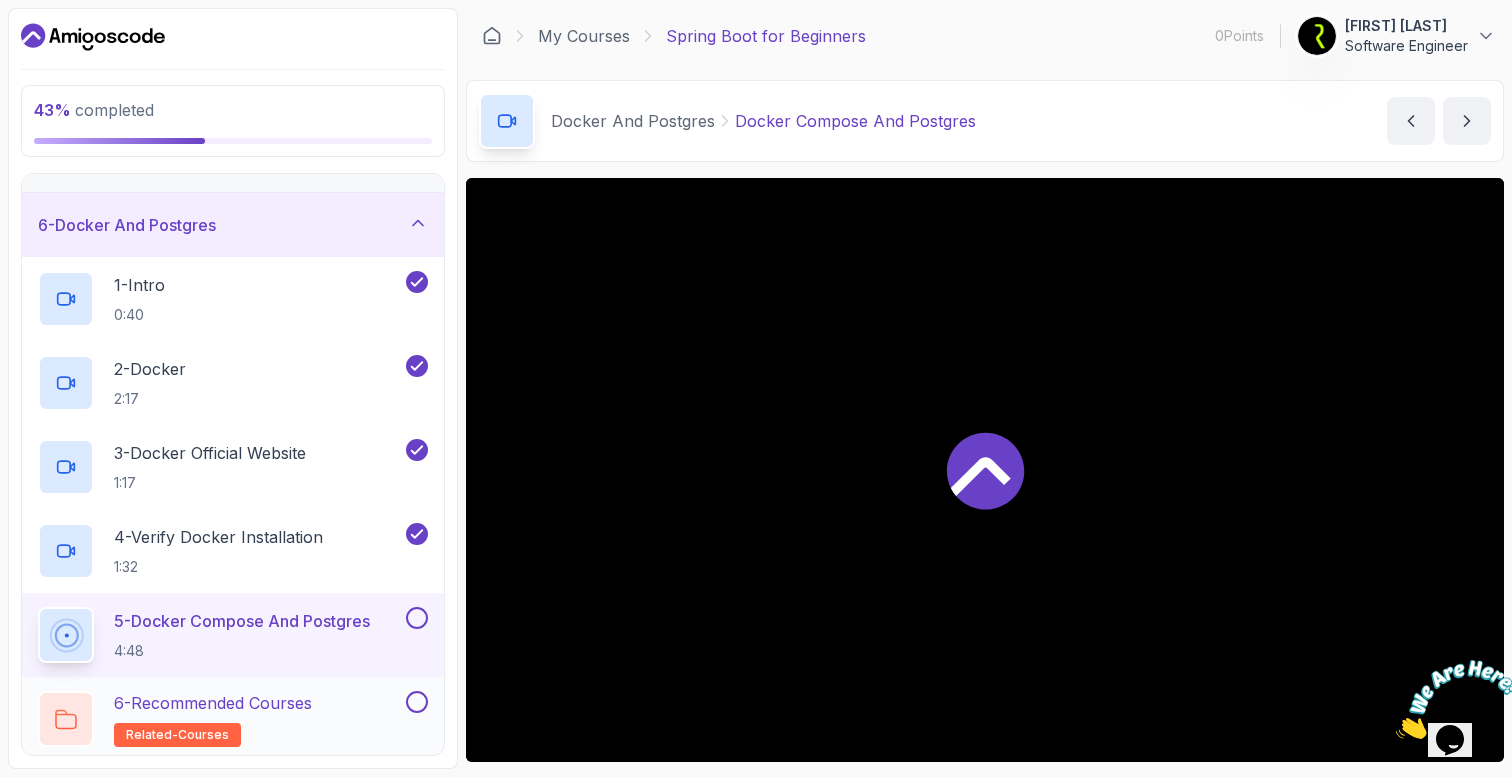 click at bounding box center [417, 702] 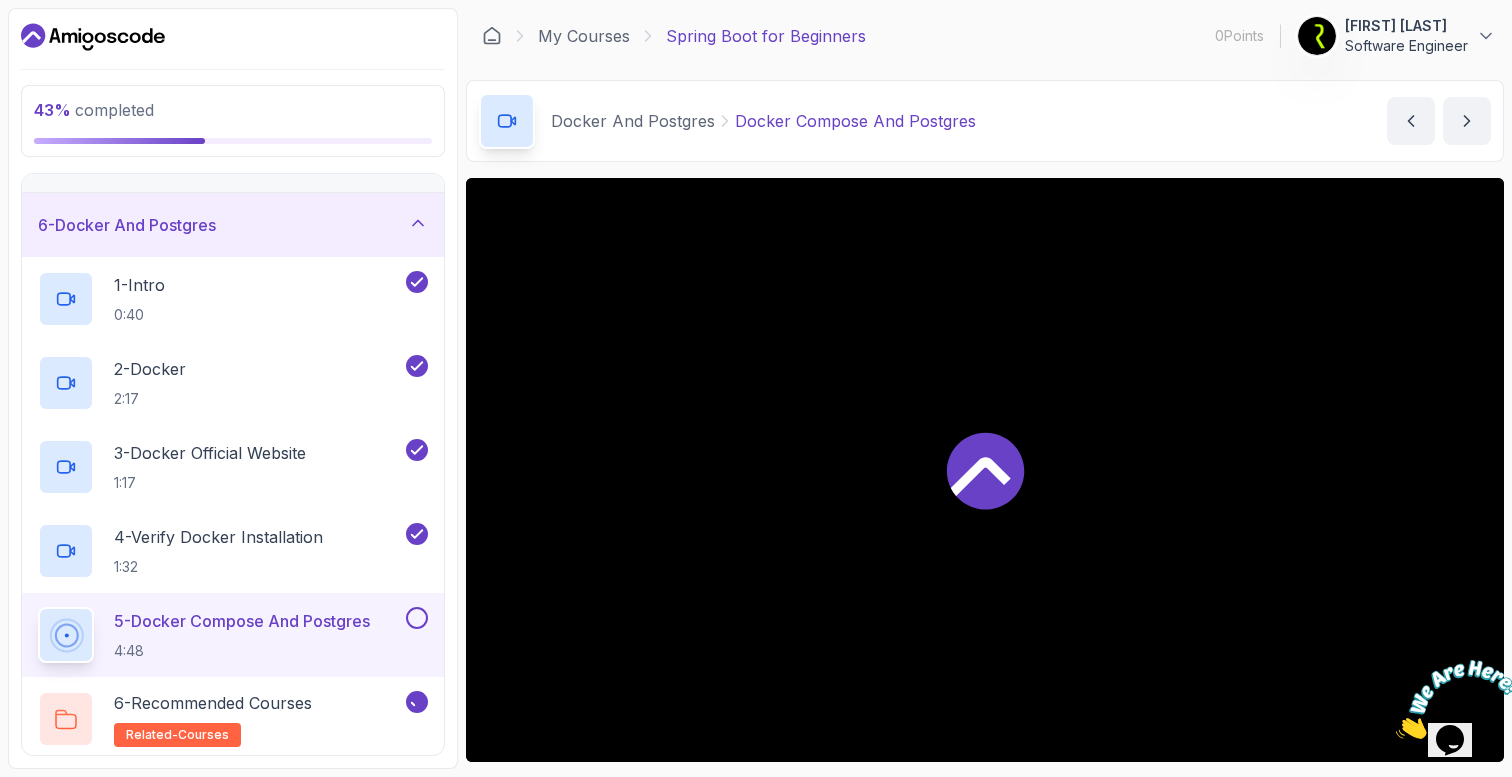 click at bounding box center [417, 618] 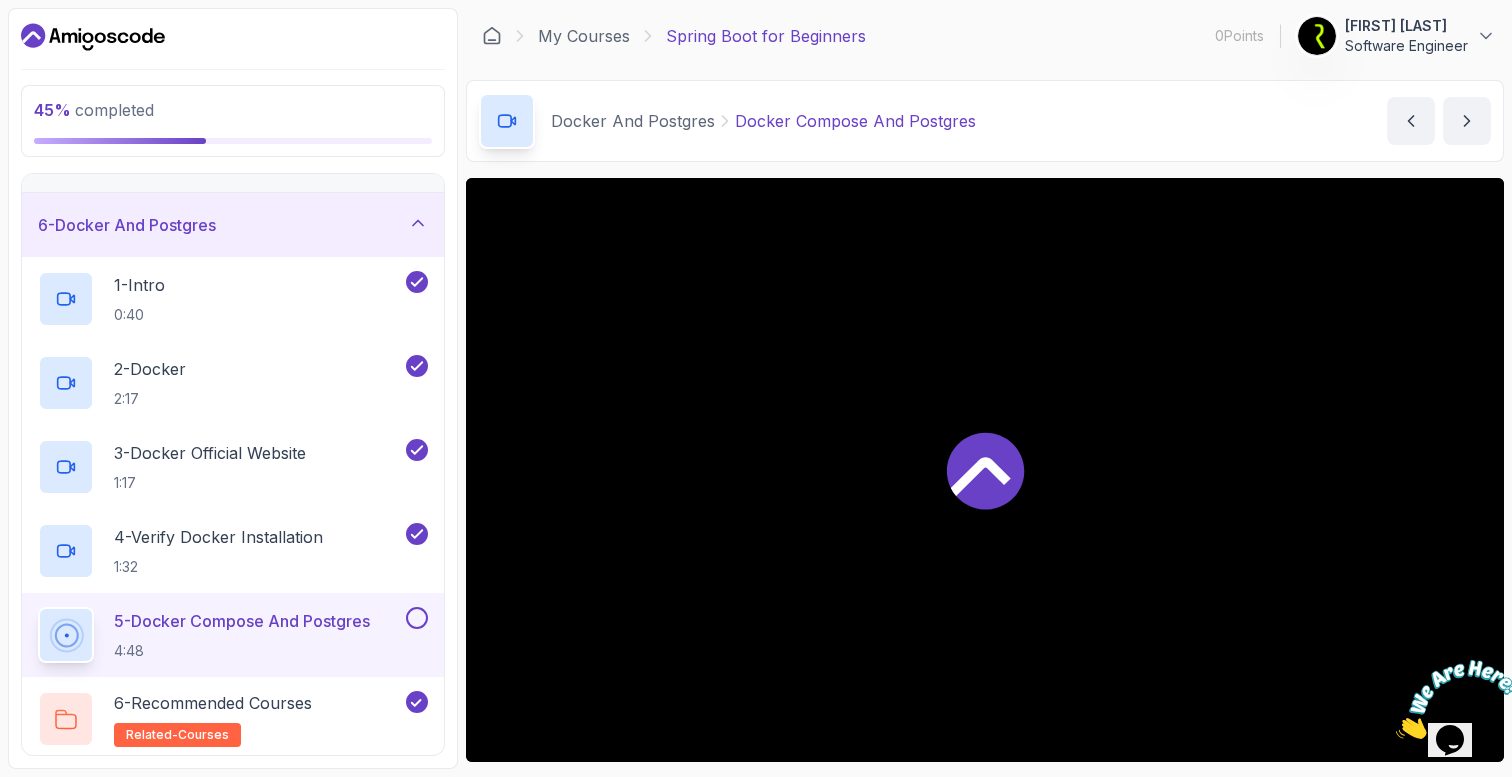 click at bounding box center [417, 618] 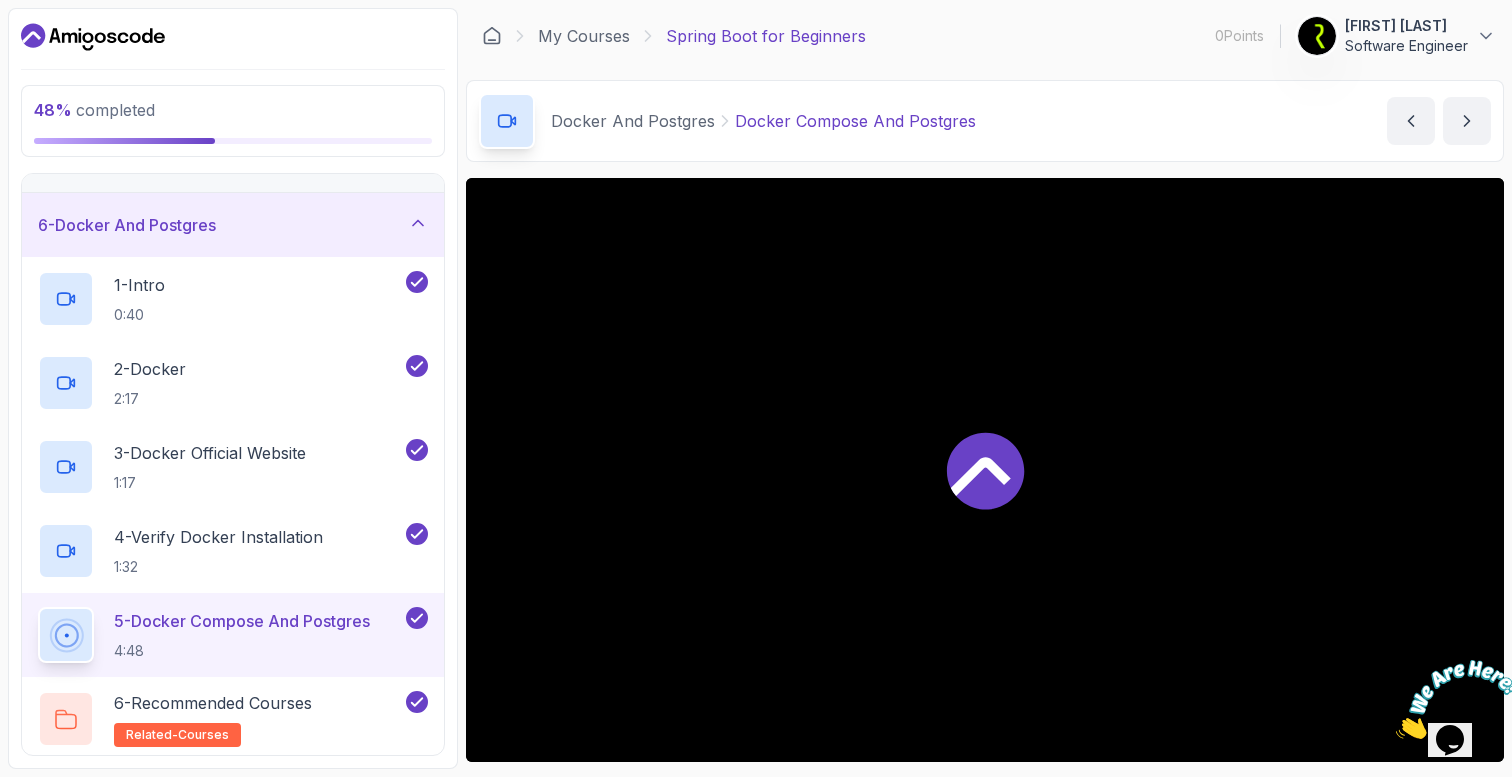 scroll, scrollTop: 702, scrollLeft: 0, axis: vertical 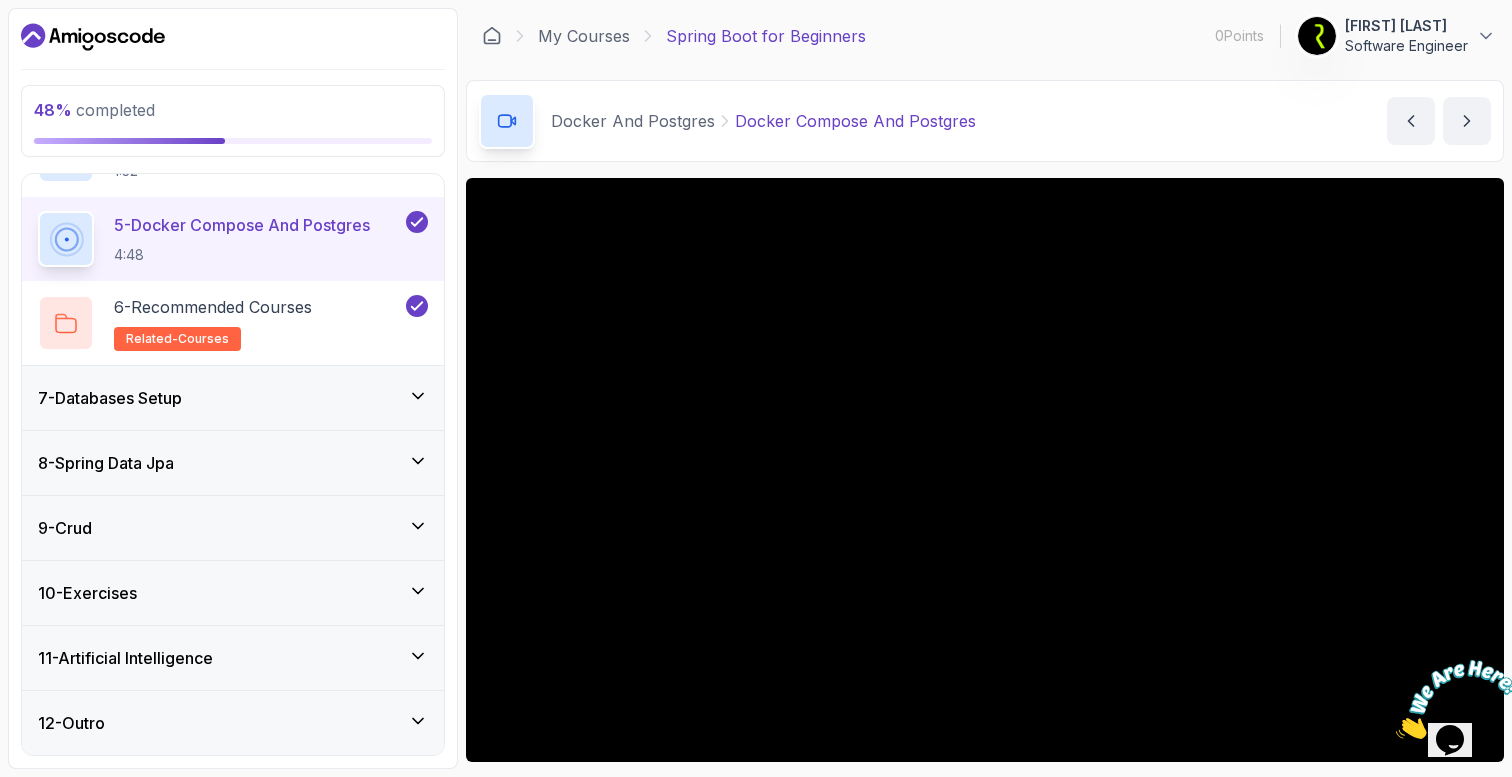 click 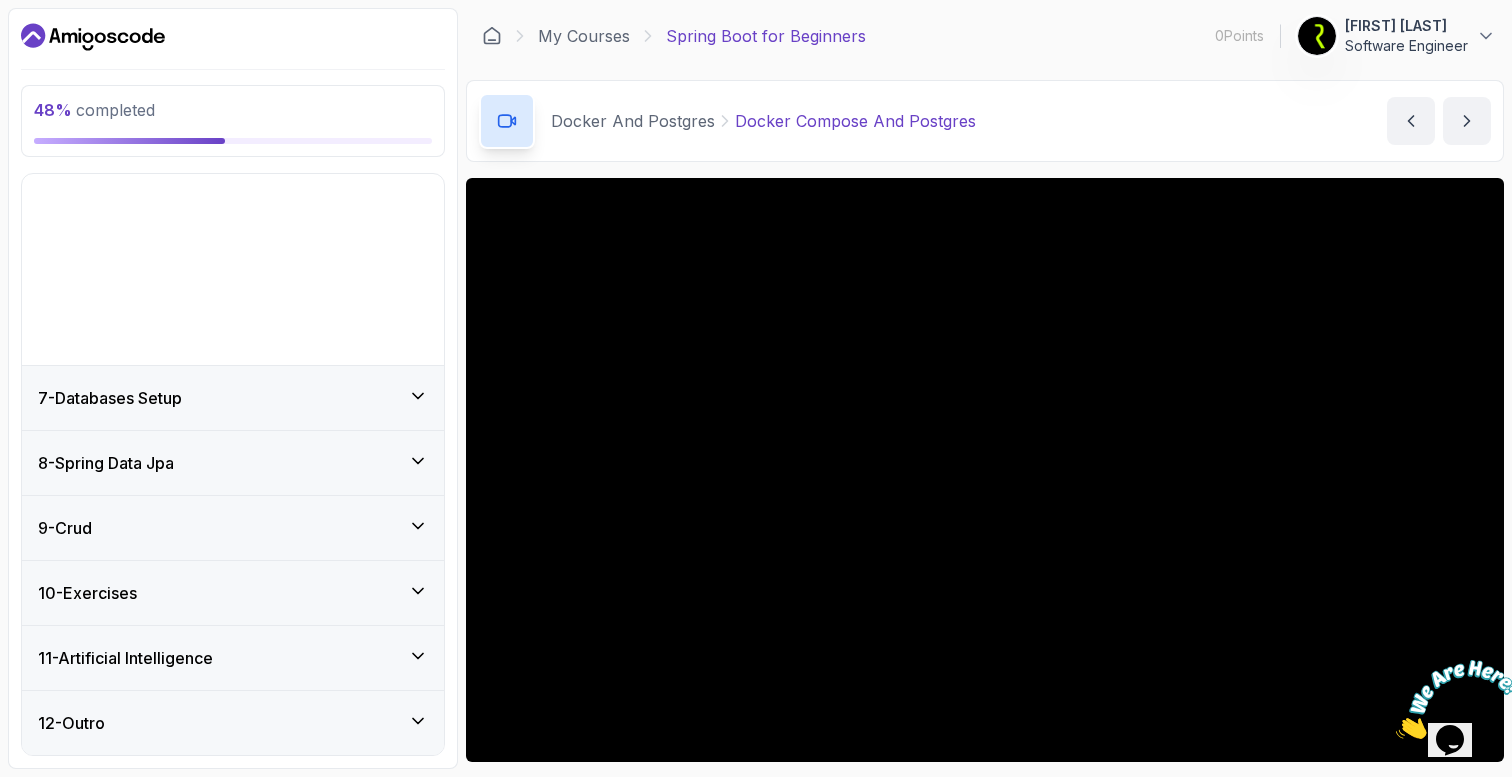 scroll, scrollTop: 198, scrollLeft: 0, axis: vertical 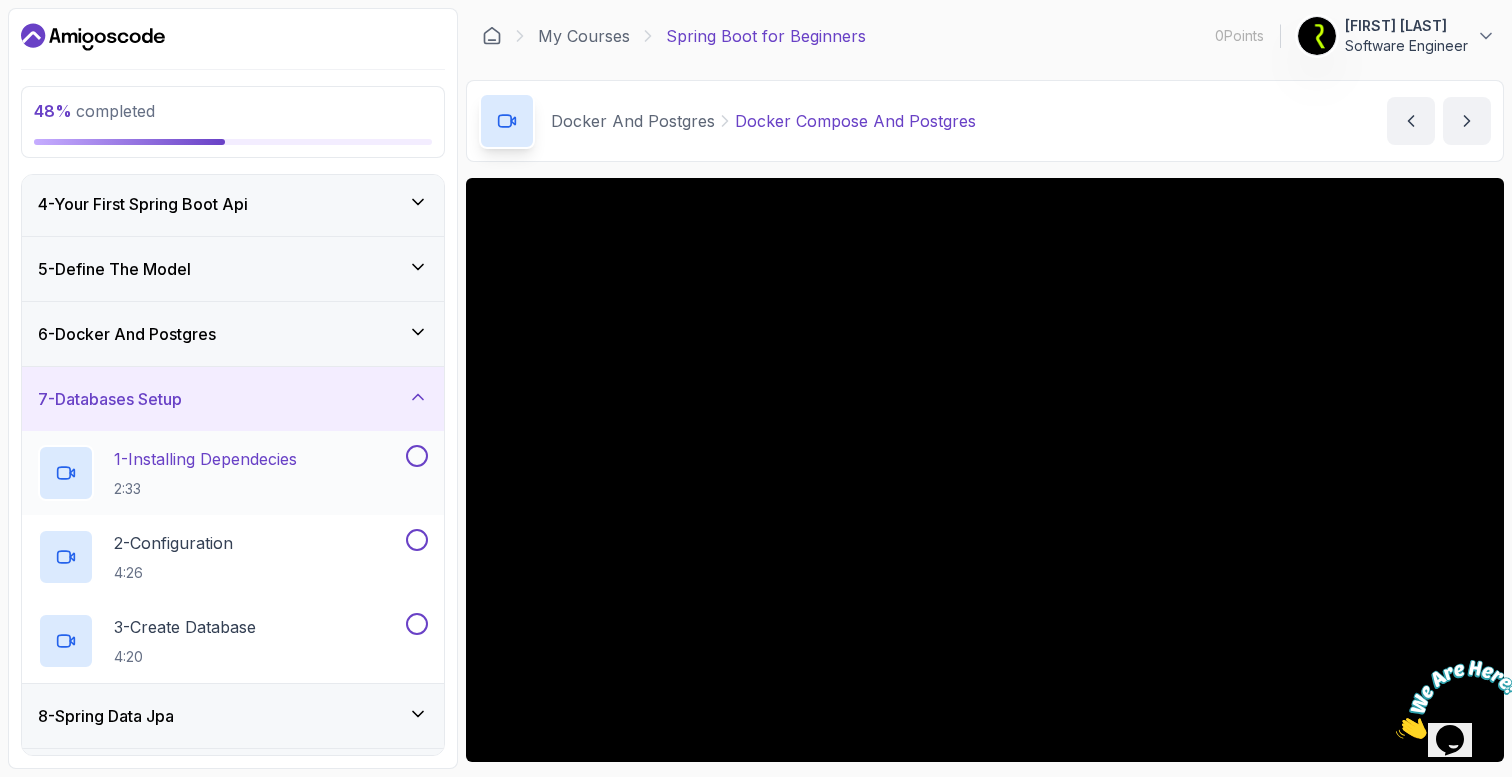 click at bounding box center [417, 456] 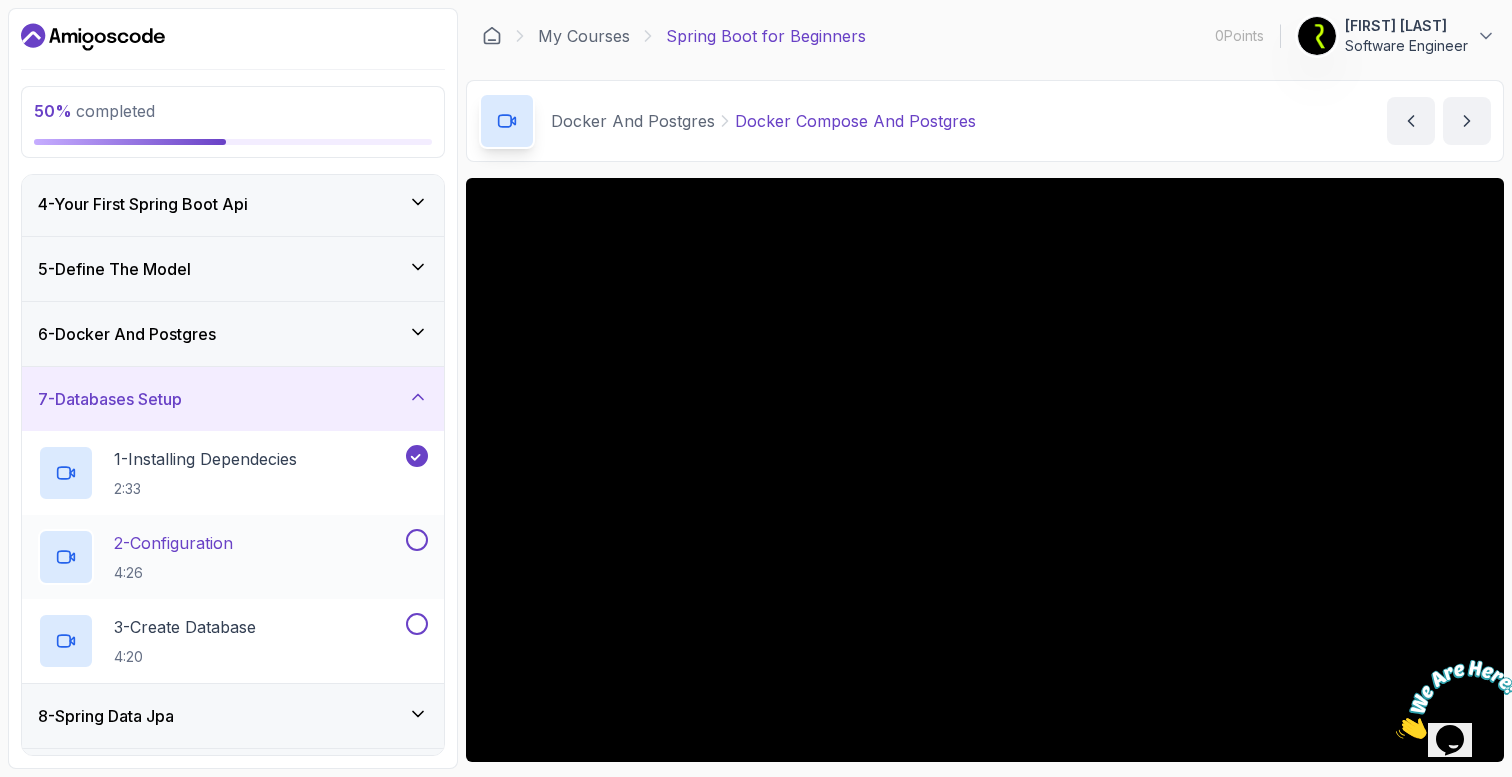 click at bounding box center [417, 540] 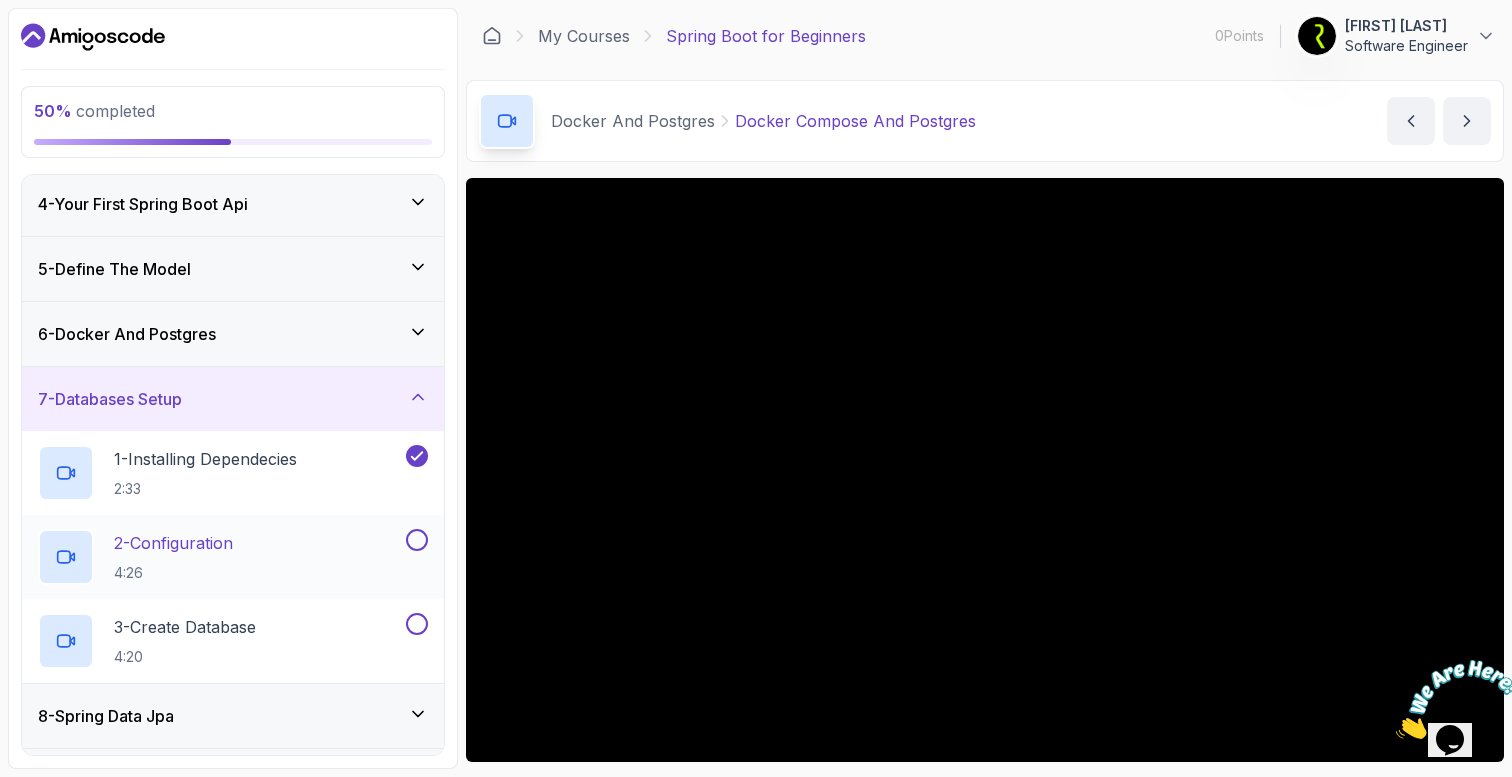 click at bounding box center [417, 540] 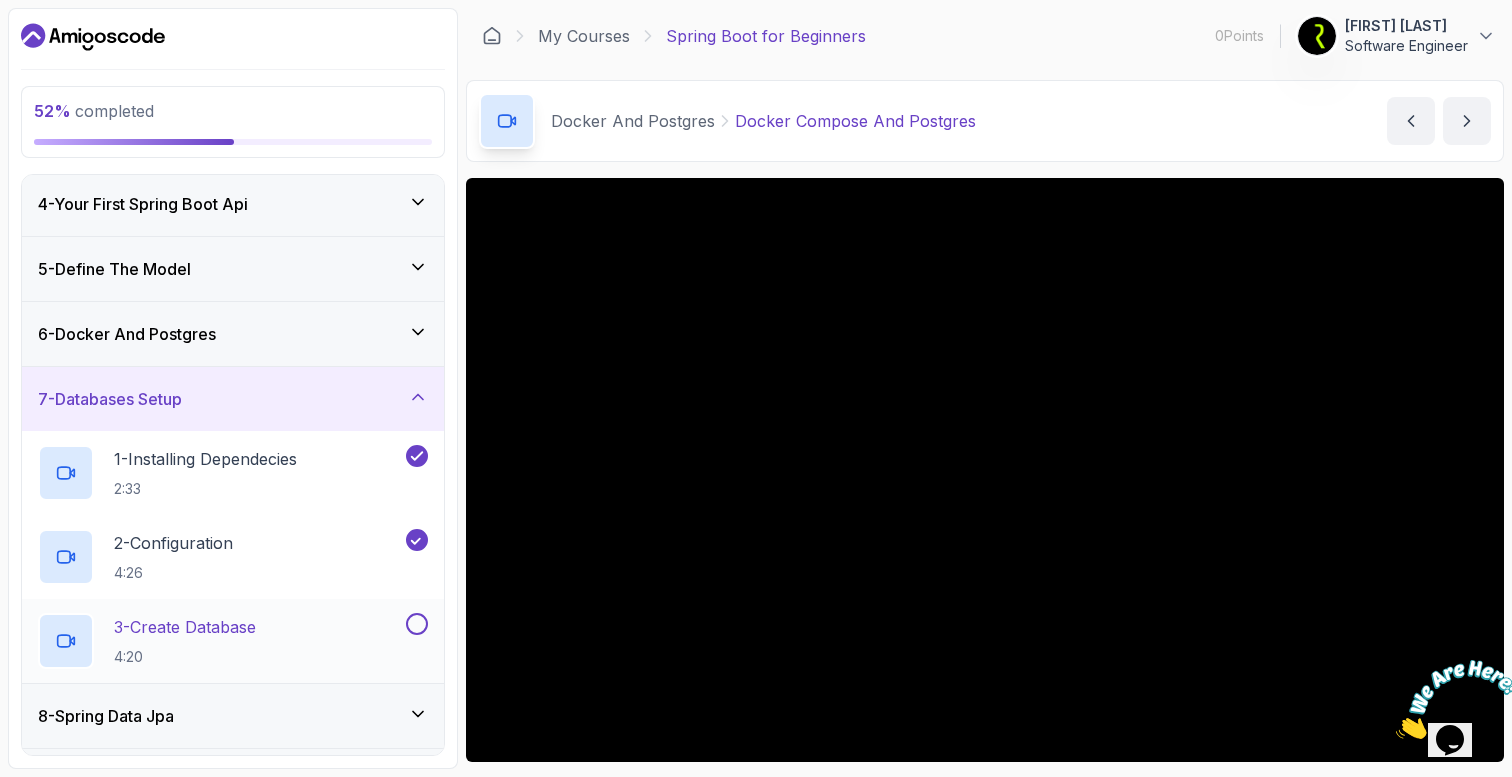 click at bounding box center (417, 624) 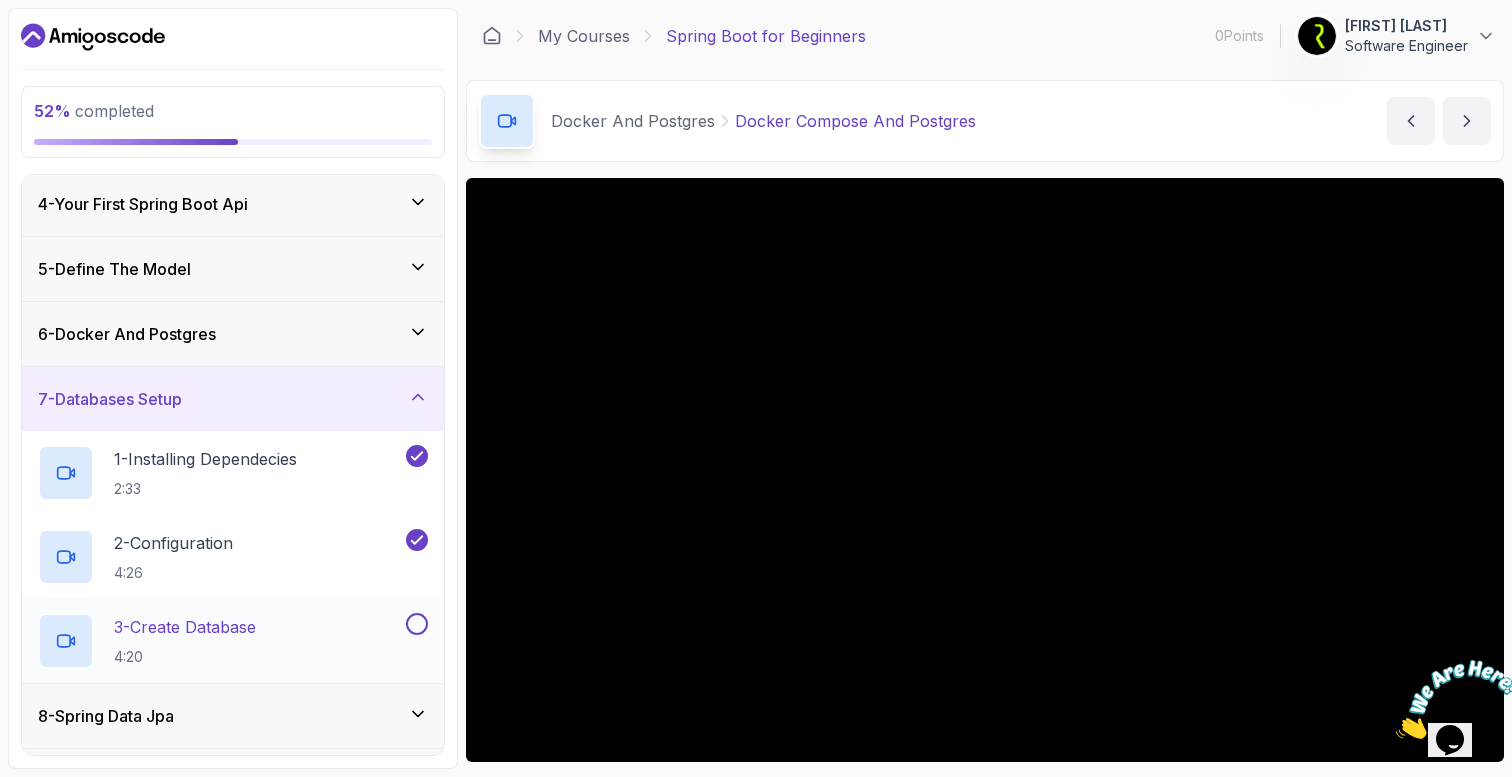 click at bounding box center [417, 624] 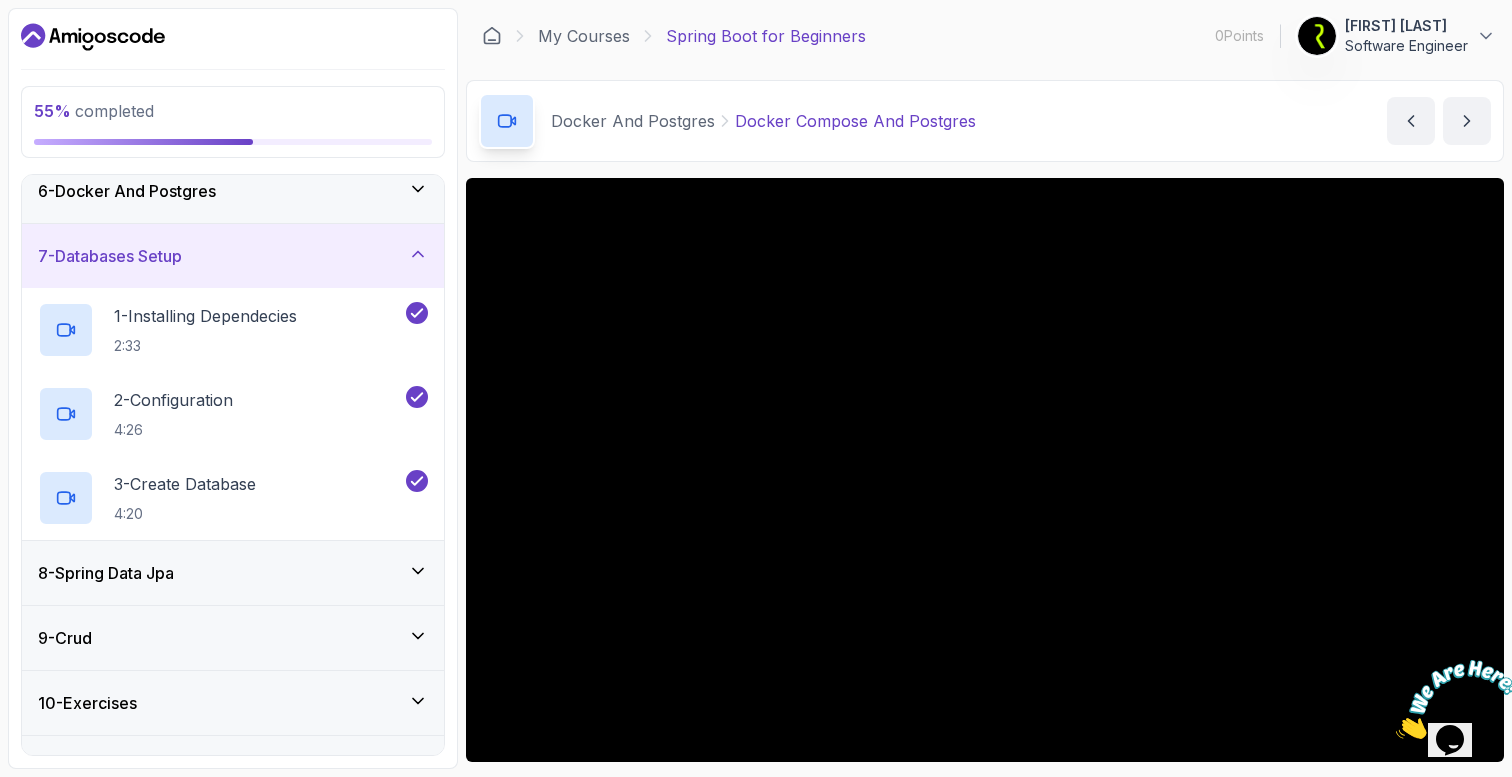 click 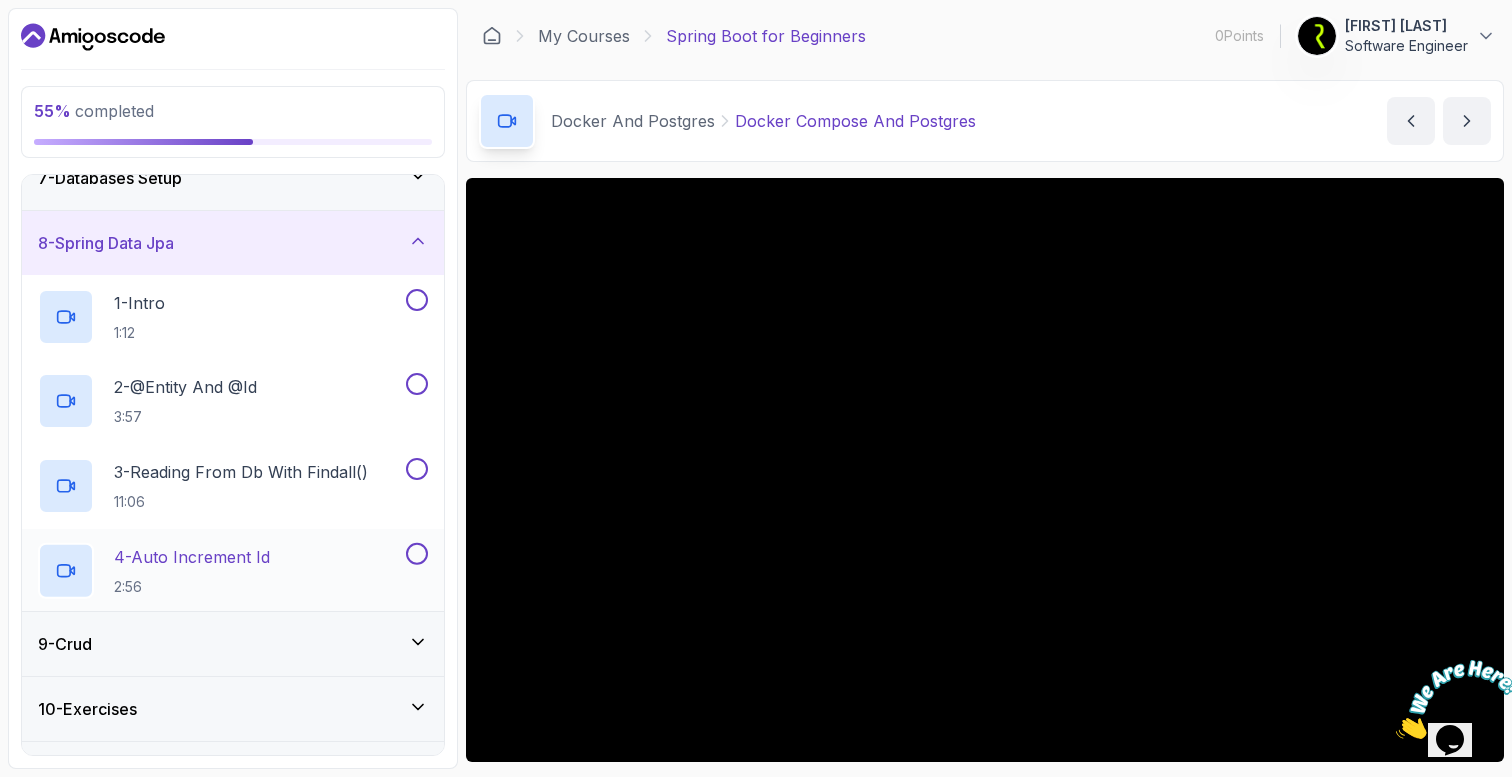 scroll, scrollTop: 490, scrollLeft: 0, axis: vertical 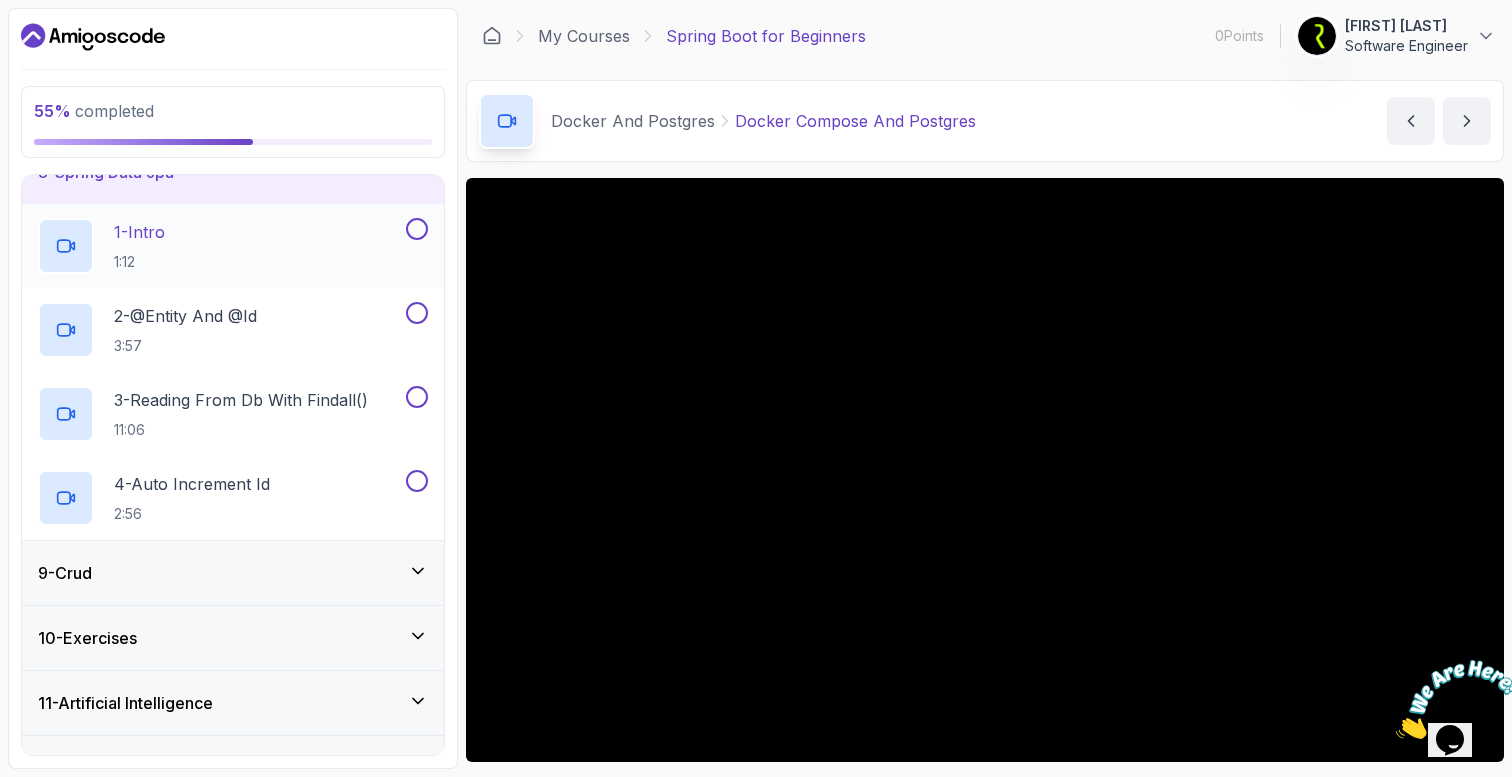 click at bounding box center [417, 229] 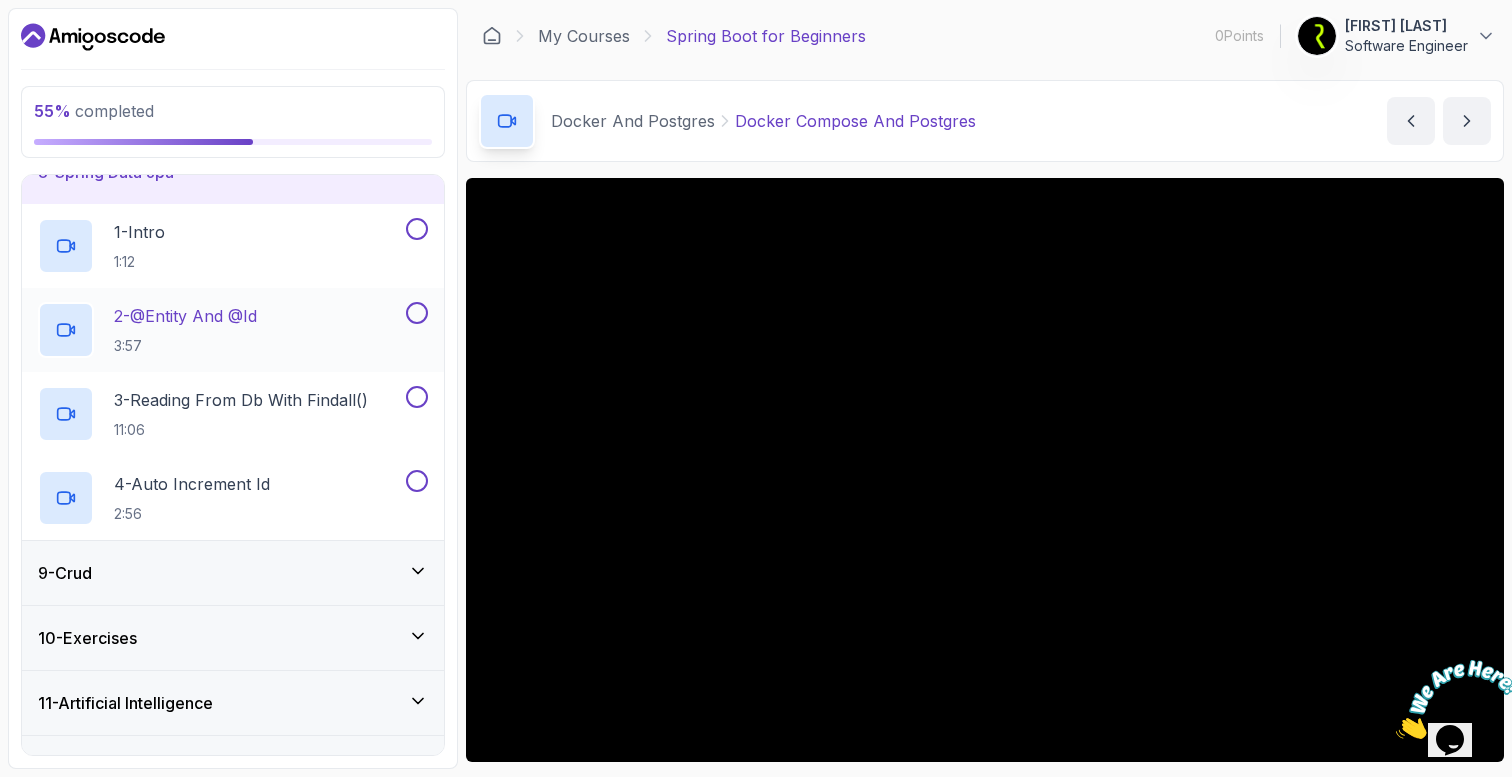 click at bounding box center [417, 313] 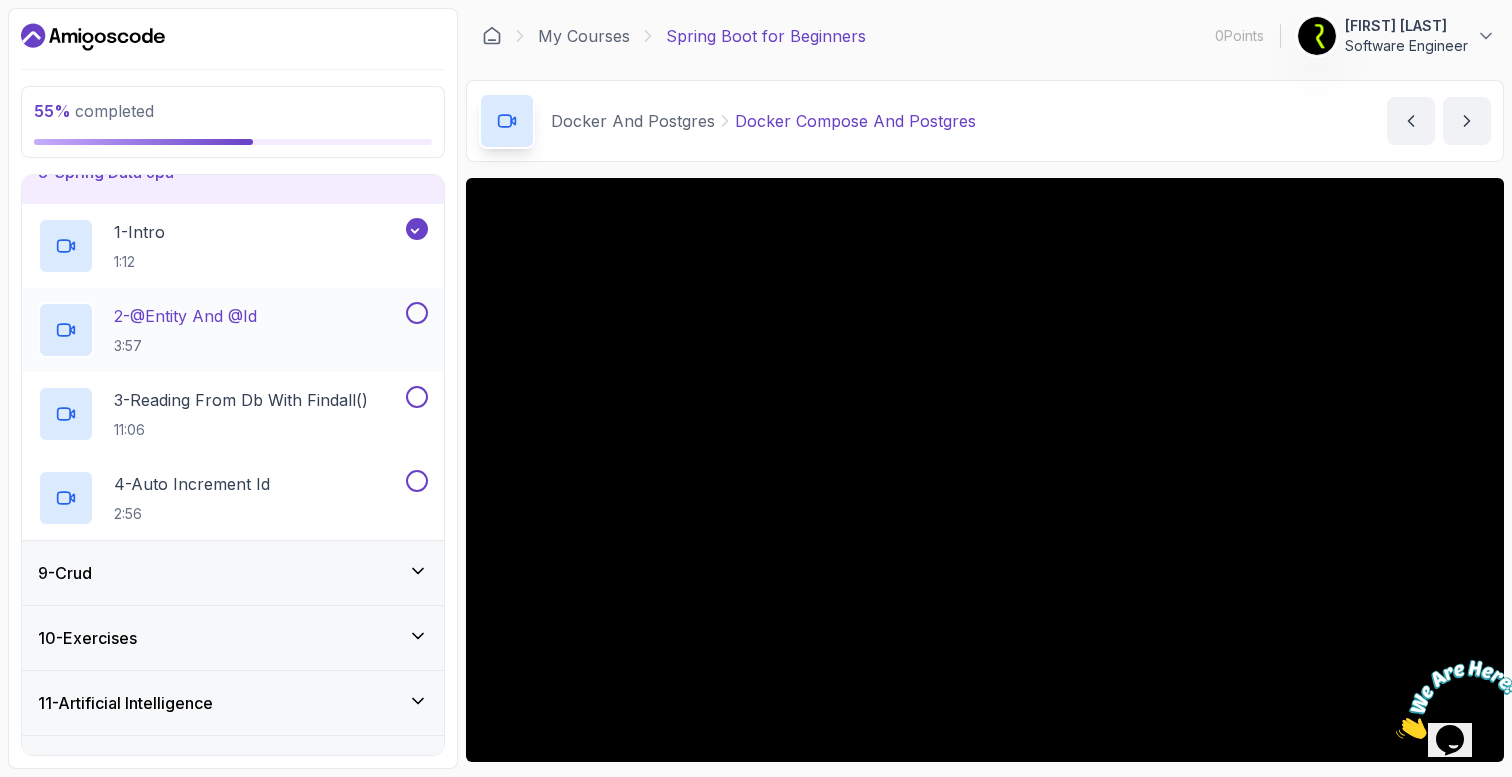 click at bounding box center (417, 313) 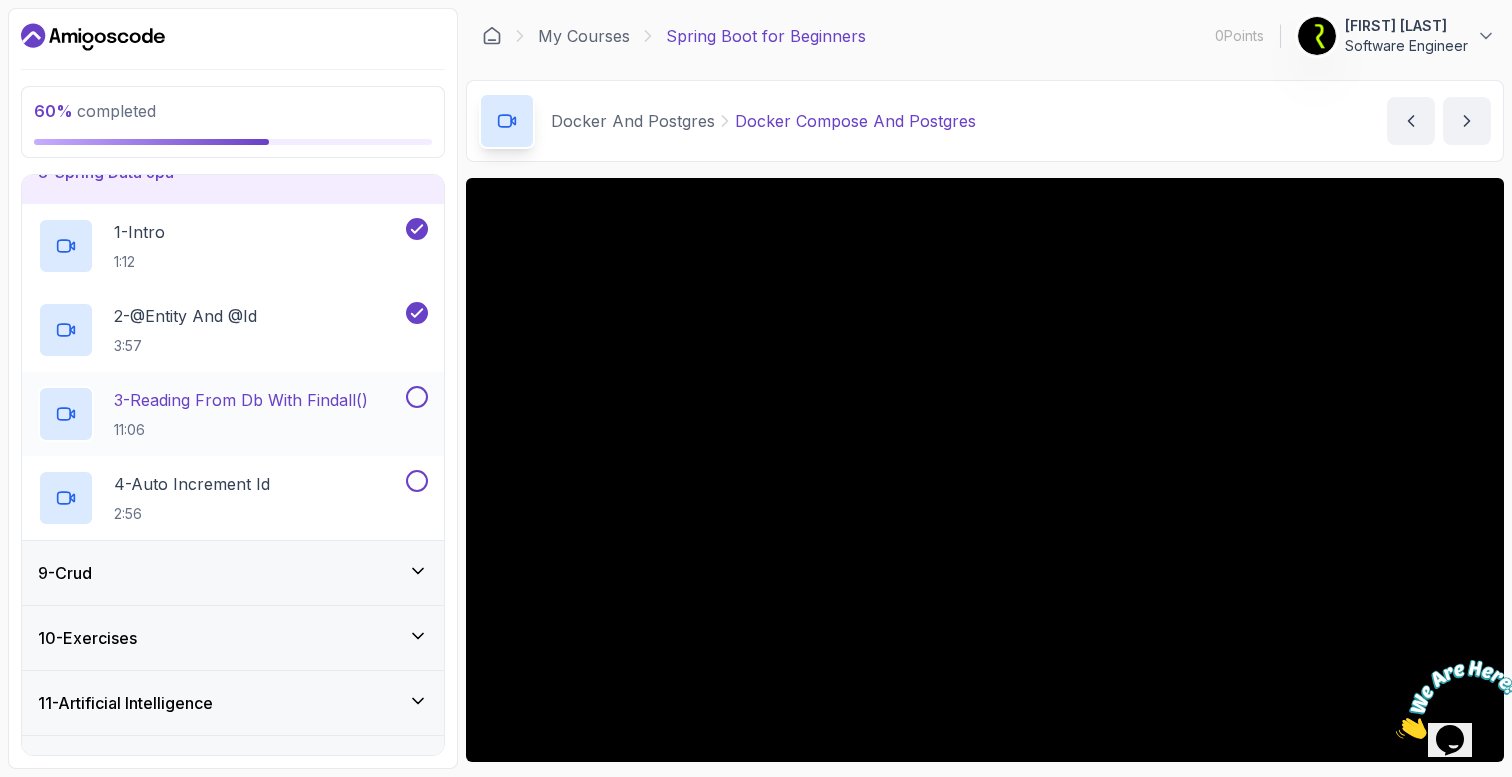 click at bounding box center (417, 397) 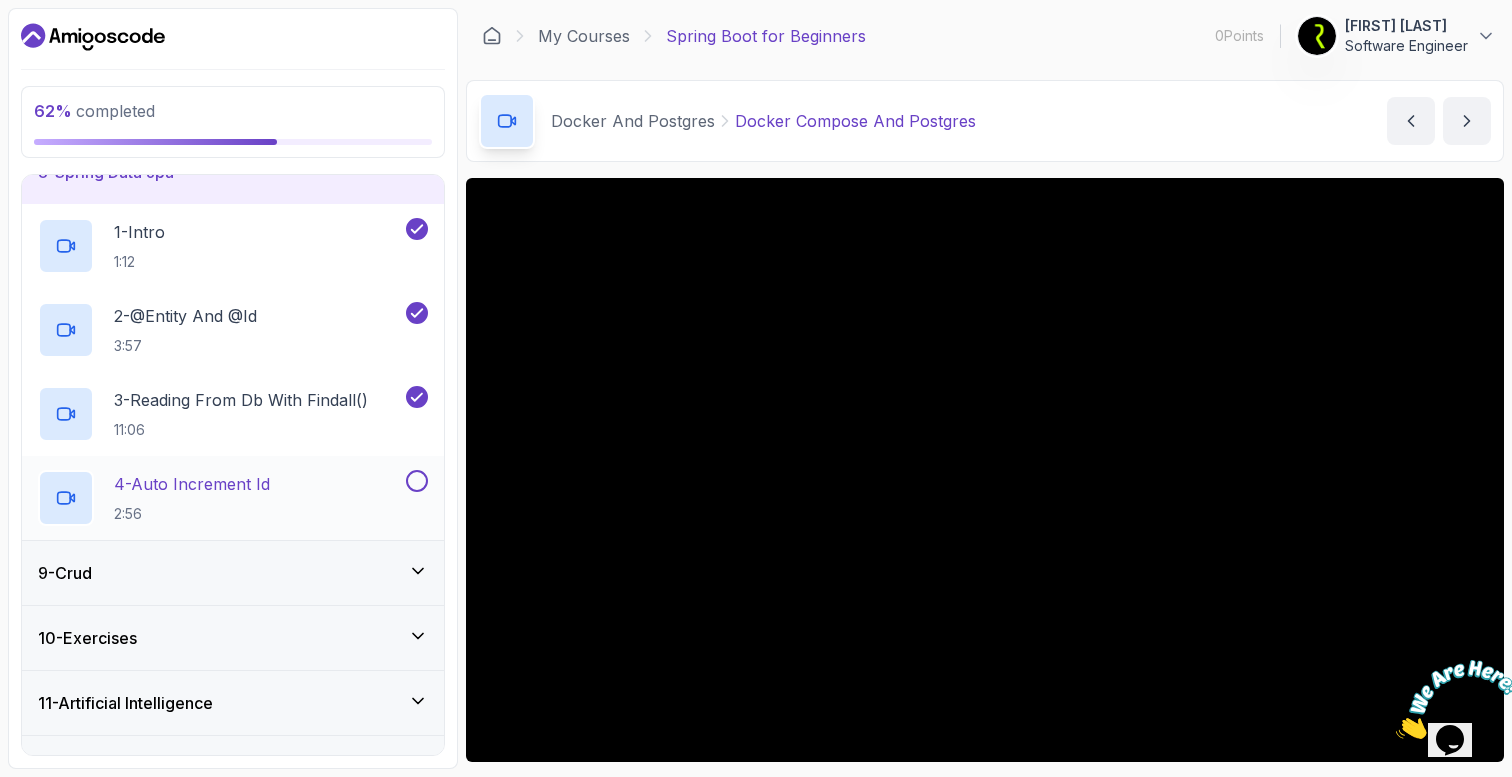 click at bounding box center [417, 481] 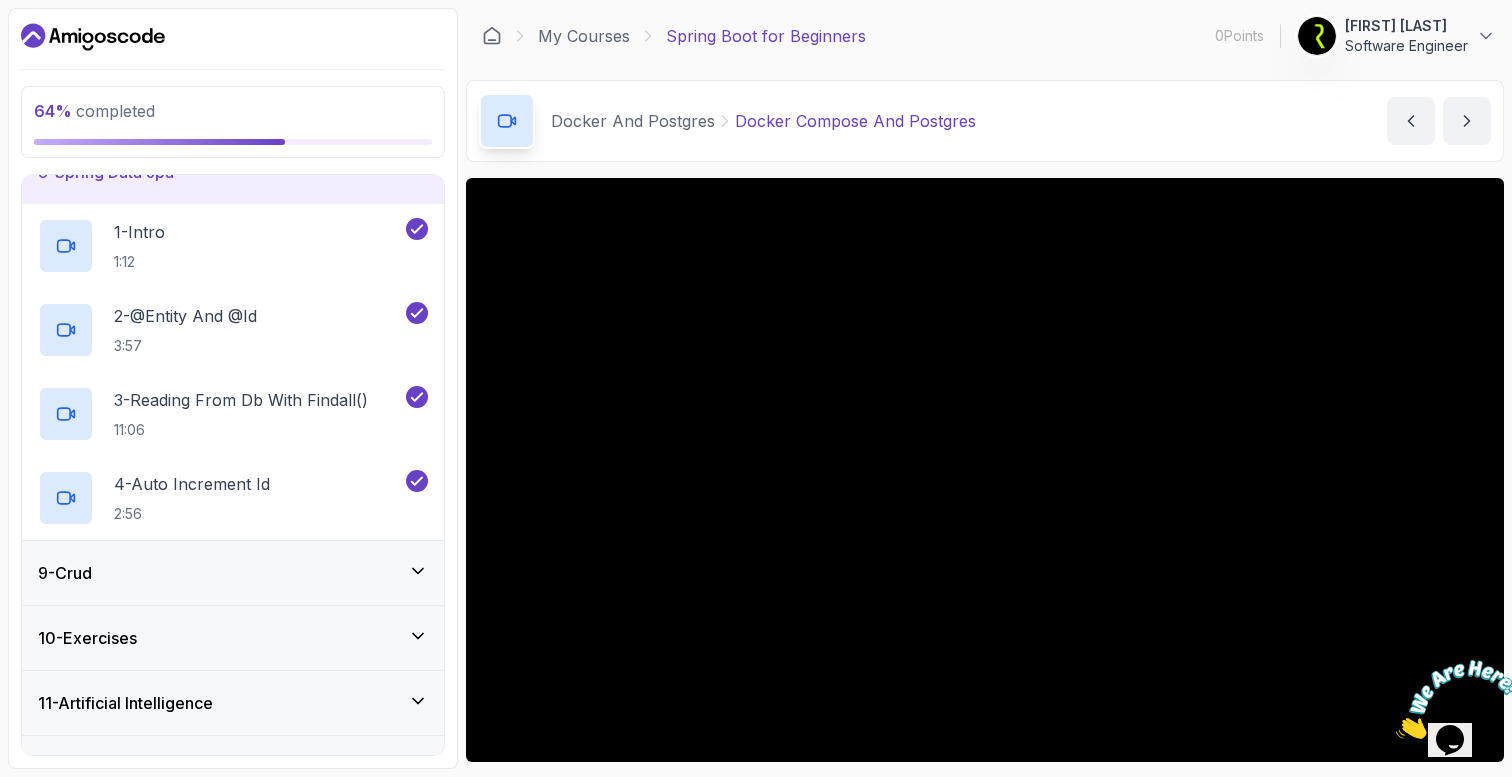 click 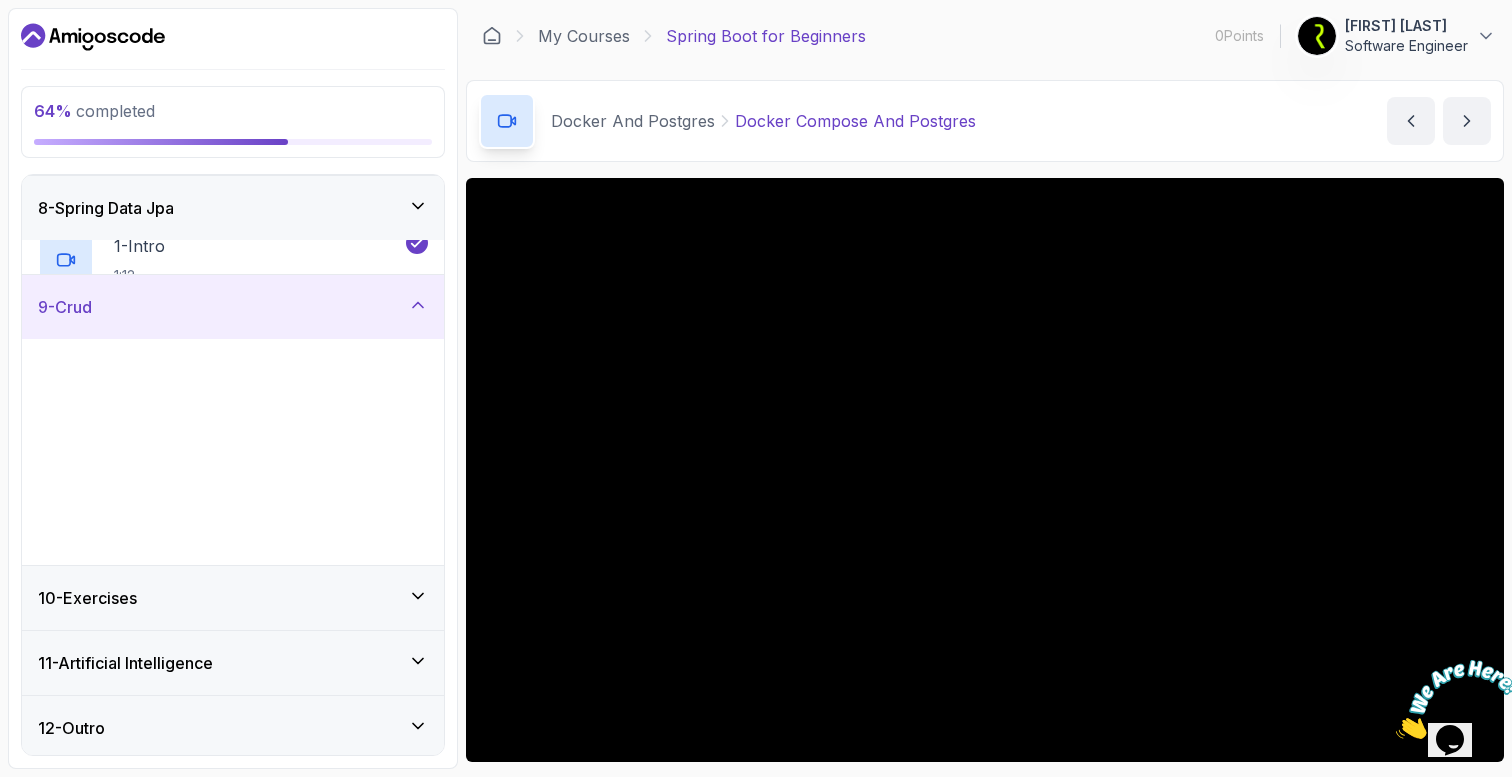 scroll, scrollTop: 450, scrollLeft: 0, axis: vertical 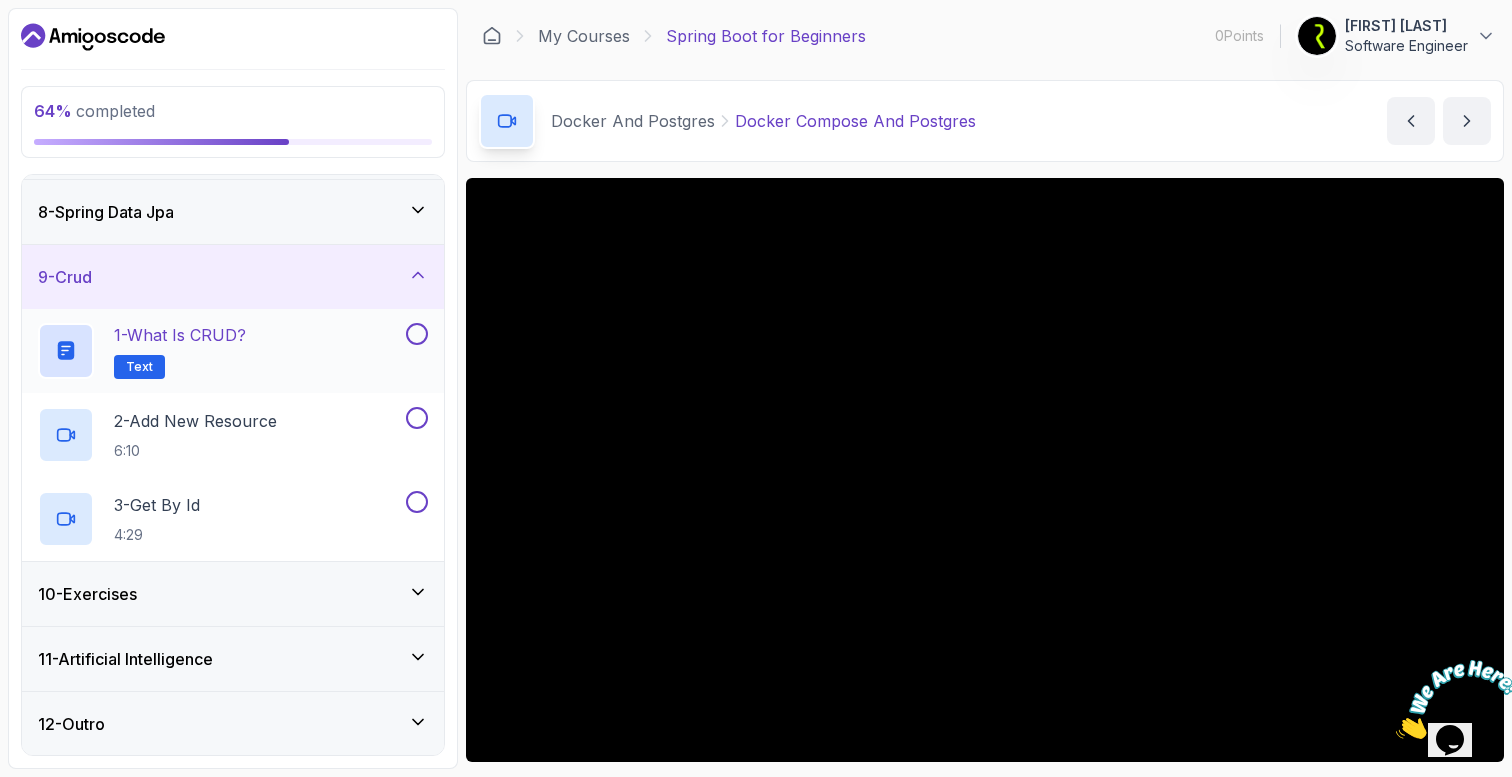 click at bounding box center (417, 334) 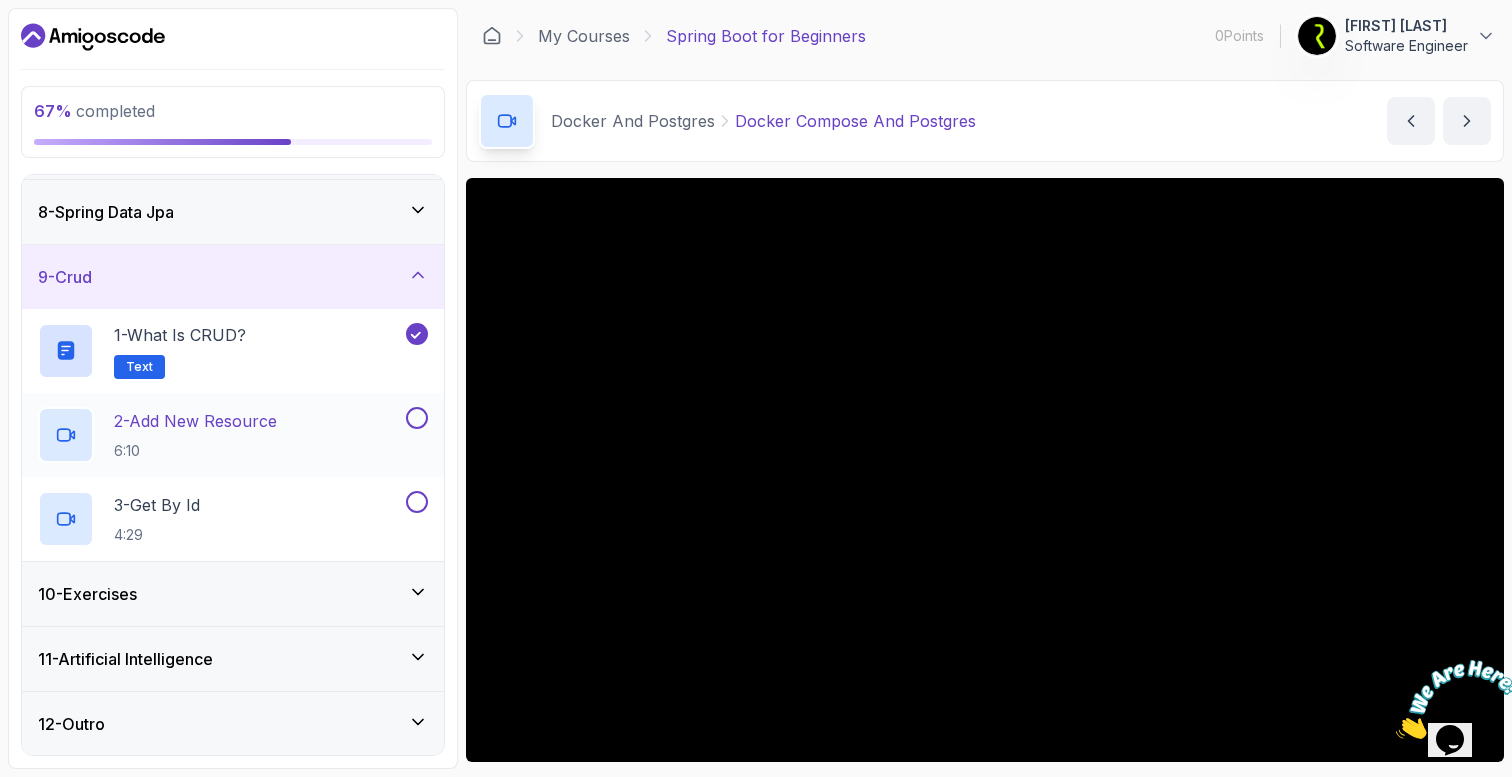 click at bounding box center [417, 418] 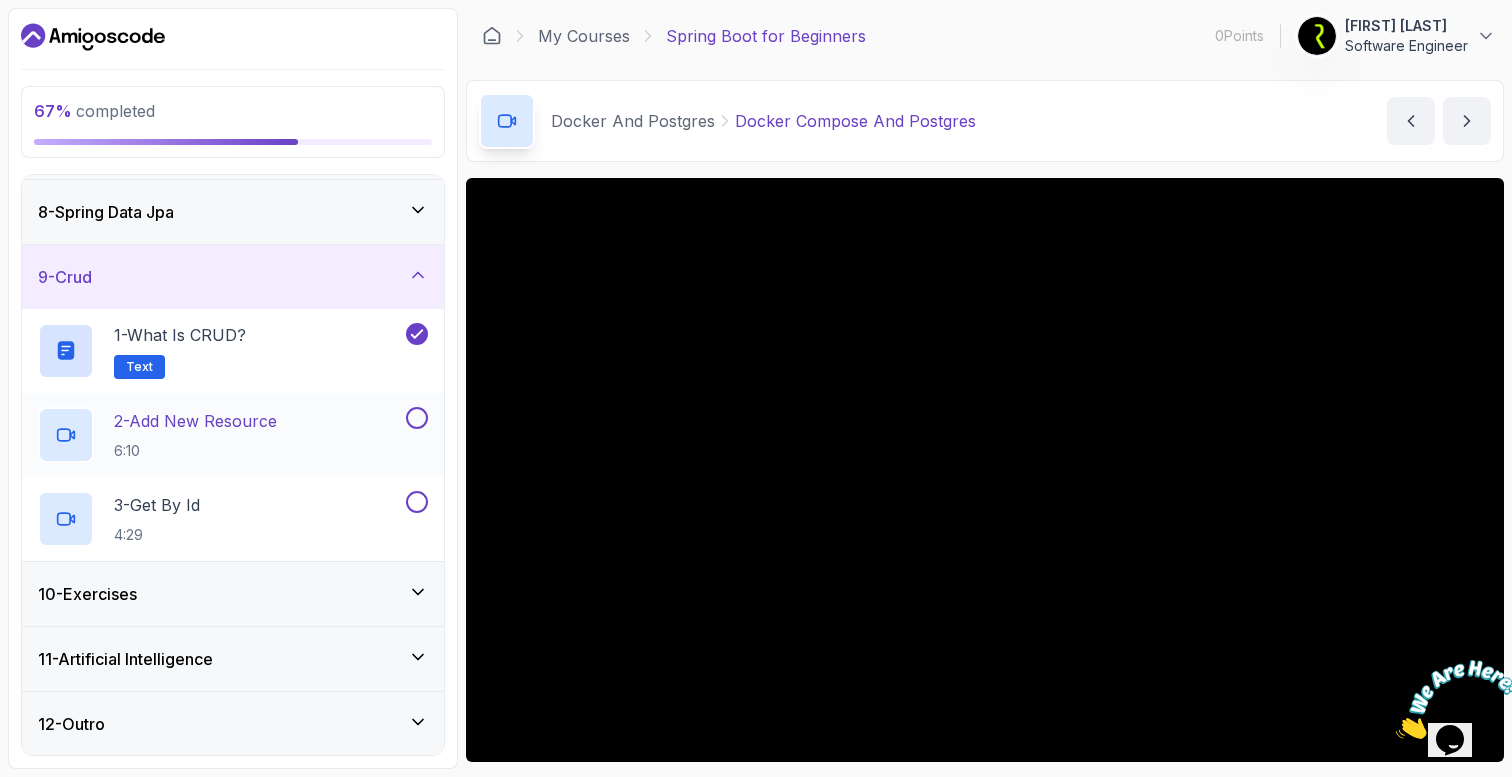 click at bounding box center [417, 418] 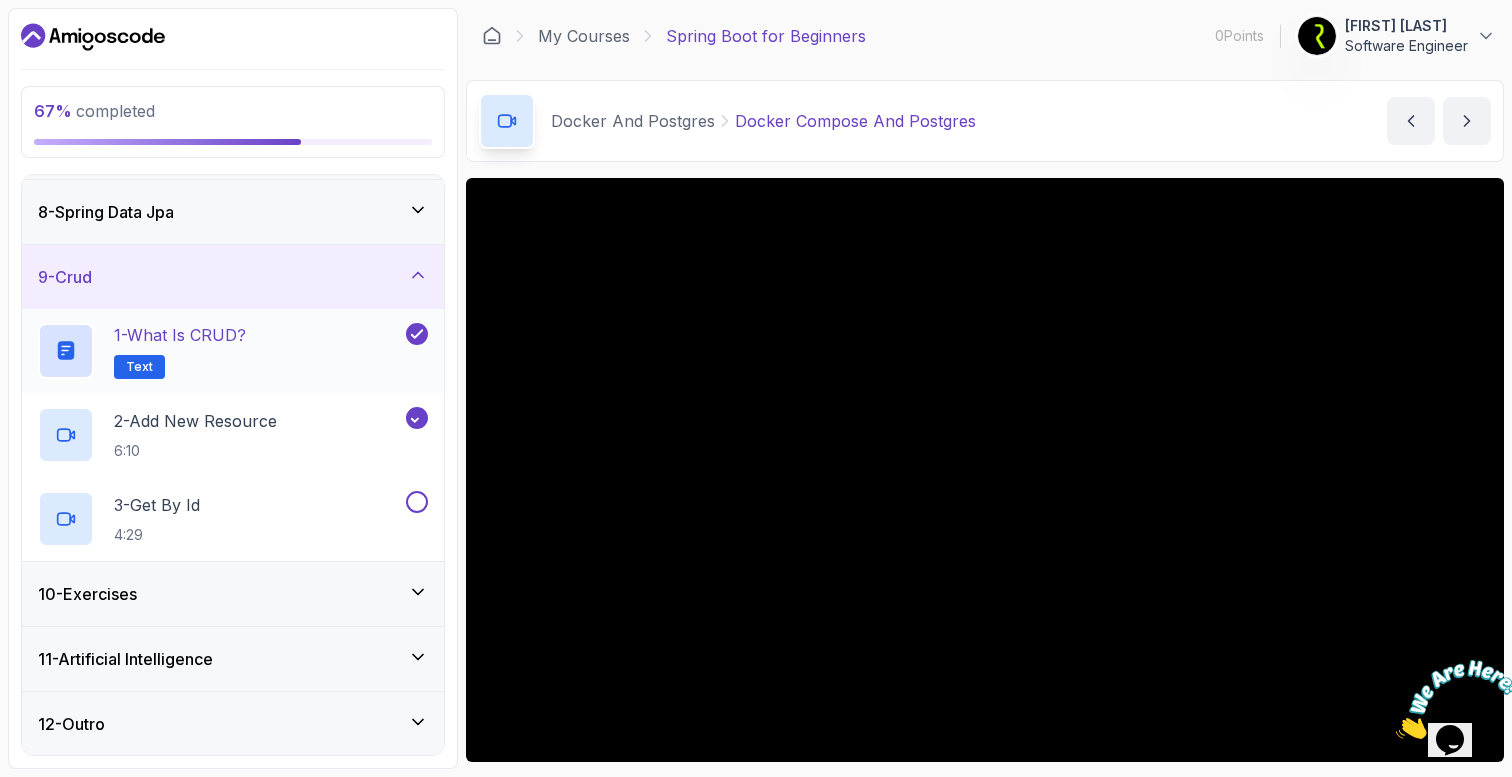 click on "1  -  What is CRUD? Text" at bounding box center [220, 351] 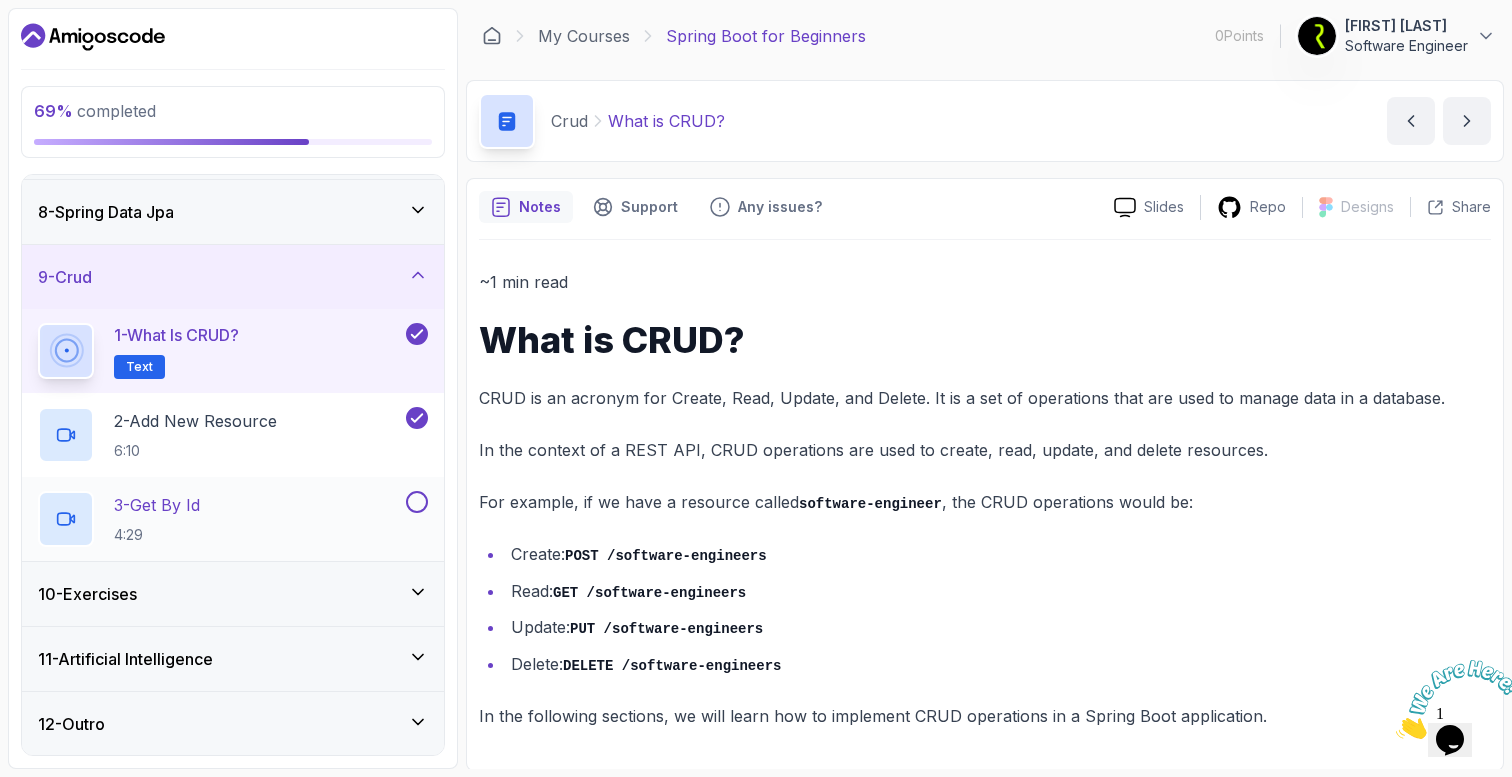 click on "3  -  Get By Id 4:29" at bounding box center [233, 519] 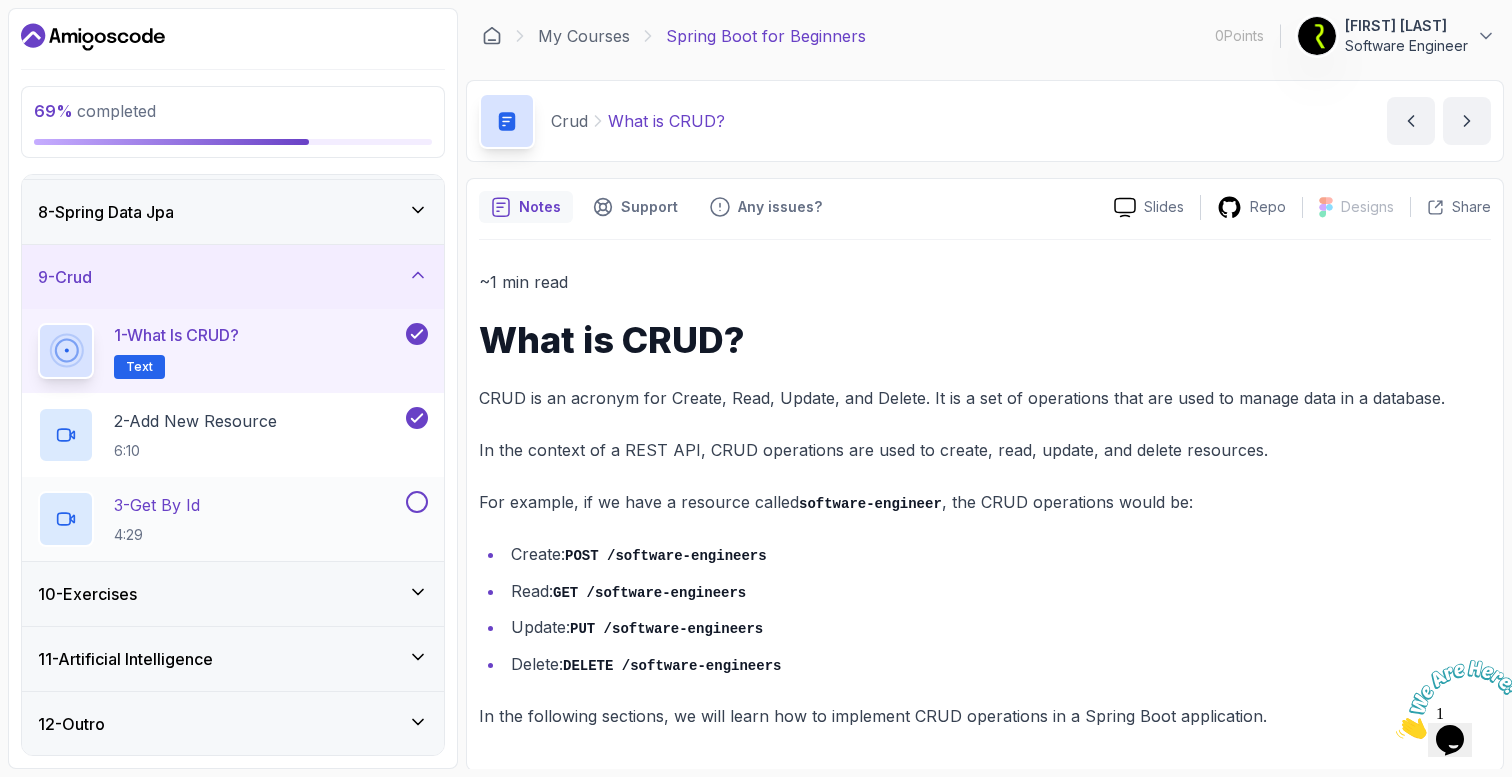 click at bounding box center (417, 502) 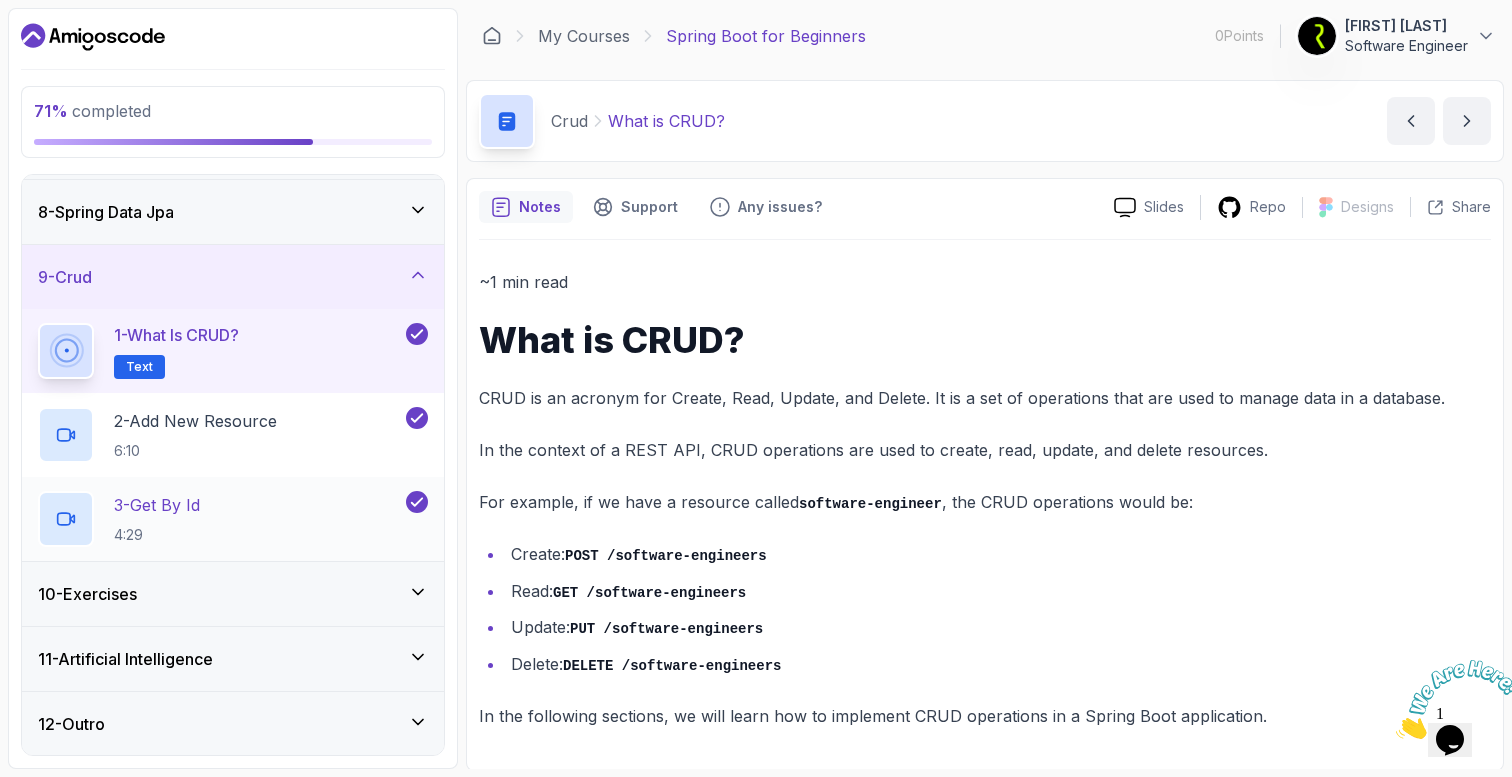 click on "3  -  Get By Id 4:29" at bounding box center (220, 519) 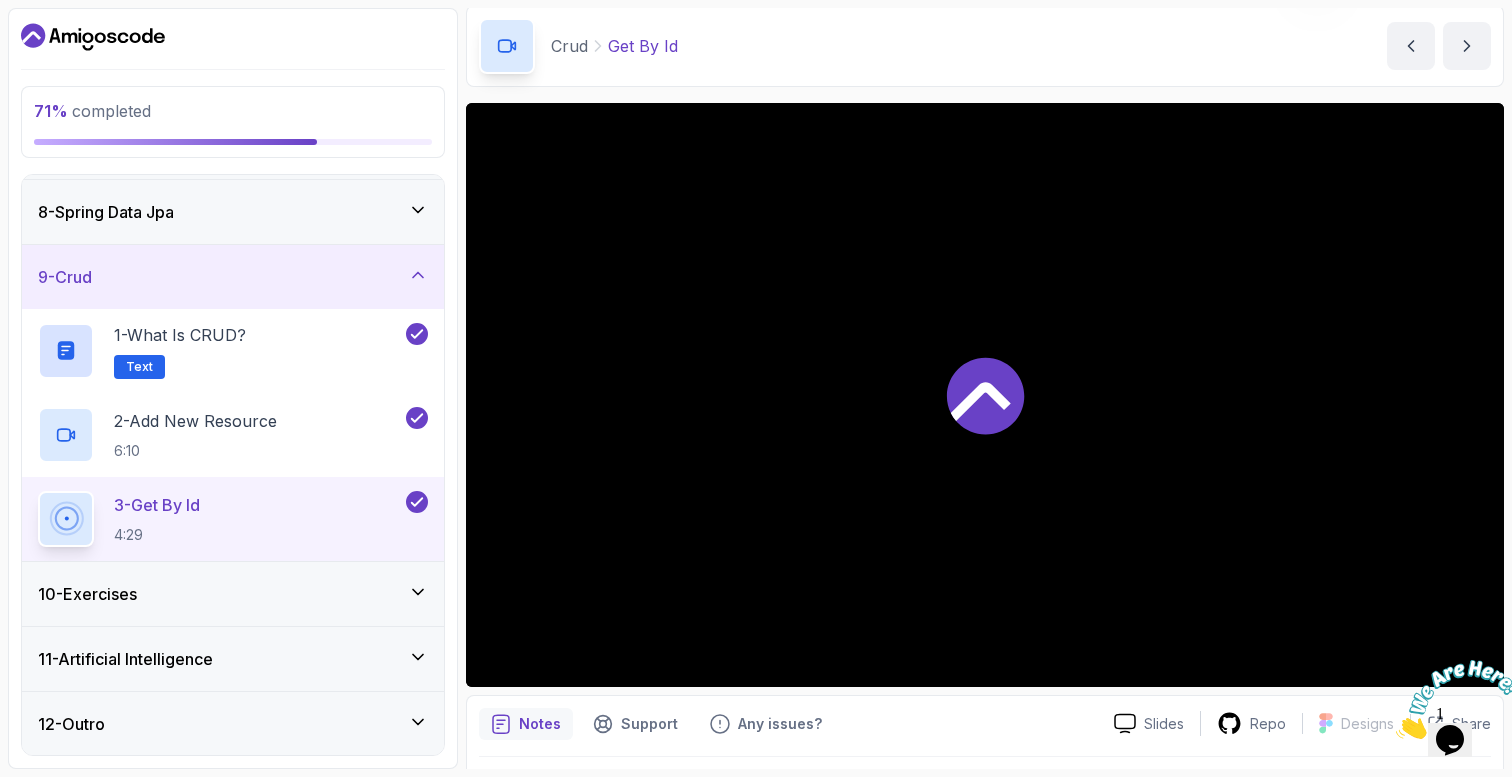 scroll, scrollTop: 132, scrollLeft: 0, axis: vertical 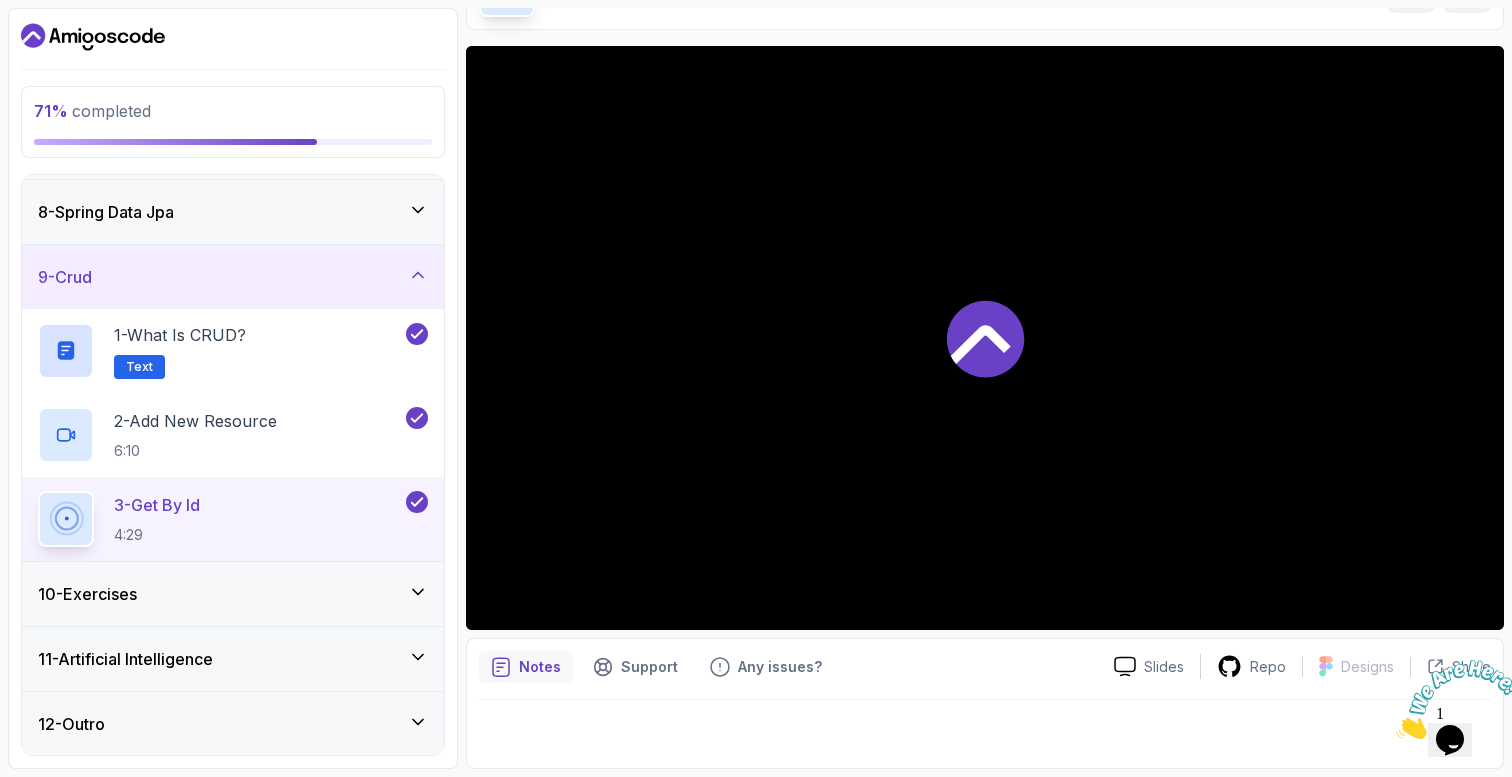 click 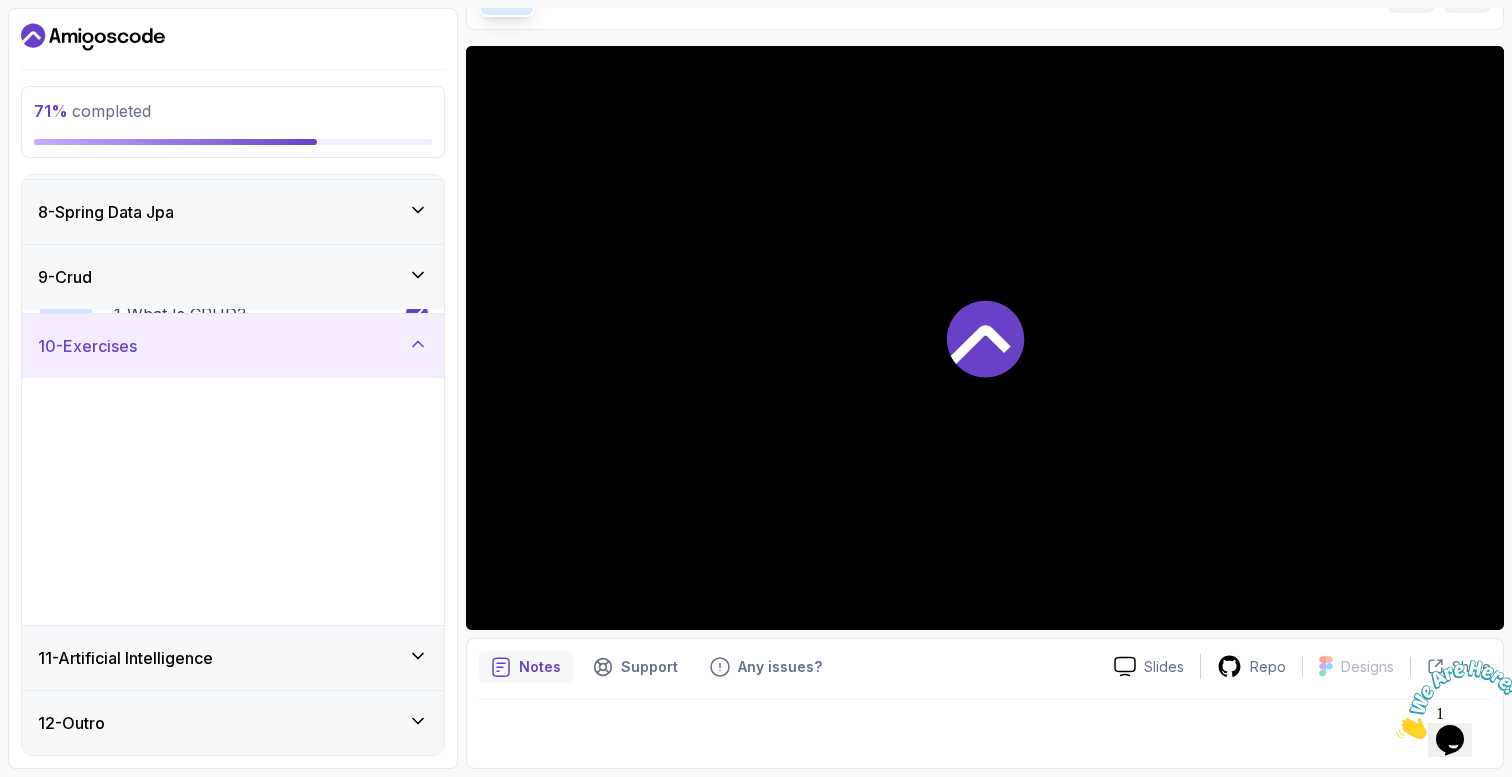 scroll, scrollTop: 450, scrollLeft: 0, axis: vertical 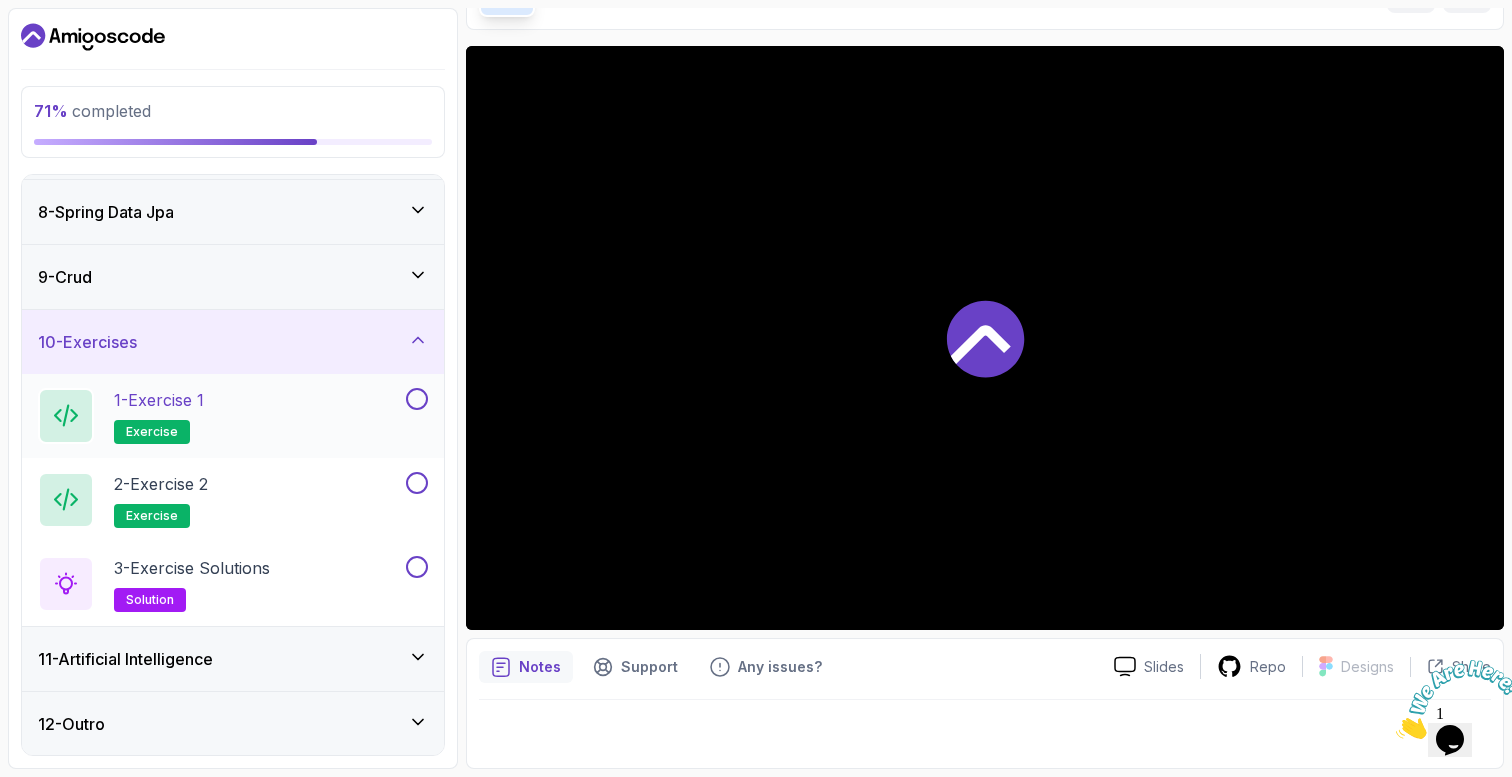 click on "1  -  Exercise 1 exercise" at bounding box center [233, 416] 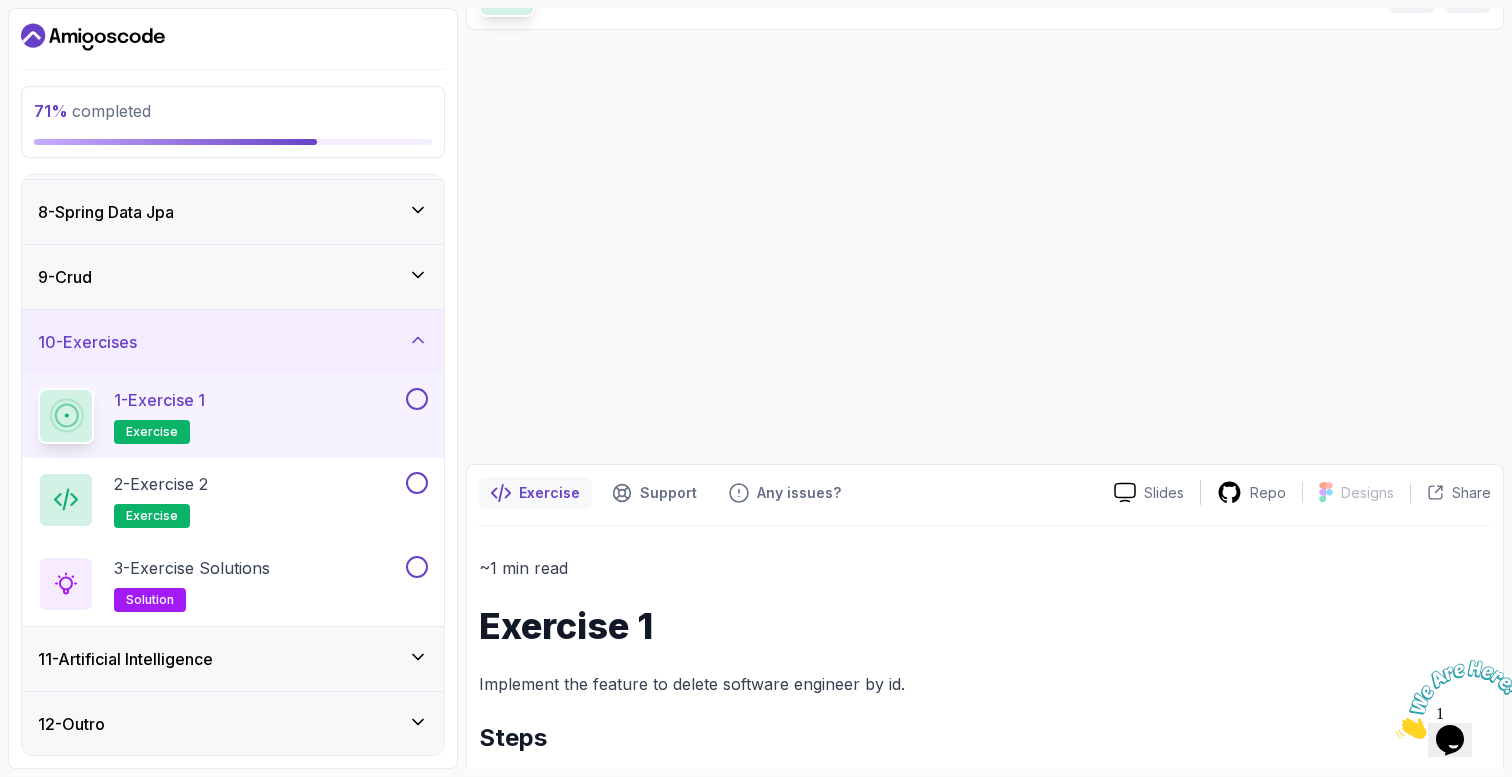 click on "1  -  Exercise 1 exercise" at bounding box center (233, 416) 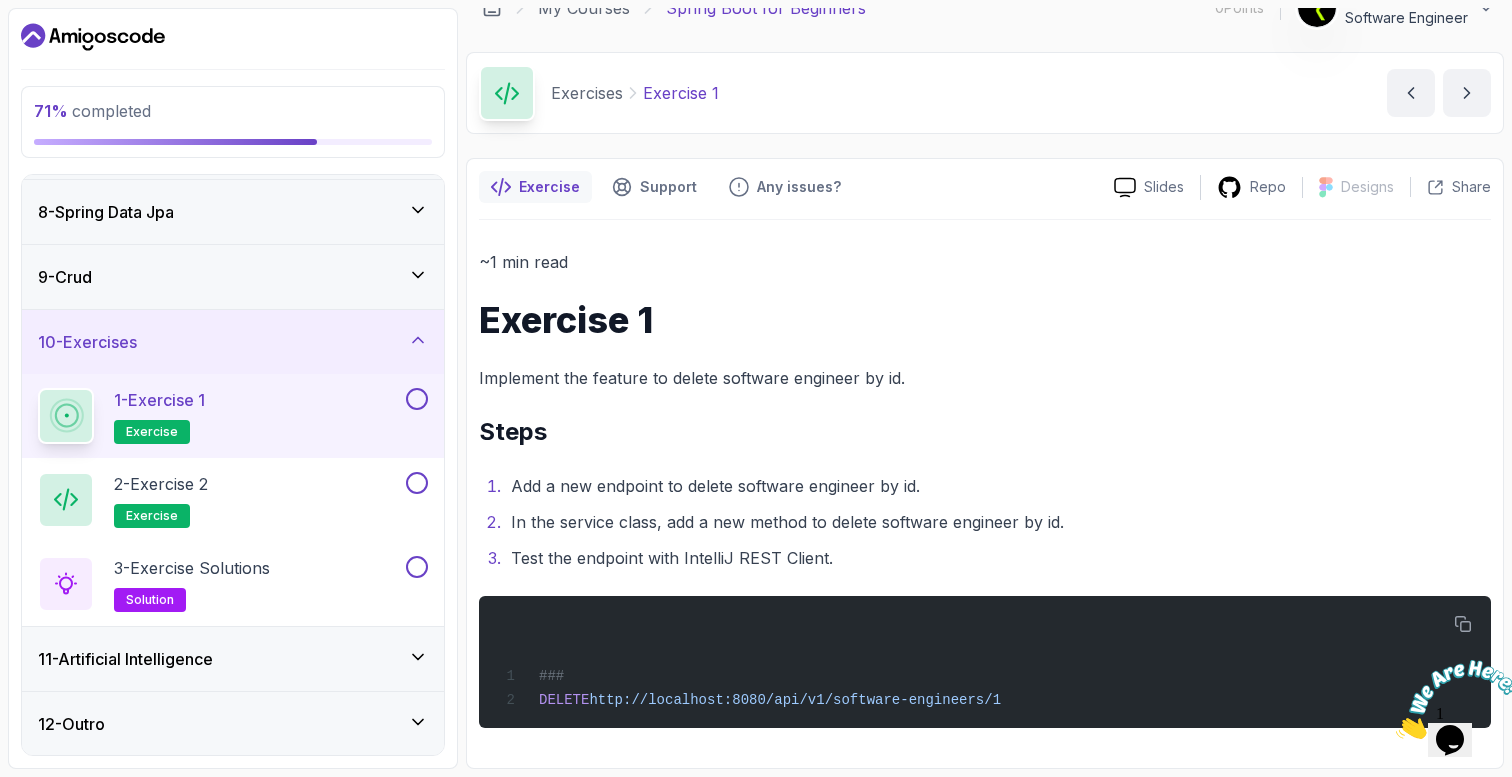 scroll, scrollTop: 22, scrollLeft: 0, axis: vertical 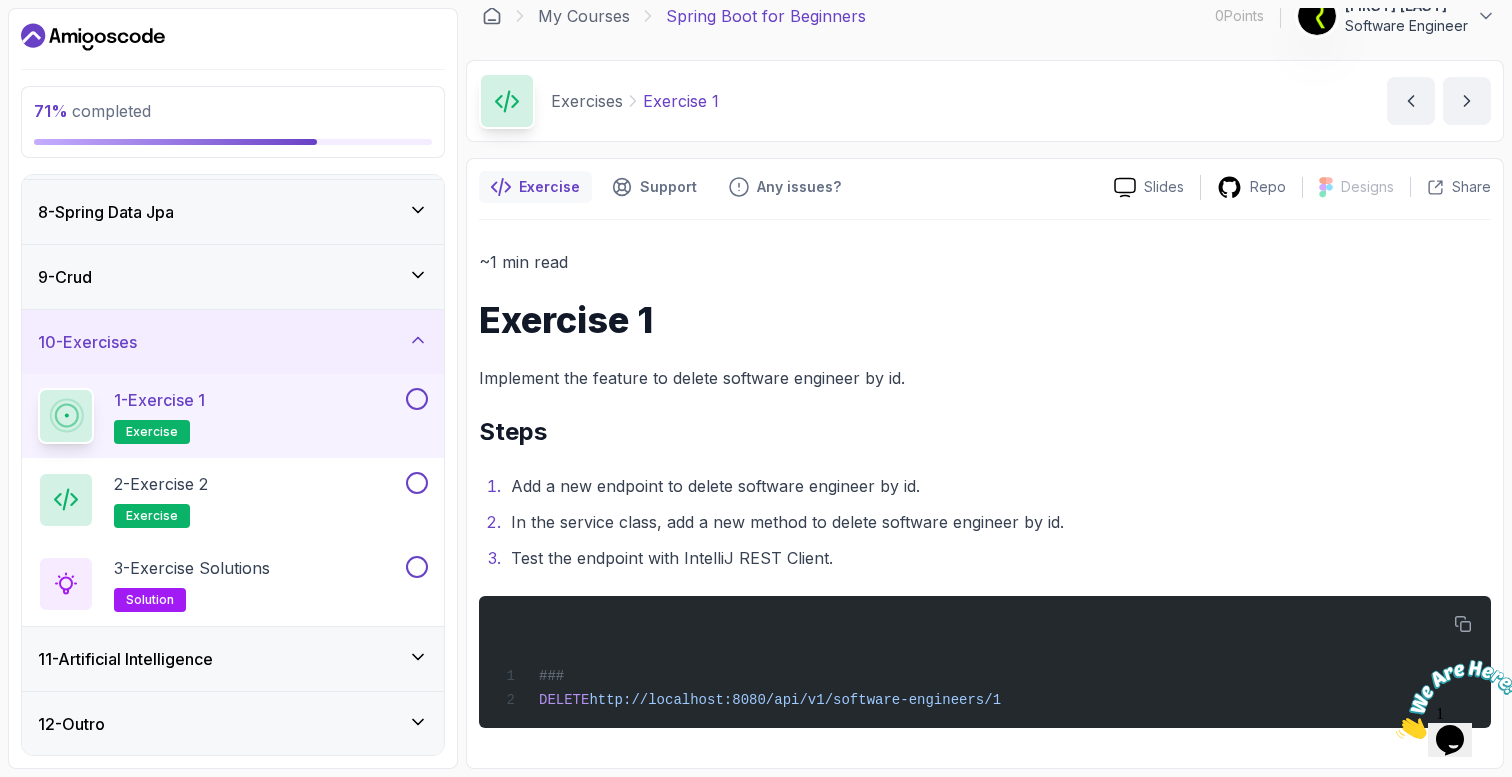 click at bounding box center [417, 399] 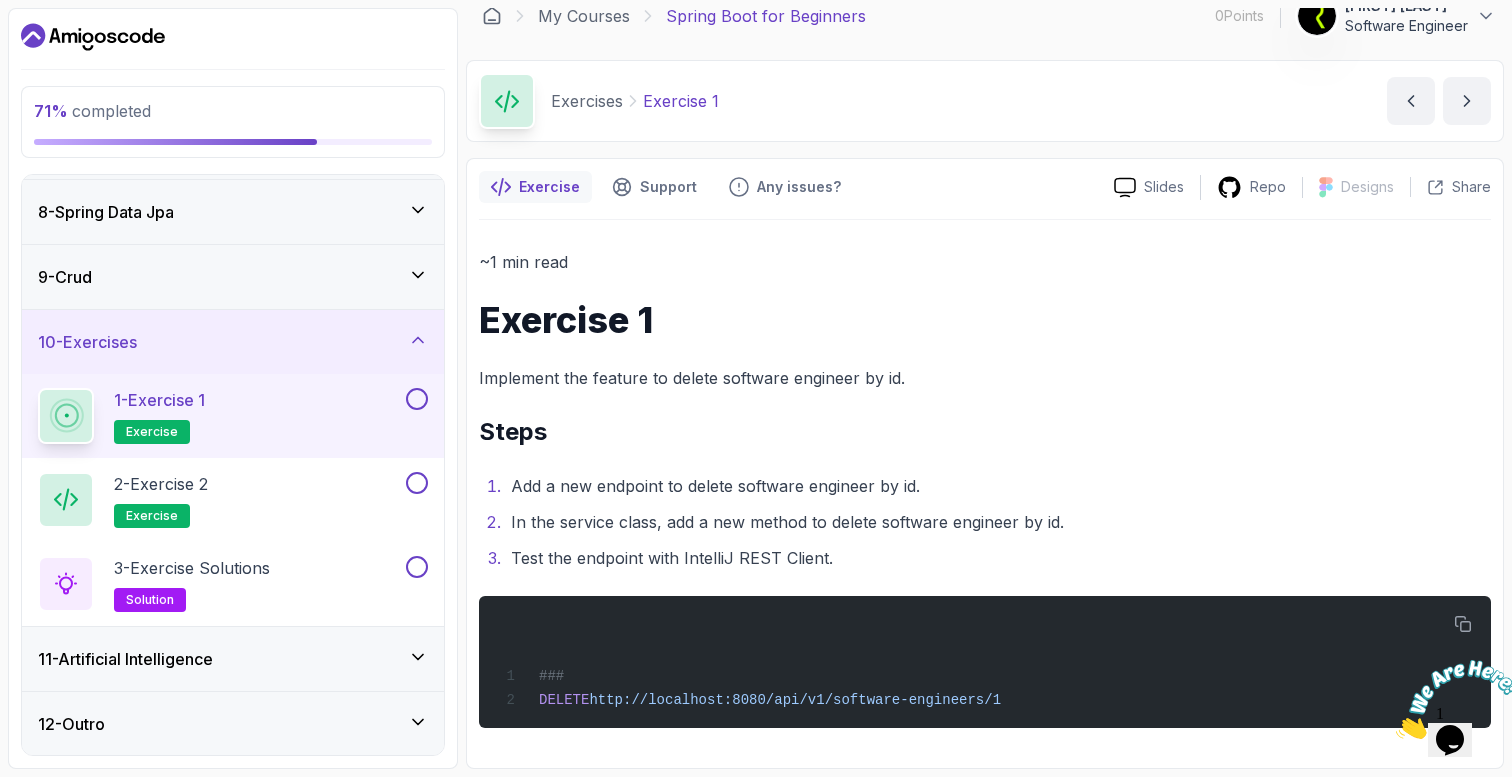 click at bounding box center [417, 399] 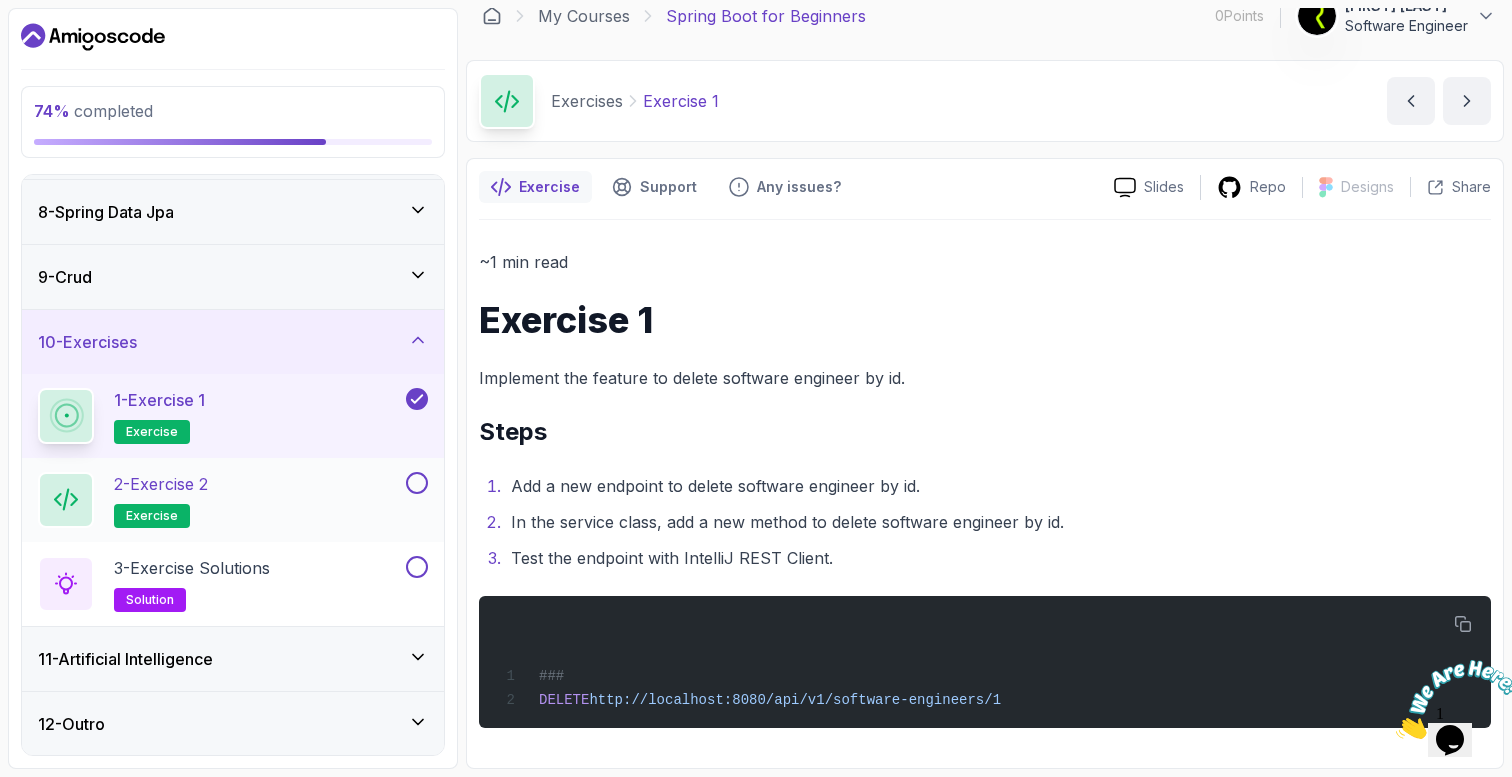 click at bounding box center [417, 483] 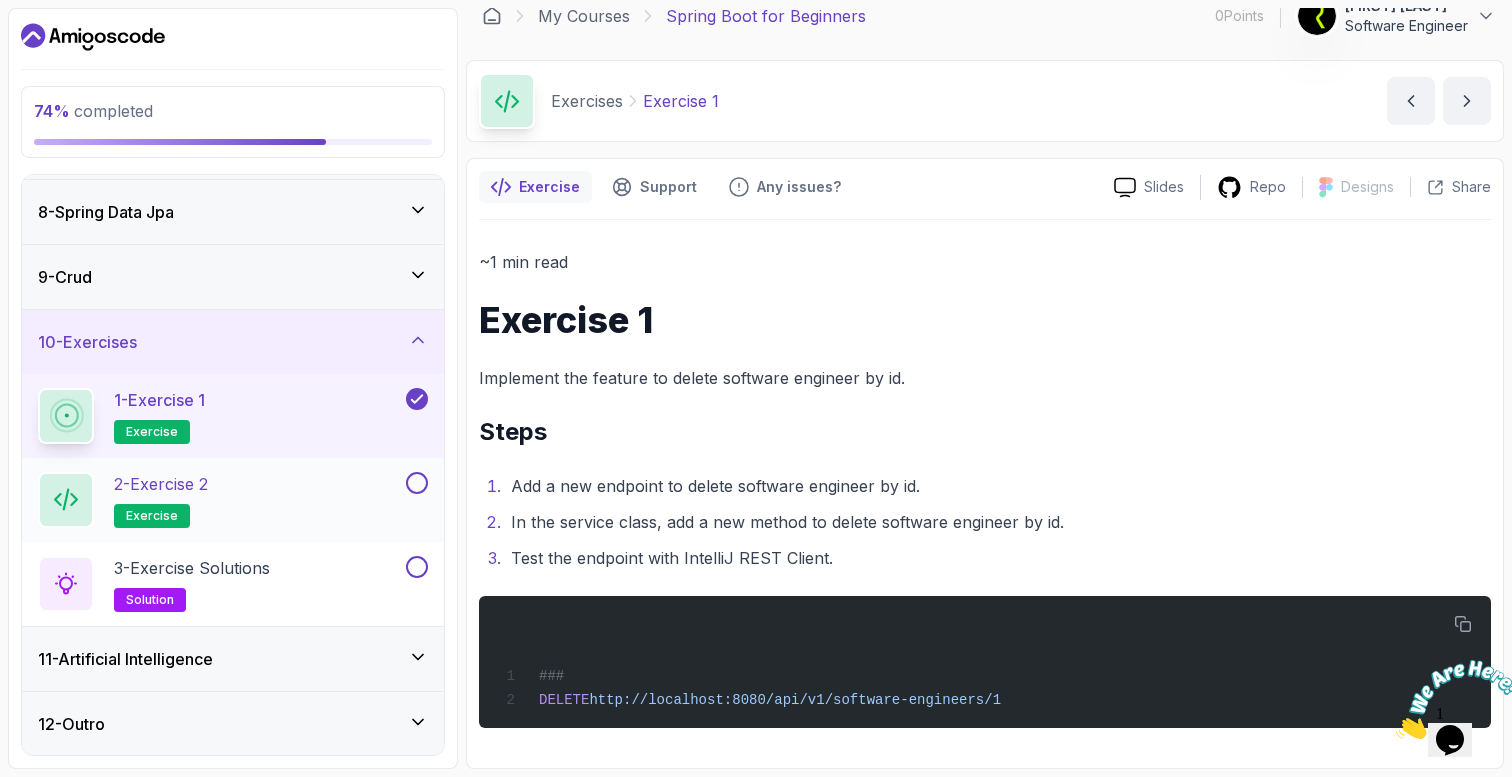 click at bounding box center [417, 483] 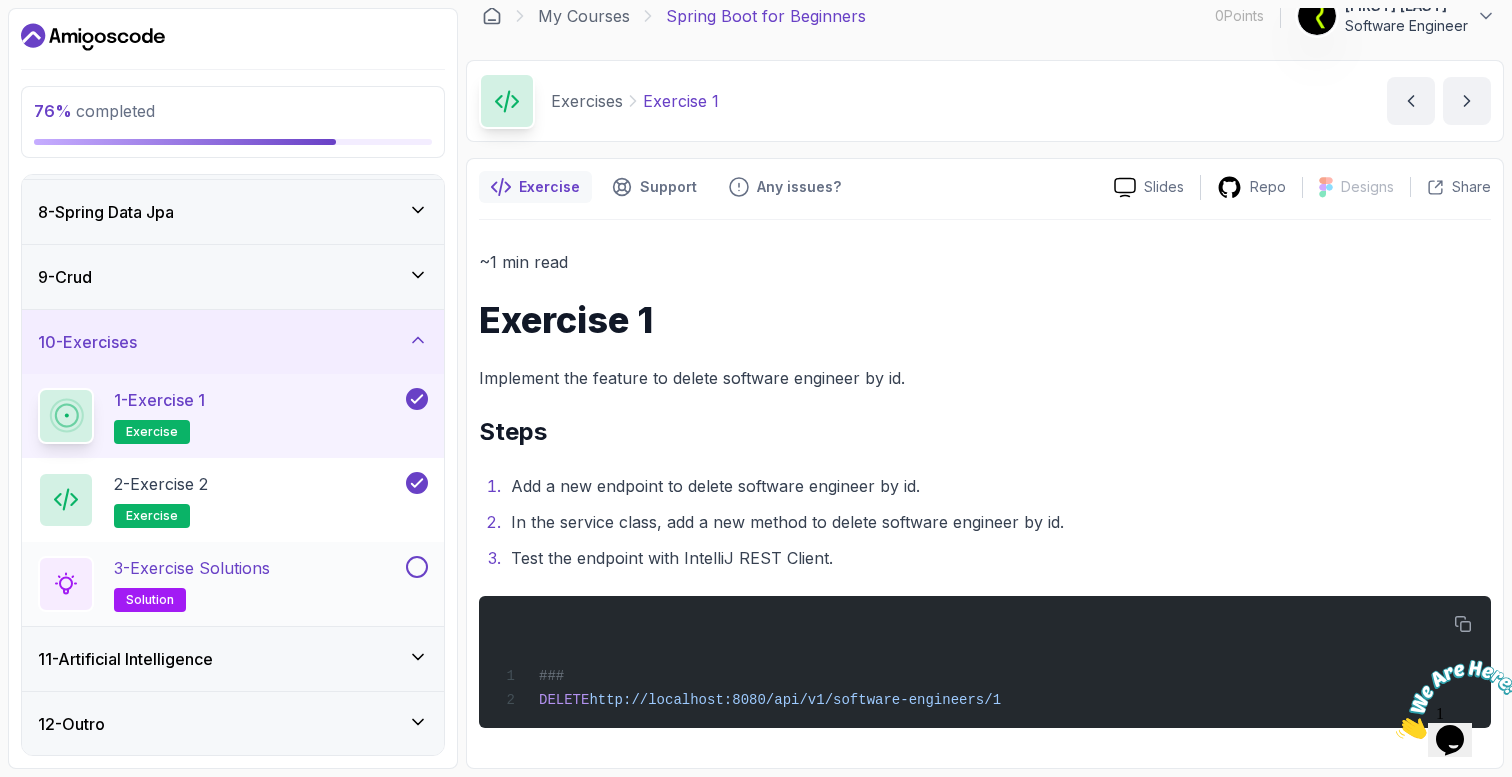 click at bounding box center (417, 567) 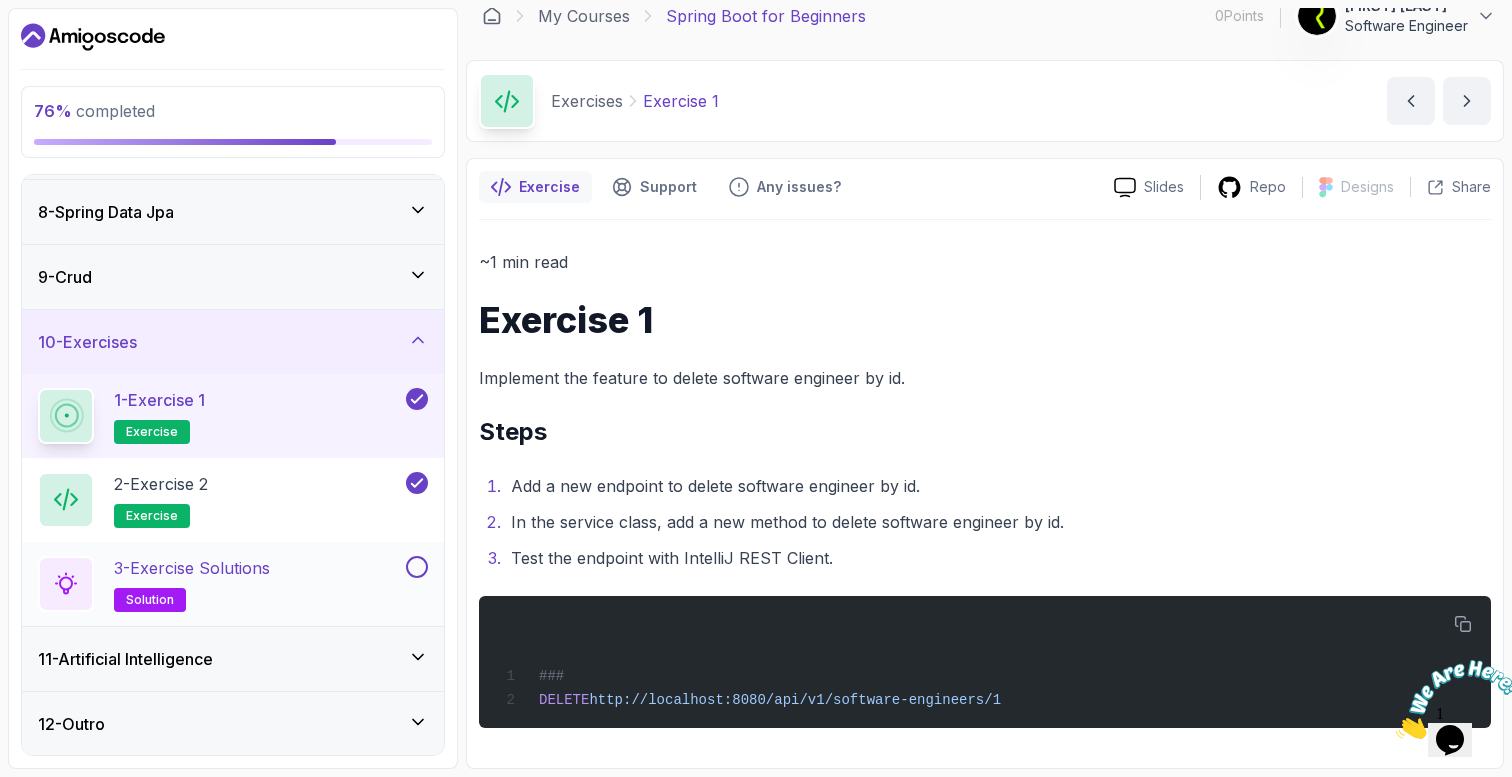 click at bounding box center (417, 567) 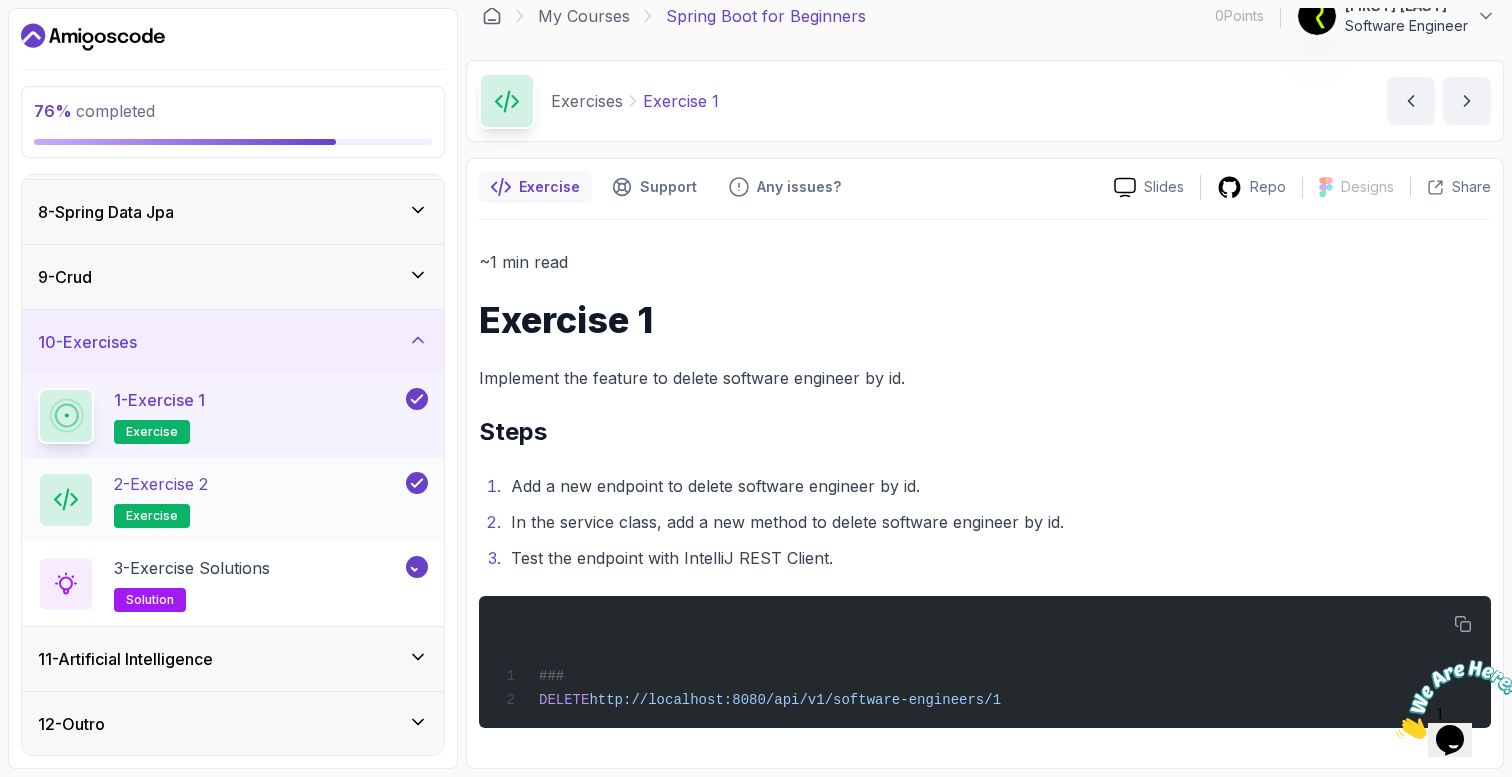 click on "2  -  Exercise 2 exercise" at bounding box center [220, 500] 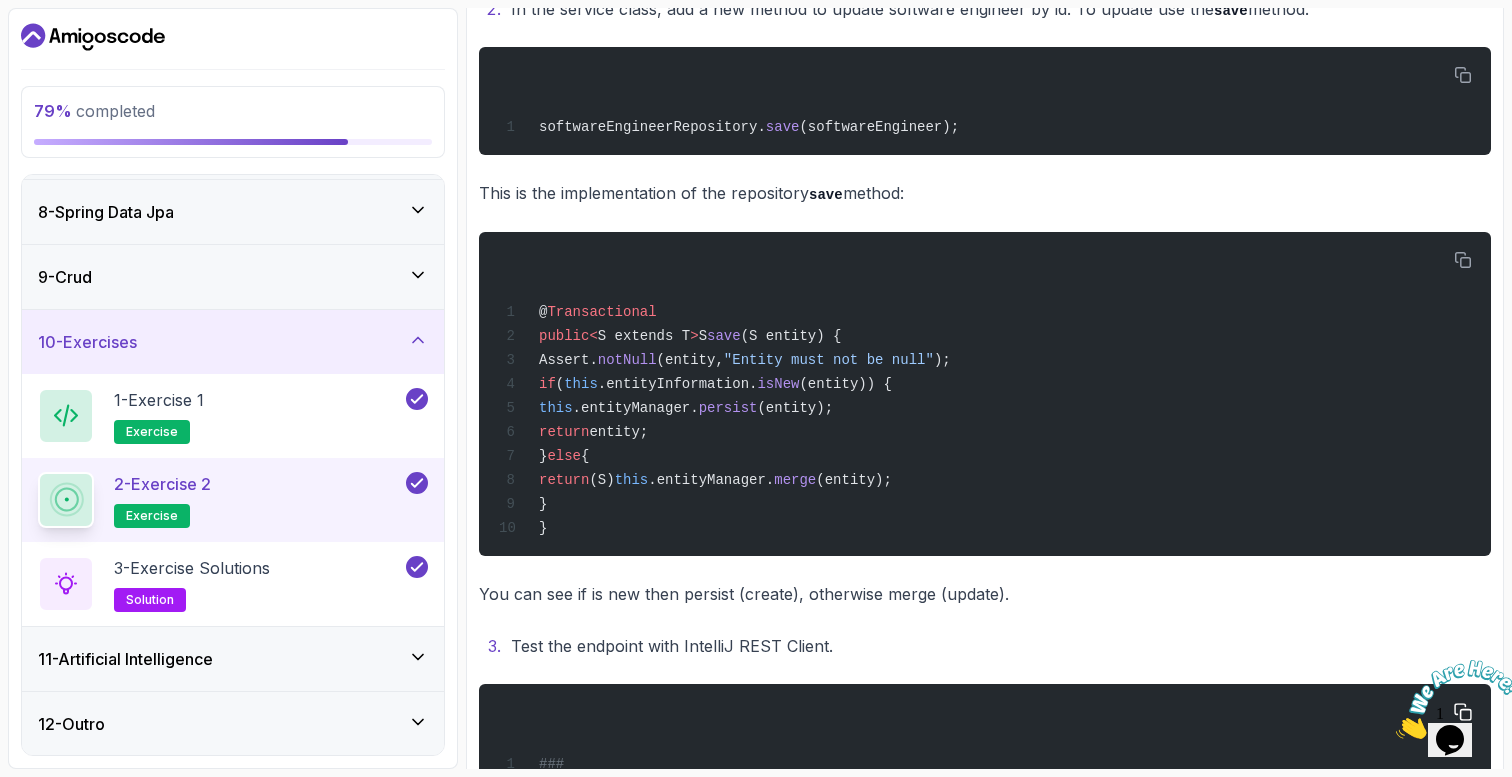 scroll, scrollTop: 783, scrollLeft: 0, axis: vertical 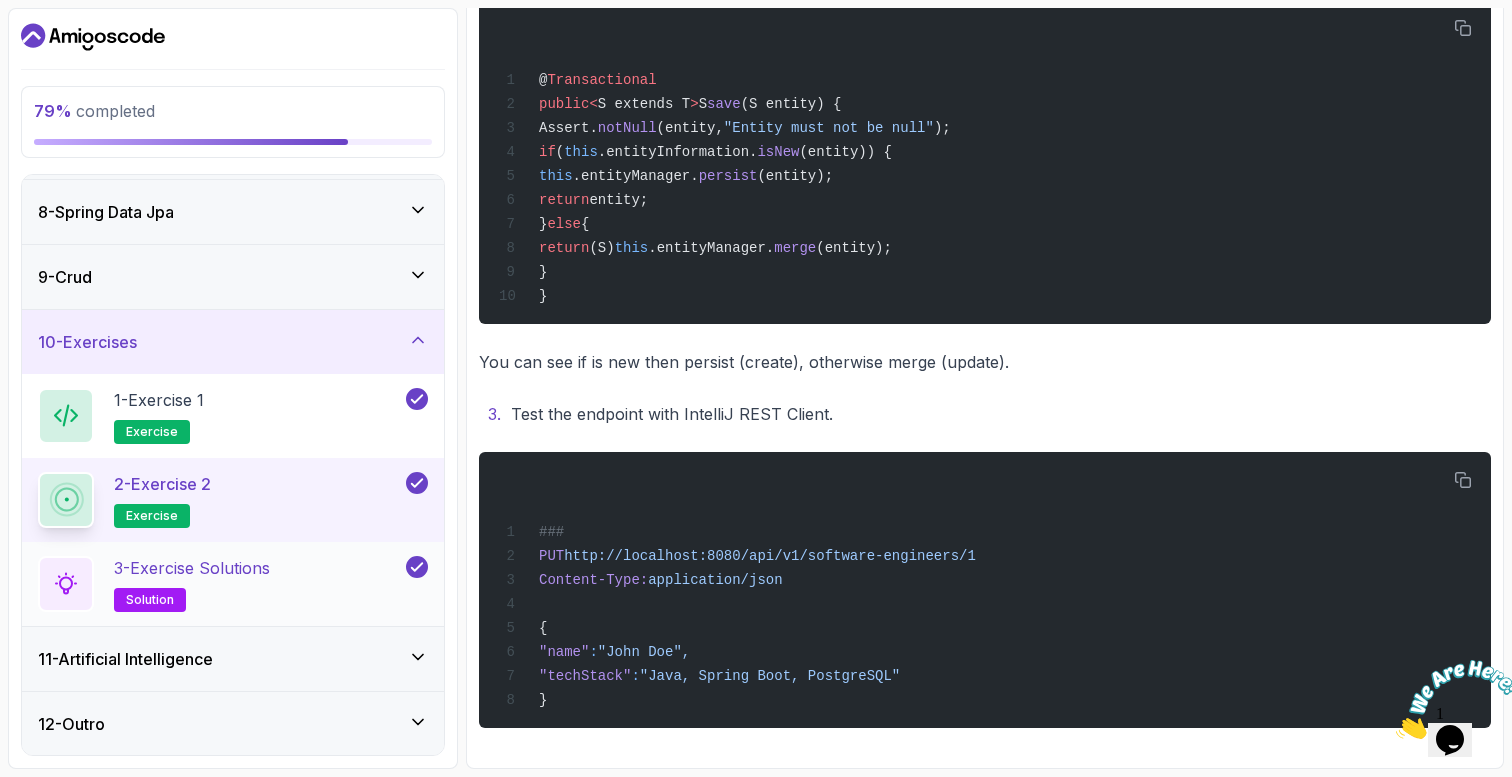 click on "3  -  Exercise Solutions" at bounding box center (192, 568) 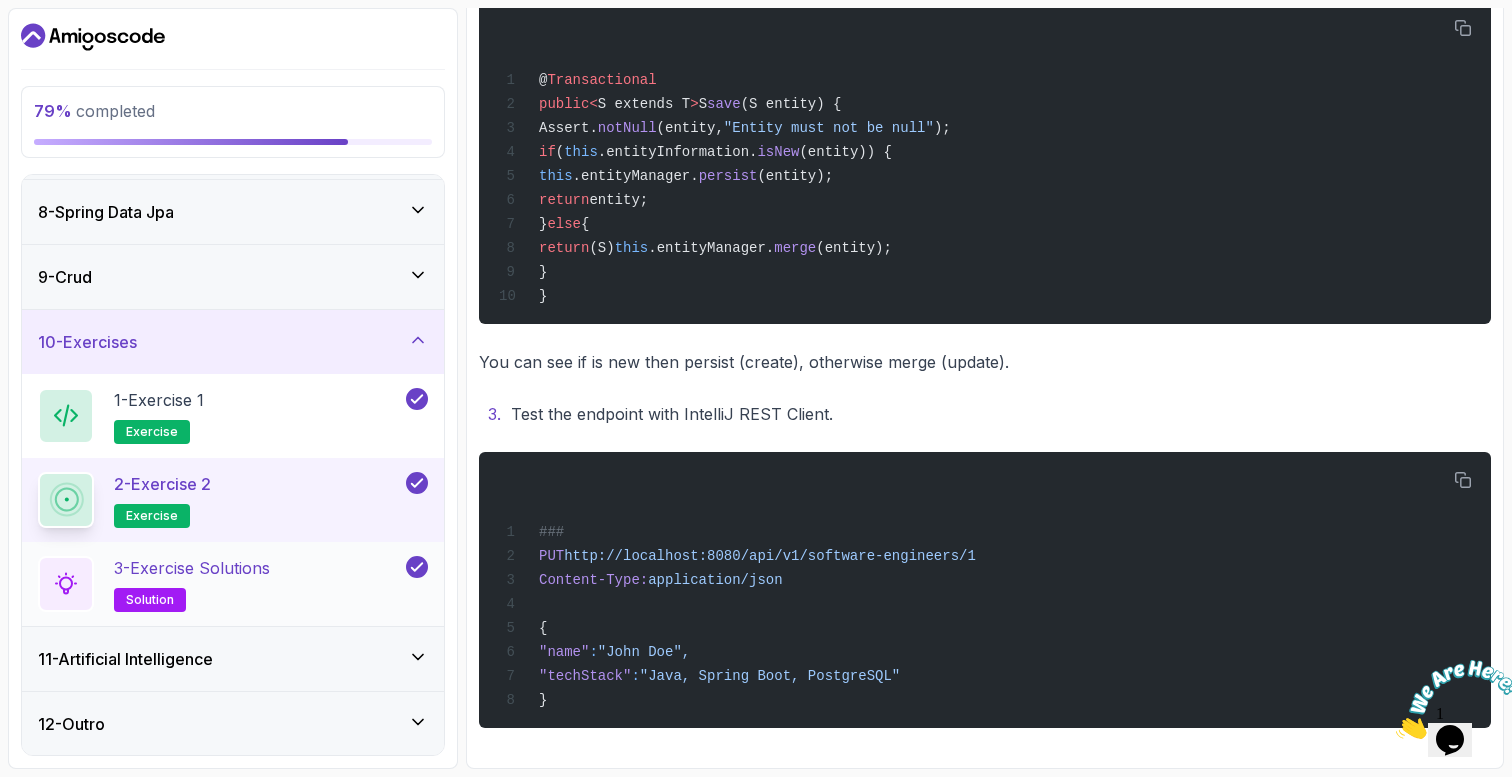 scroll, scrollTop: 0, scrollLeft: 0, axis: both 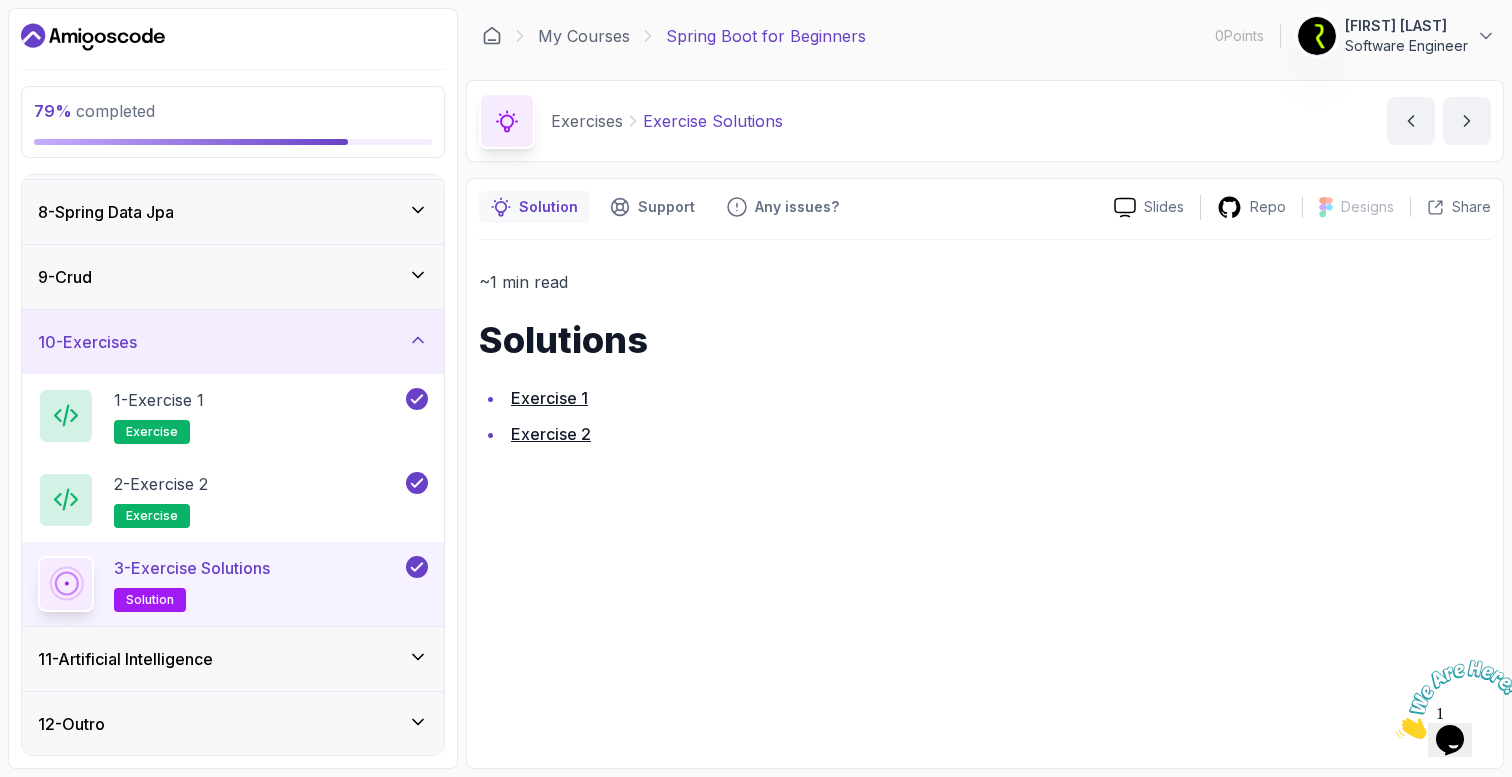 click on "11  -  Artificial Intelligence" at bounding box center [233, 659] 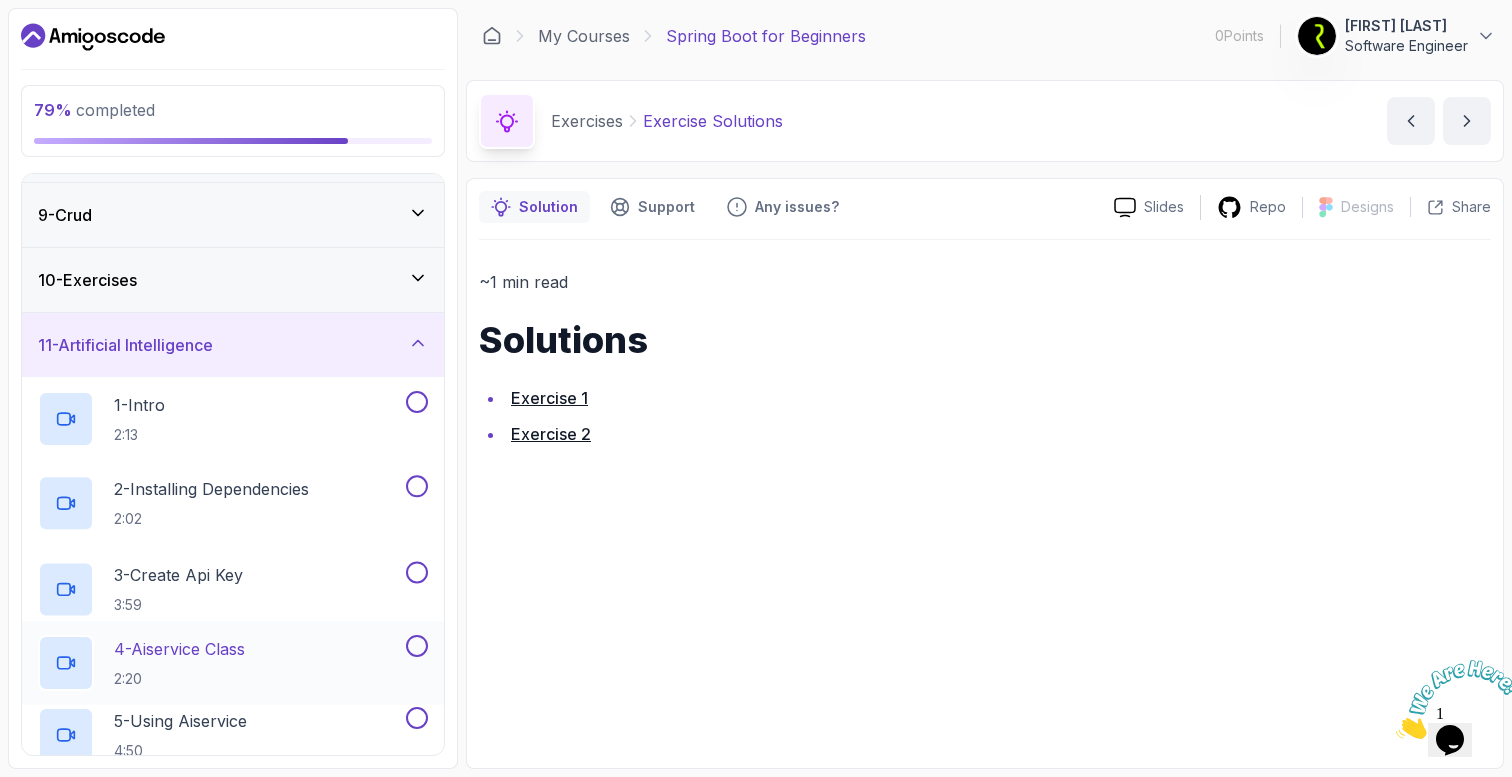 scroll, scrollTop: 623, scrollLeft: 0, axis: vertical 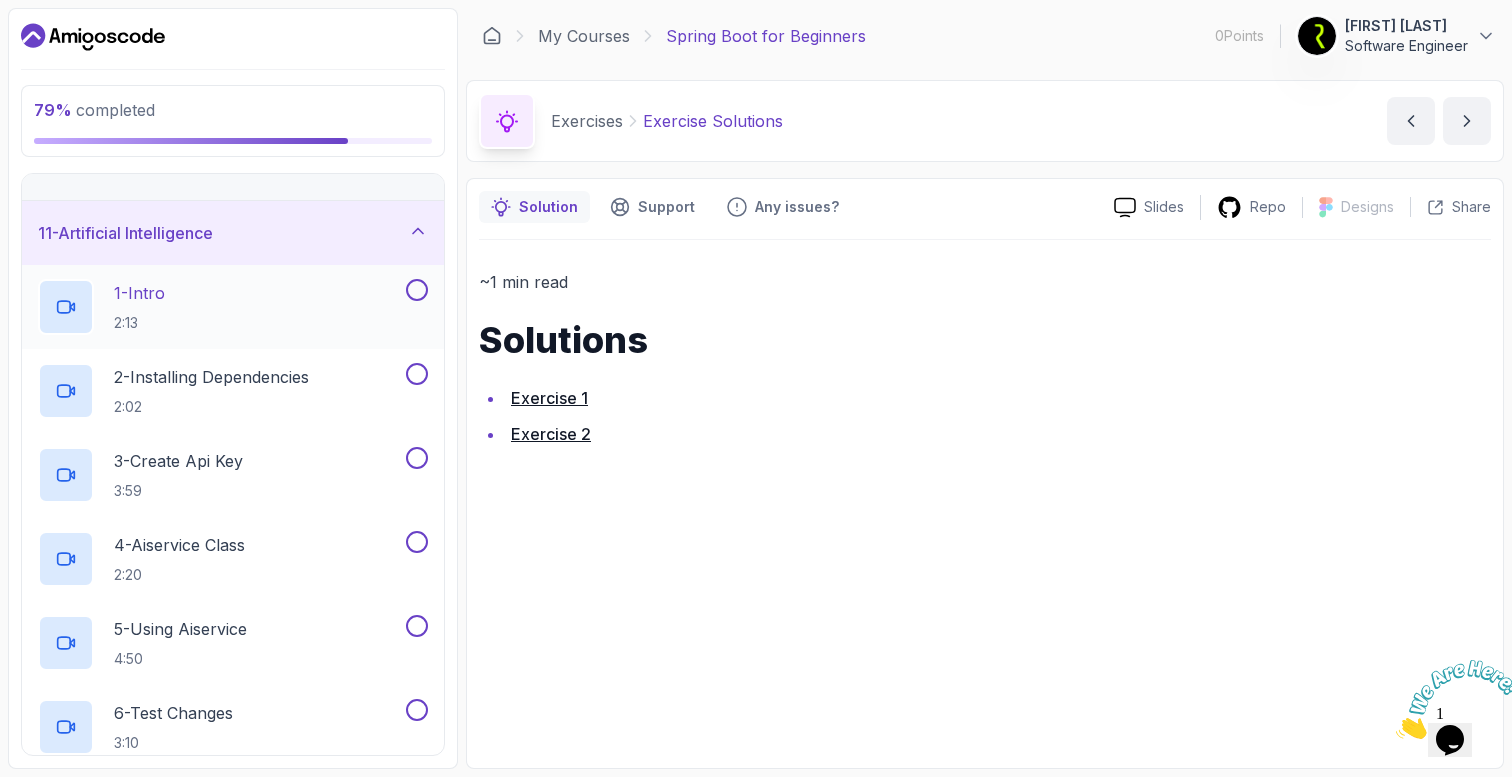 click on "1  -  Intro 2:13" at bounding box center (233, 307) 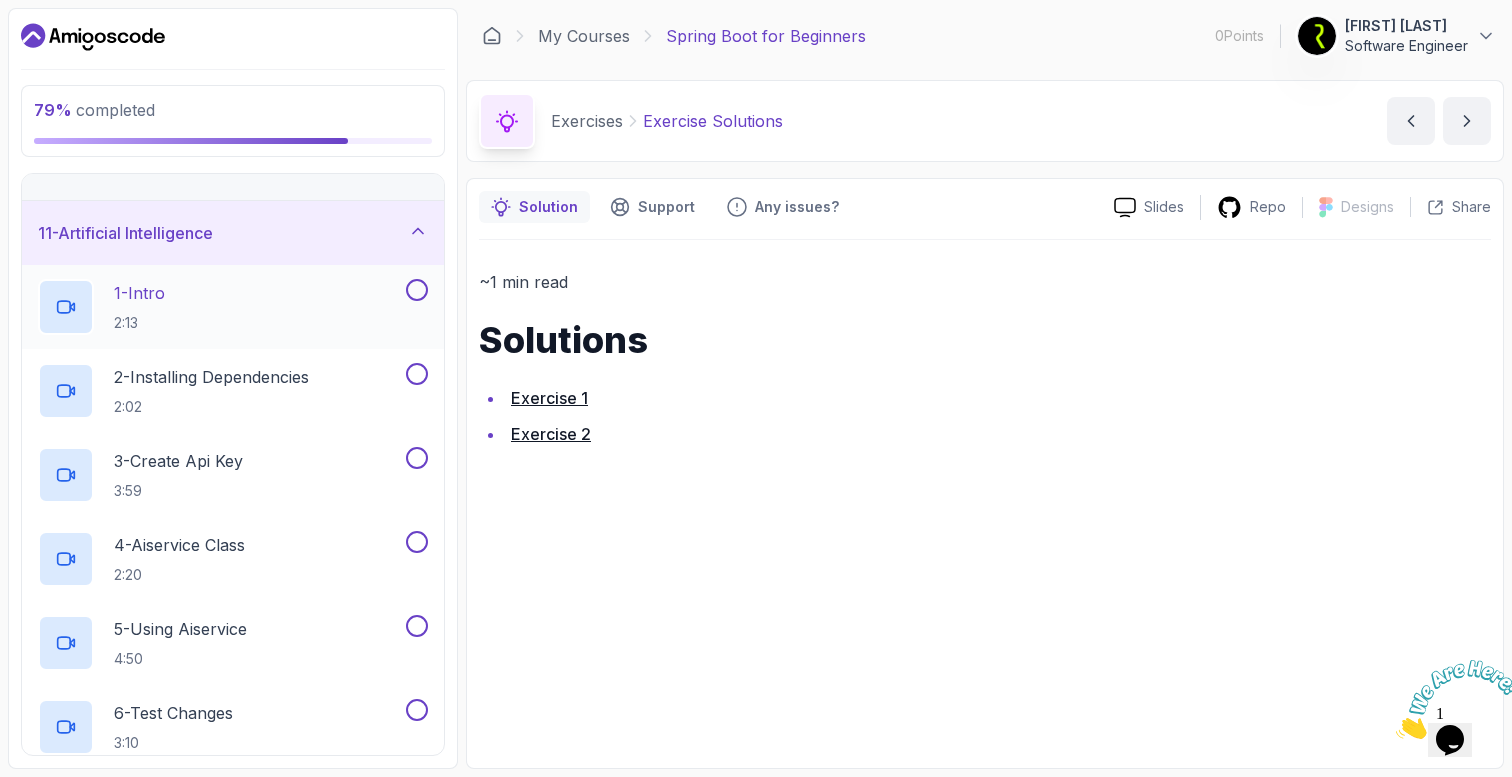 click on "1  -  Intro 2:13" at bounding box center (233, 307) 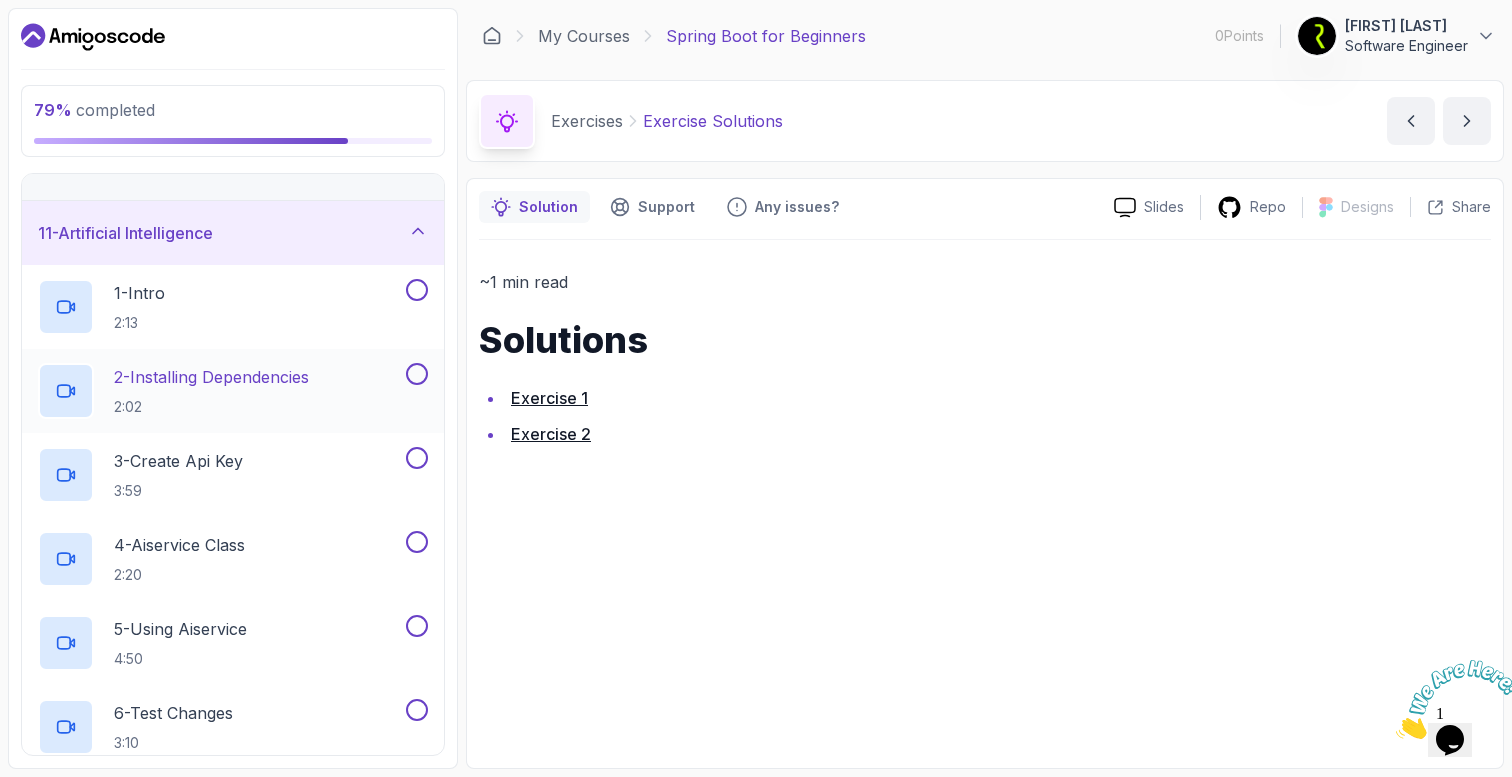 click at bounding box center [417, 374] 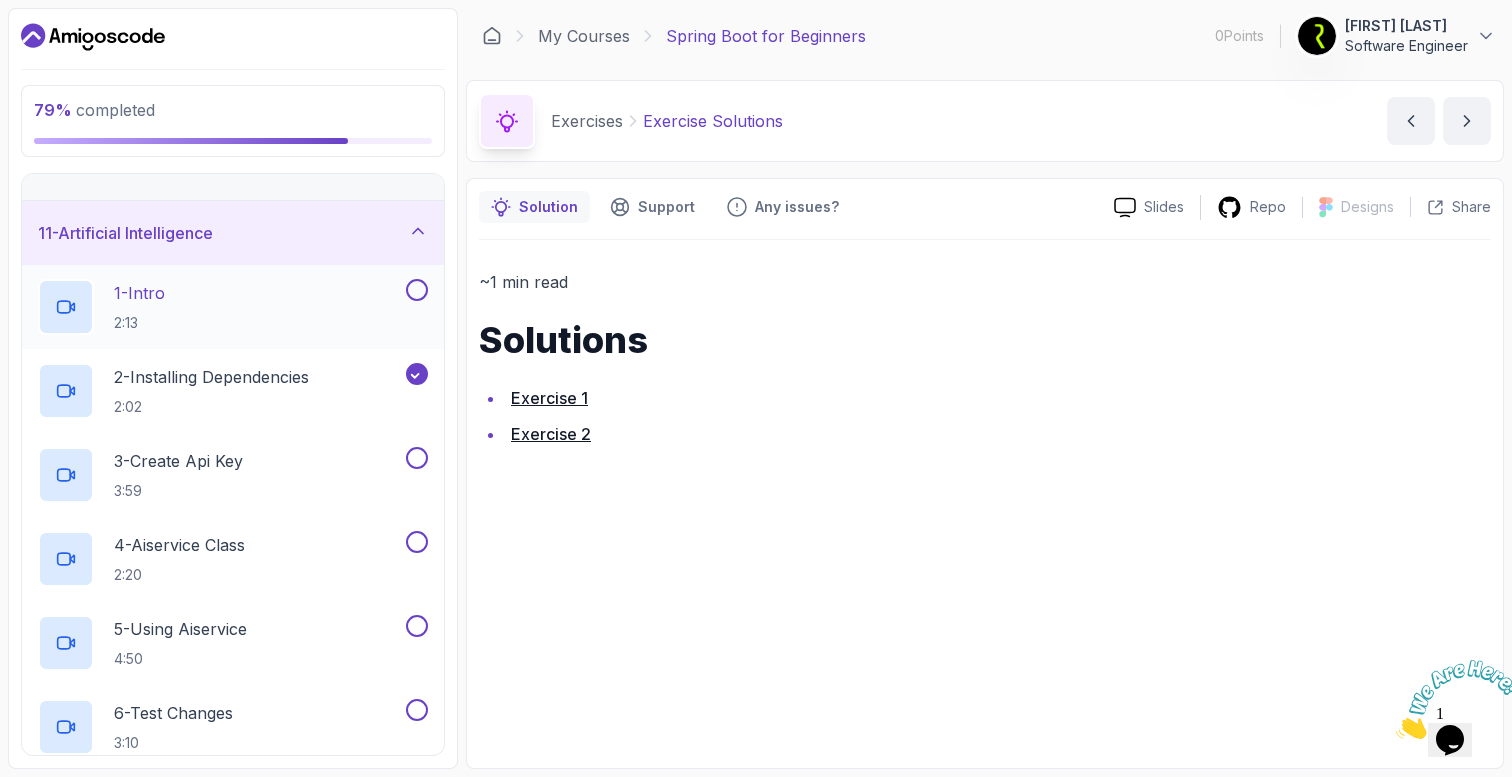 click at bounding box center (417, 290) 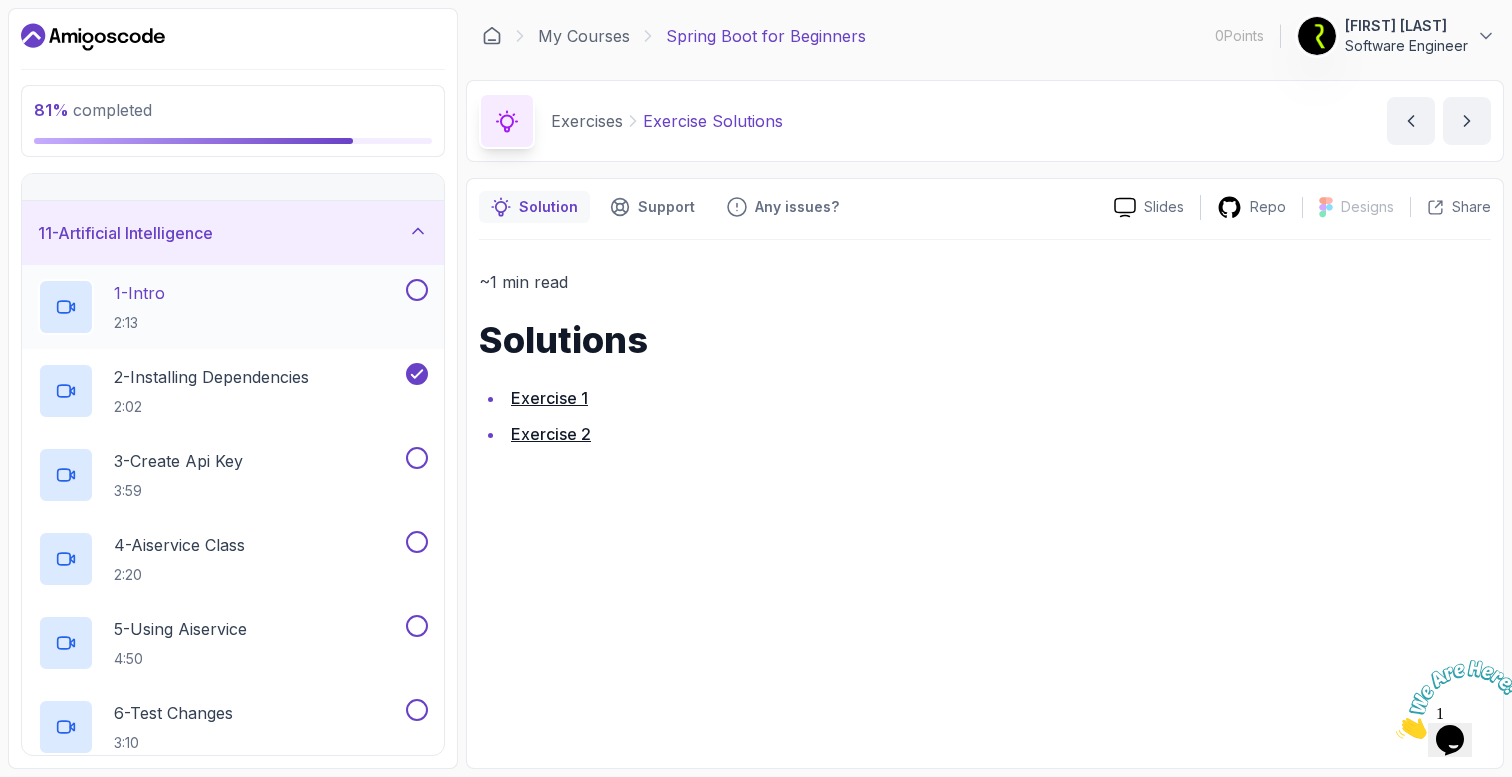 click at bounding box center (417, 290) 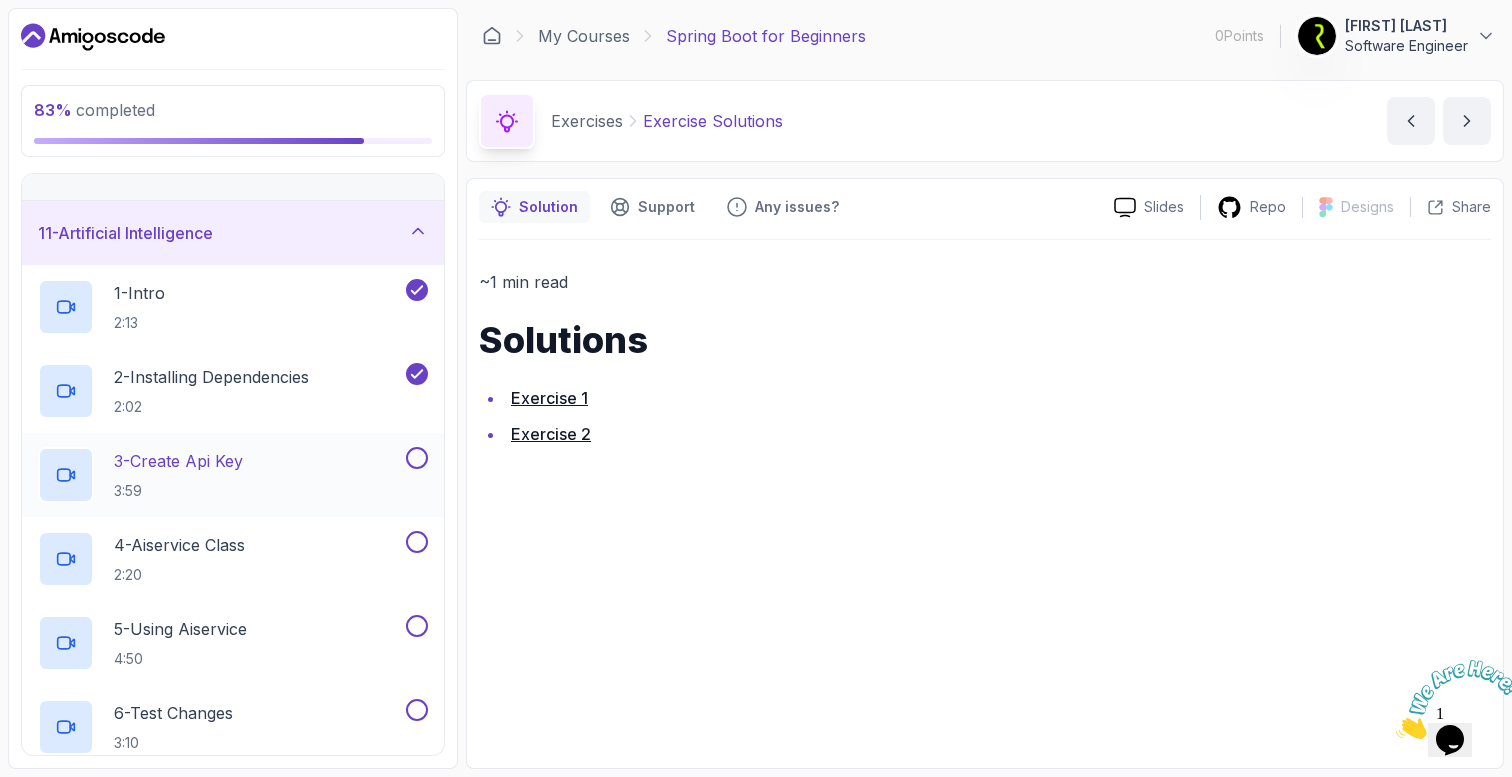 click at bounding box center (417, 458) 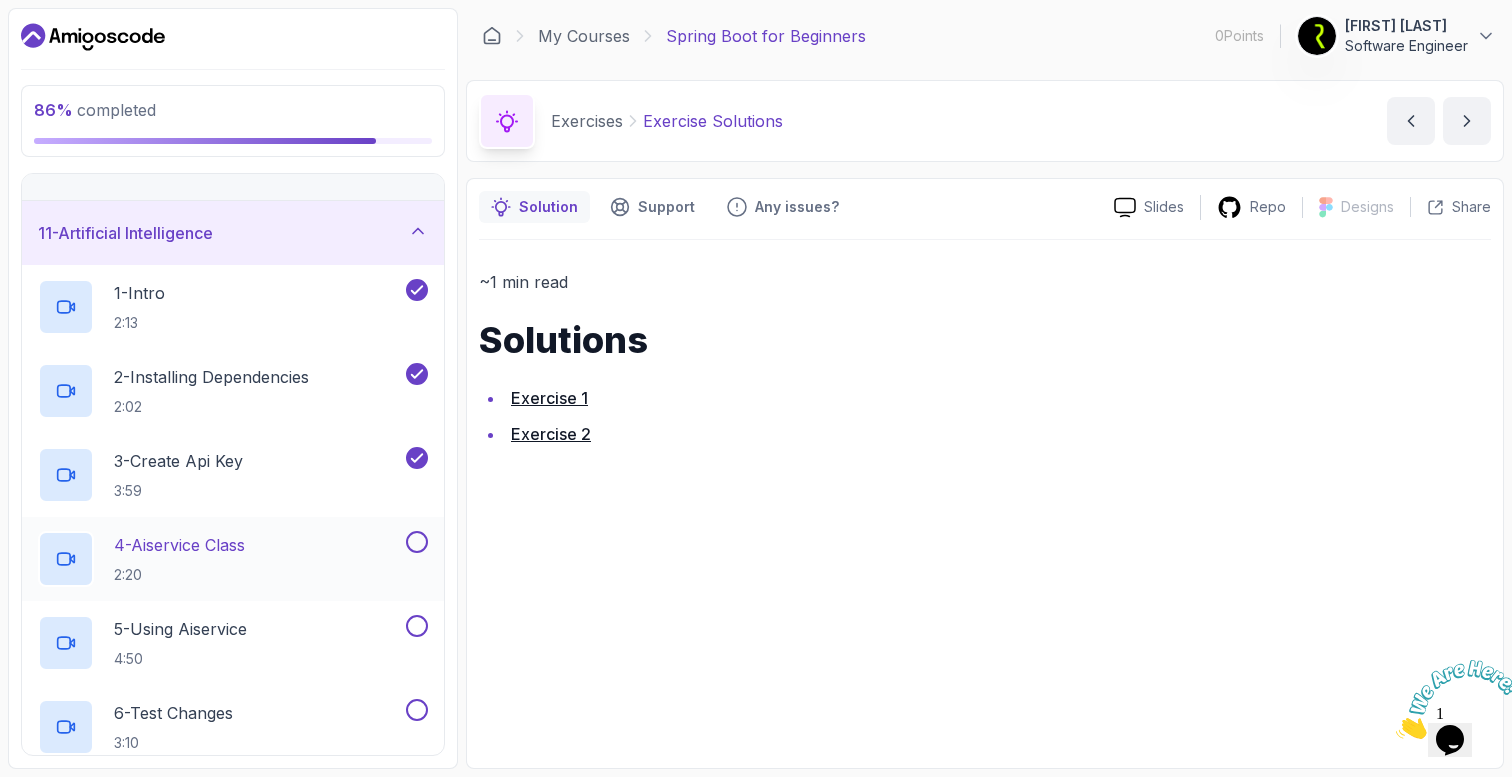 click at bounding box center [417, 542] 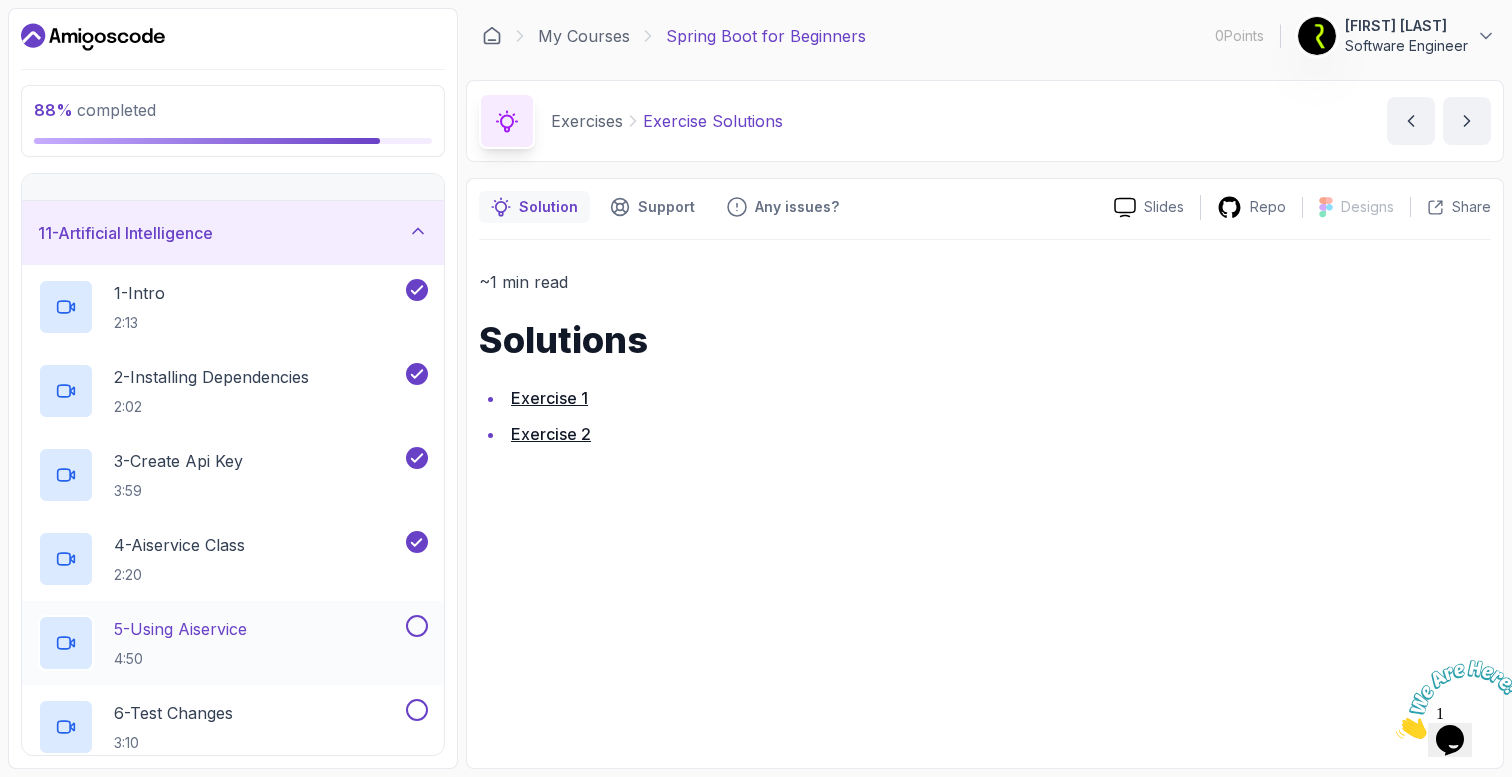 click at bounding box center (417, 626) 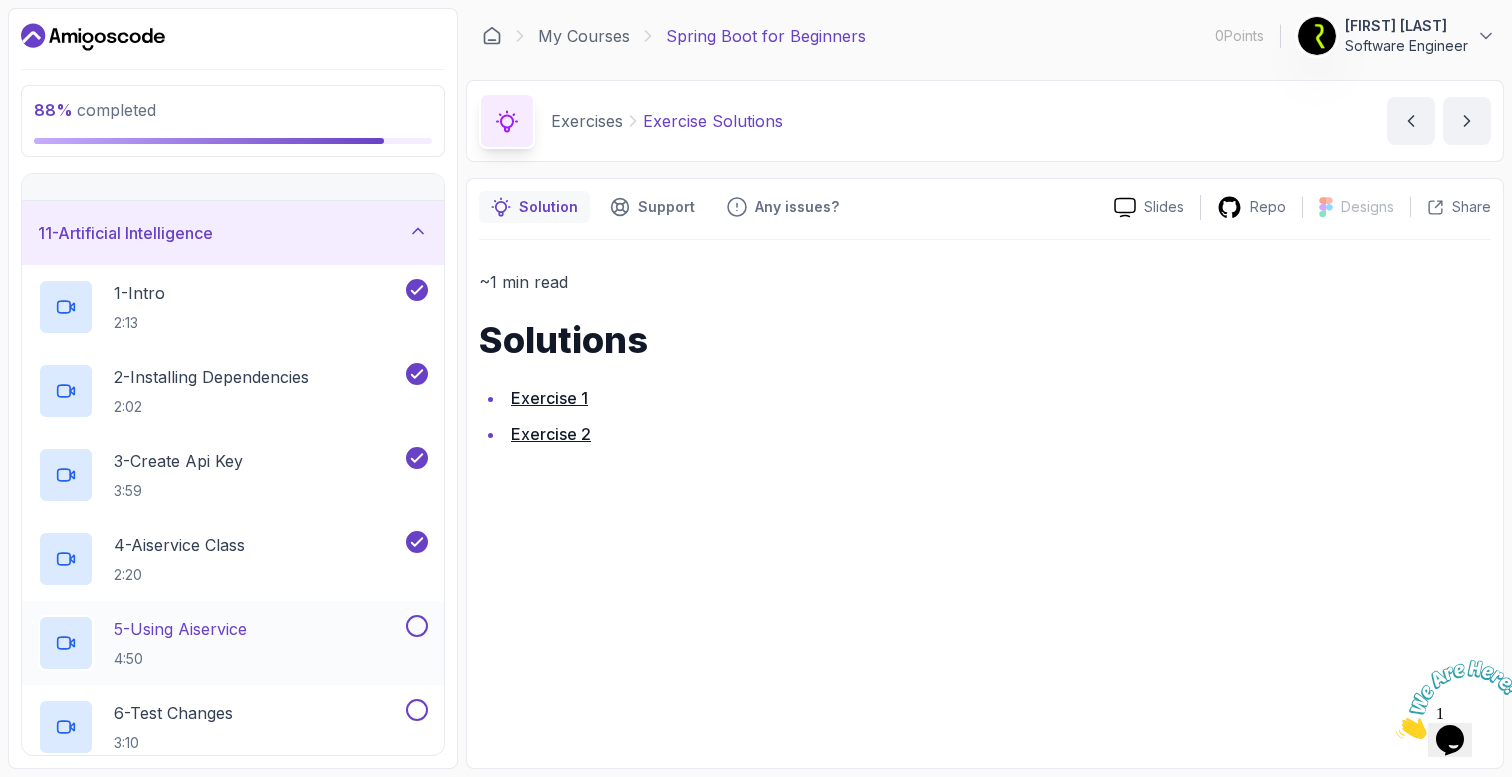 click at bounding box center (417, 626) 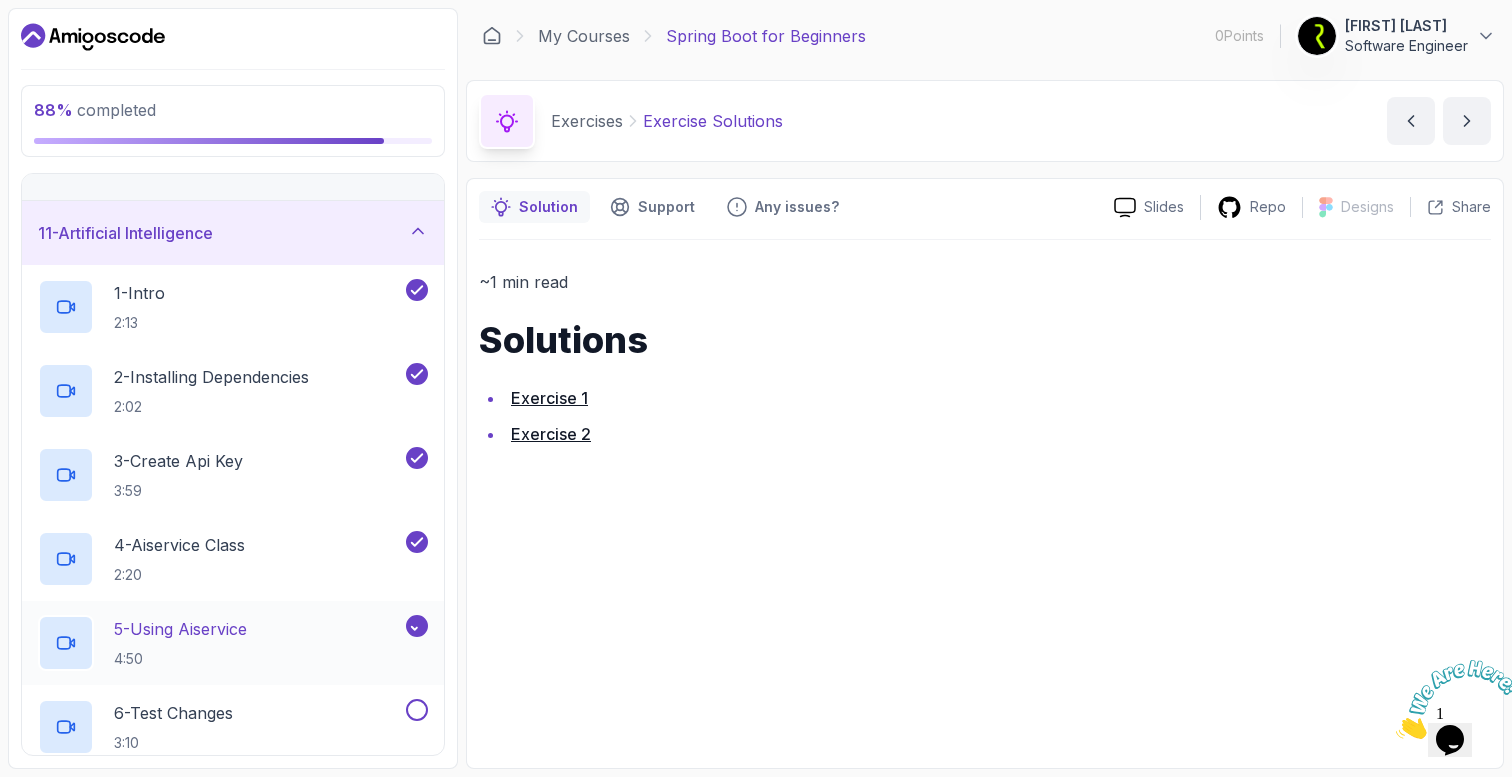 scroll, scrollTop: 786, scrollLeft: 0, axis: vertical 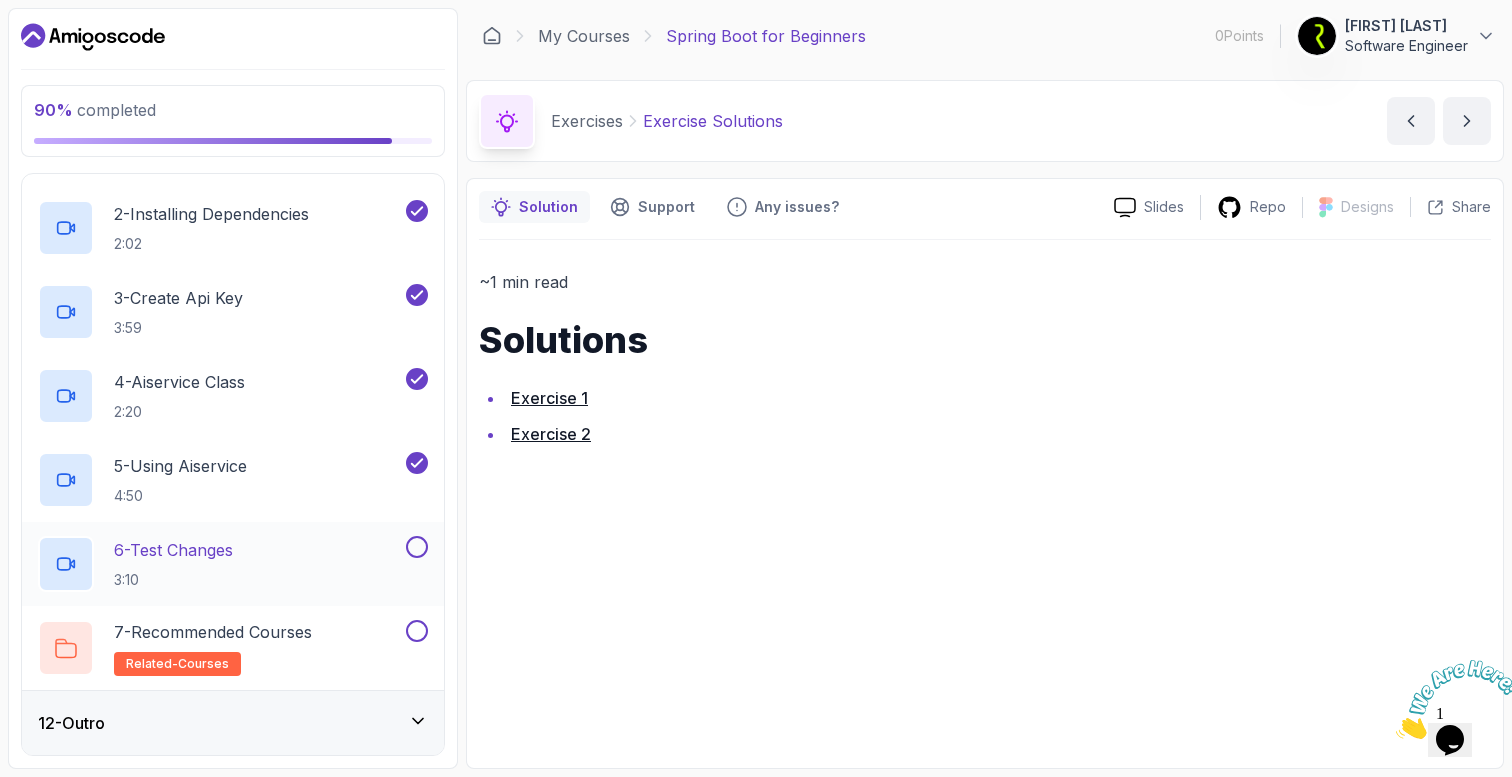 click at bounding box center (417, 547) 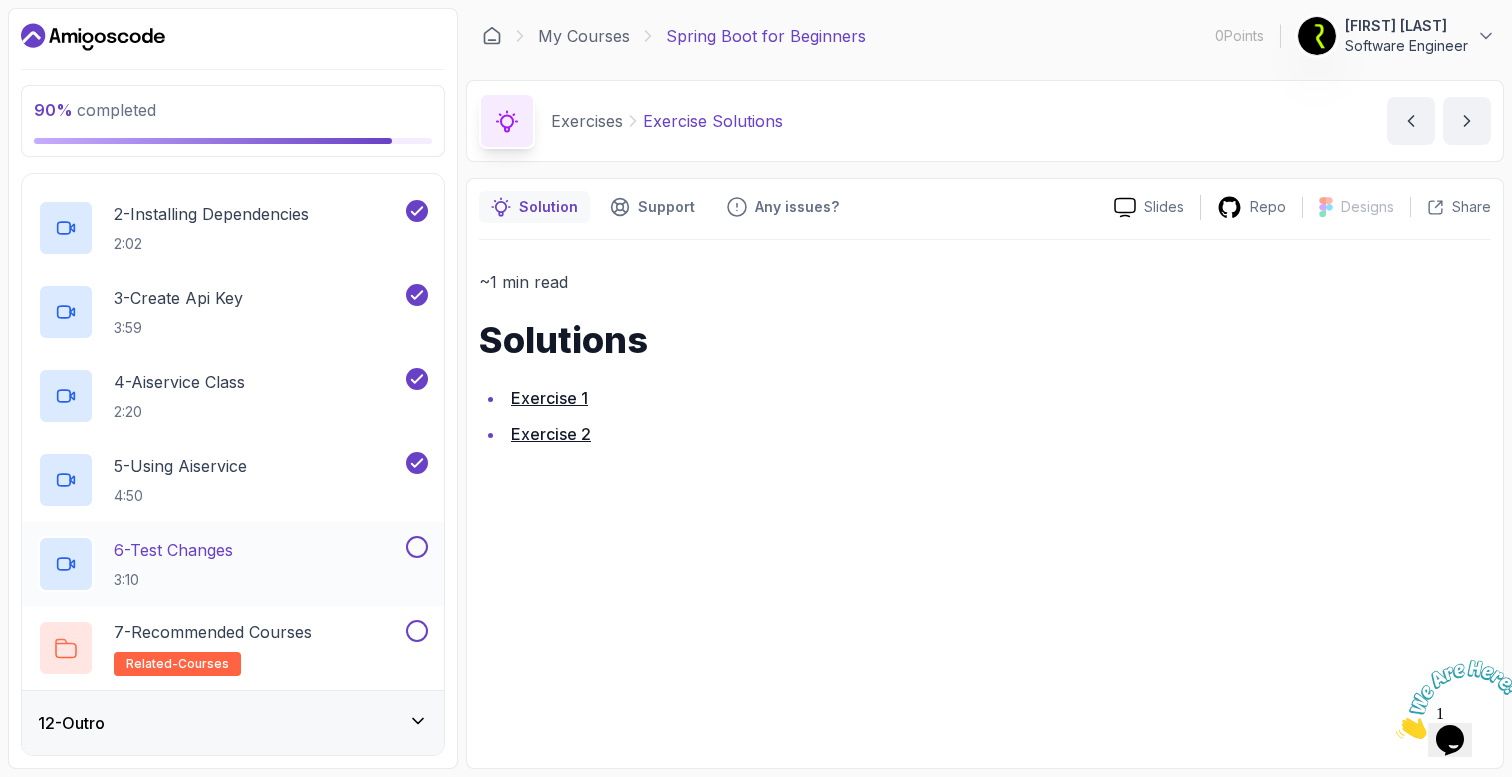 click at bounding box center [417, 547] 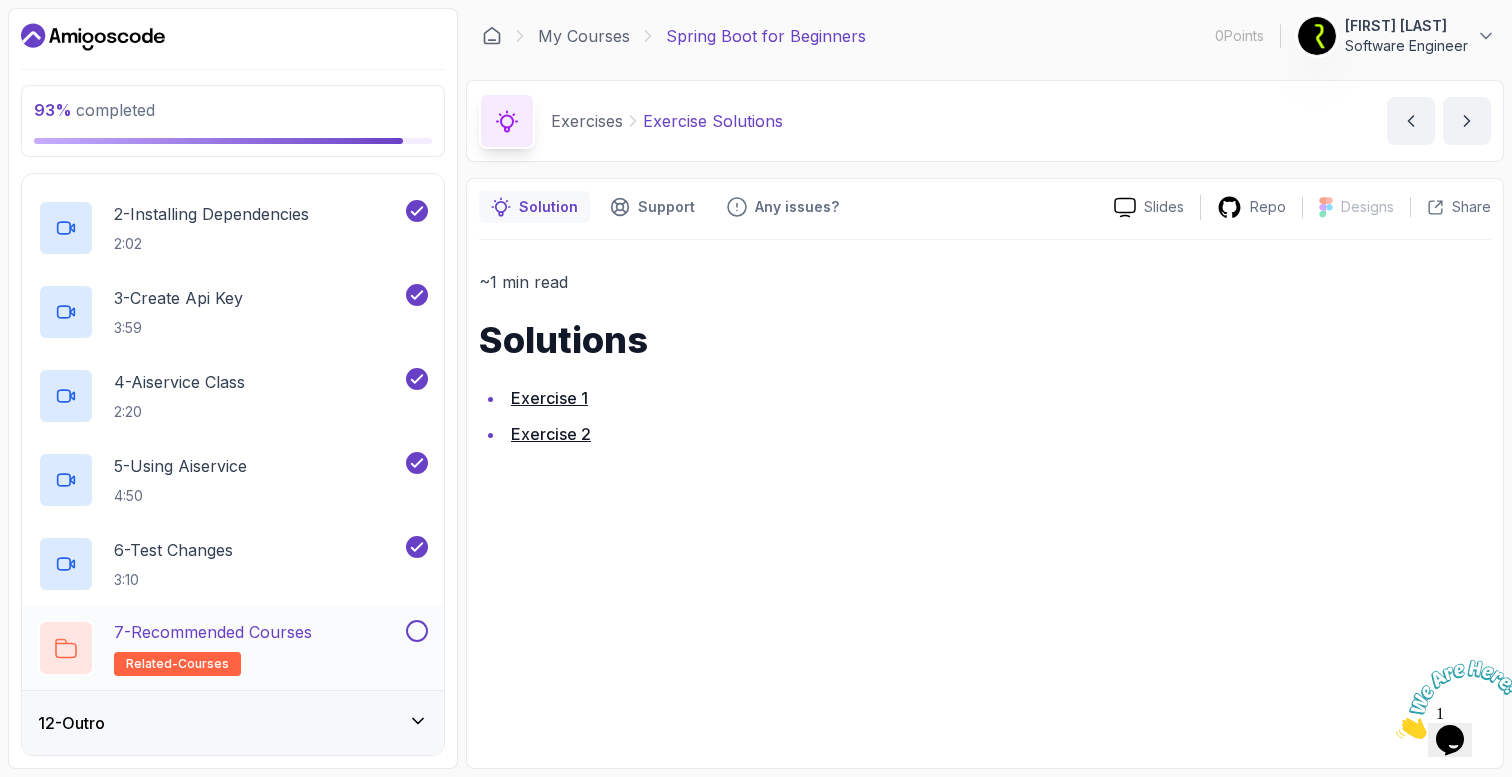 click at bounding box center (417, 631) 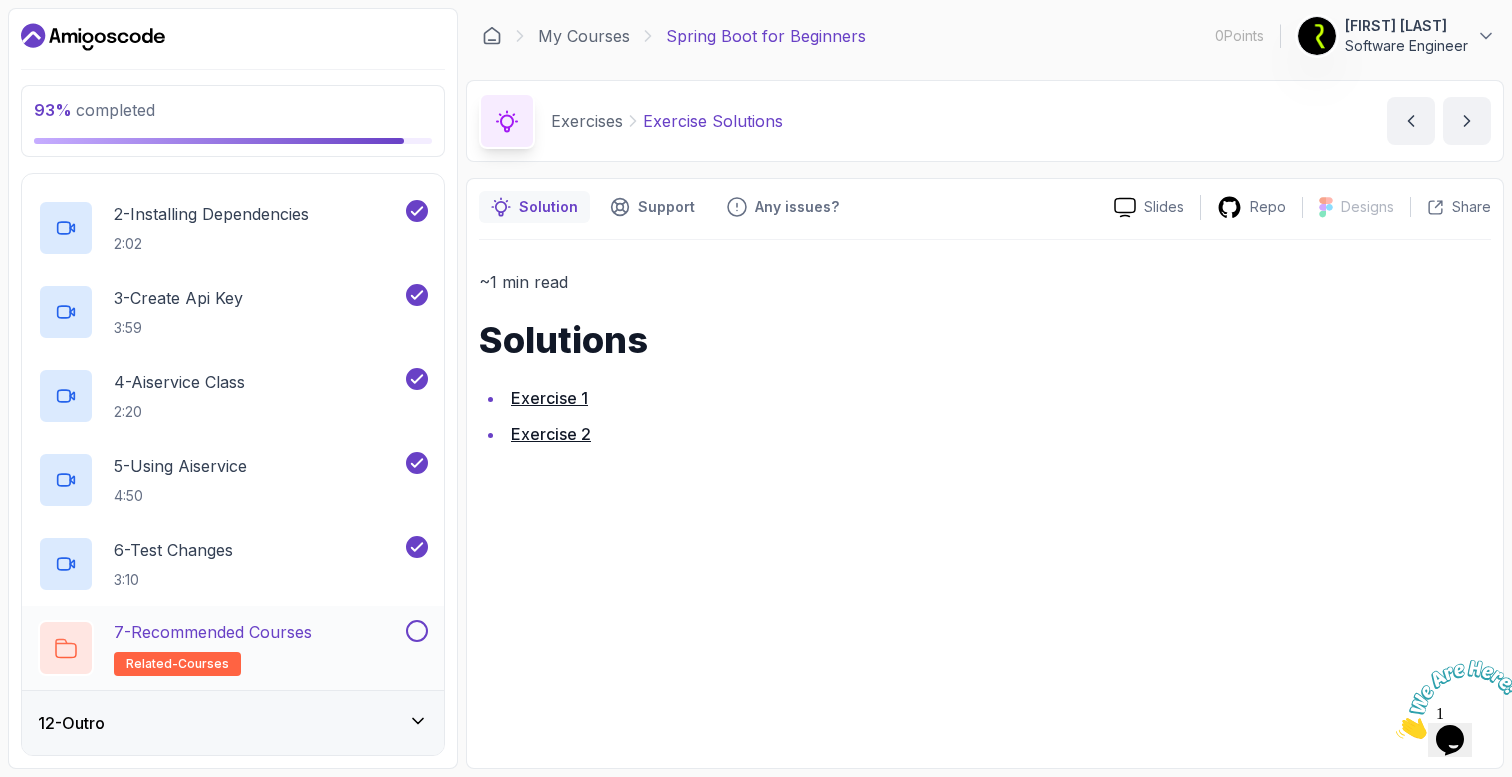 click at bounding box center [417, 631] 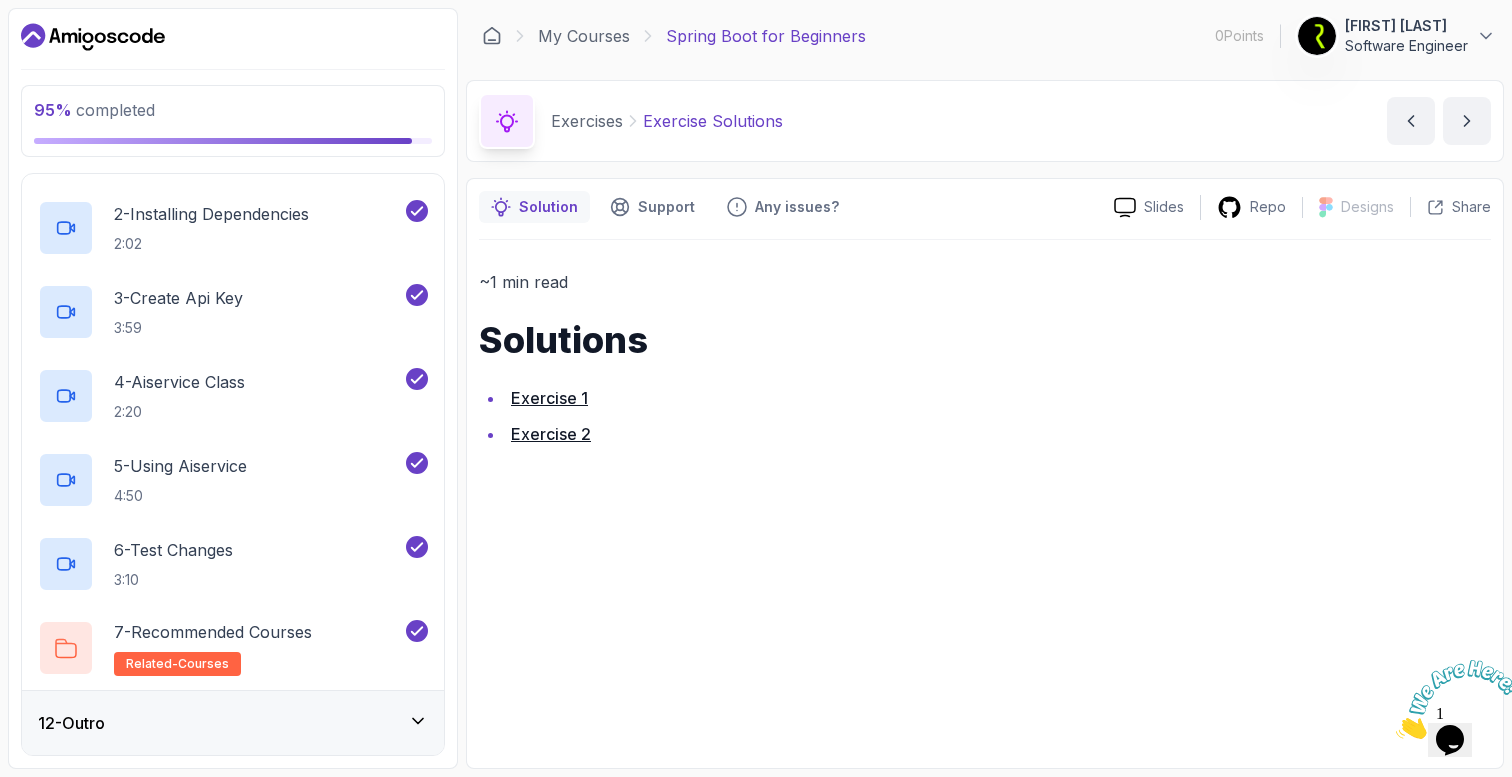 click on "12  -  Outro" at bounding box center [233, 723] 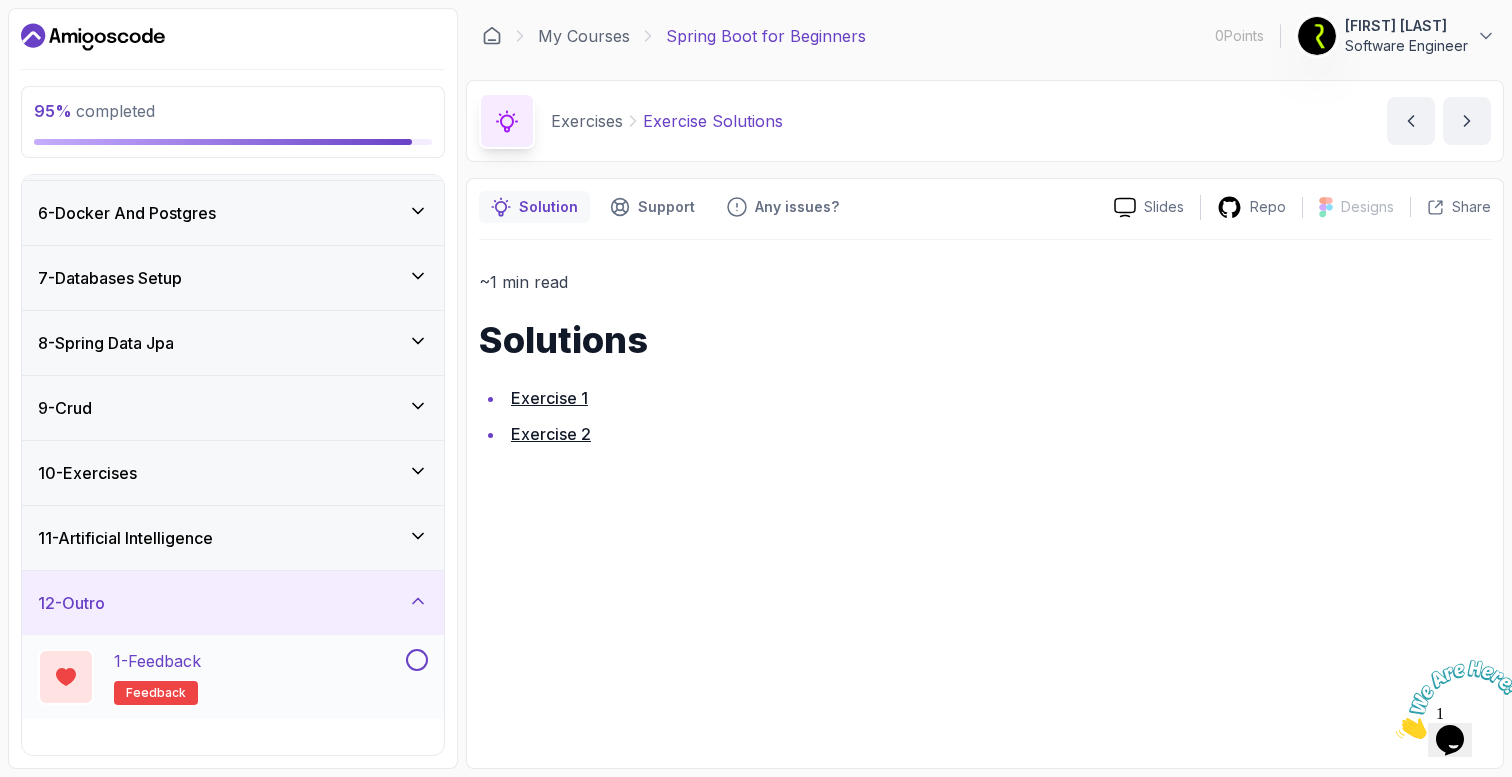 scroll, scrollTop: 366, scrollLeft: 0, axis: vertical 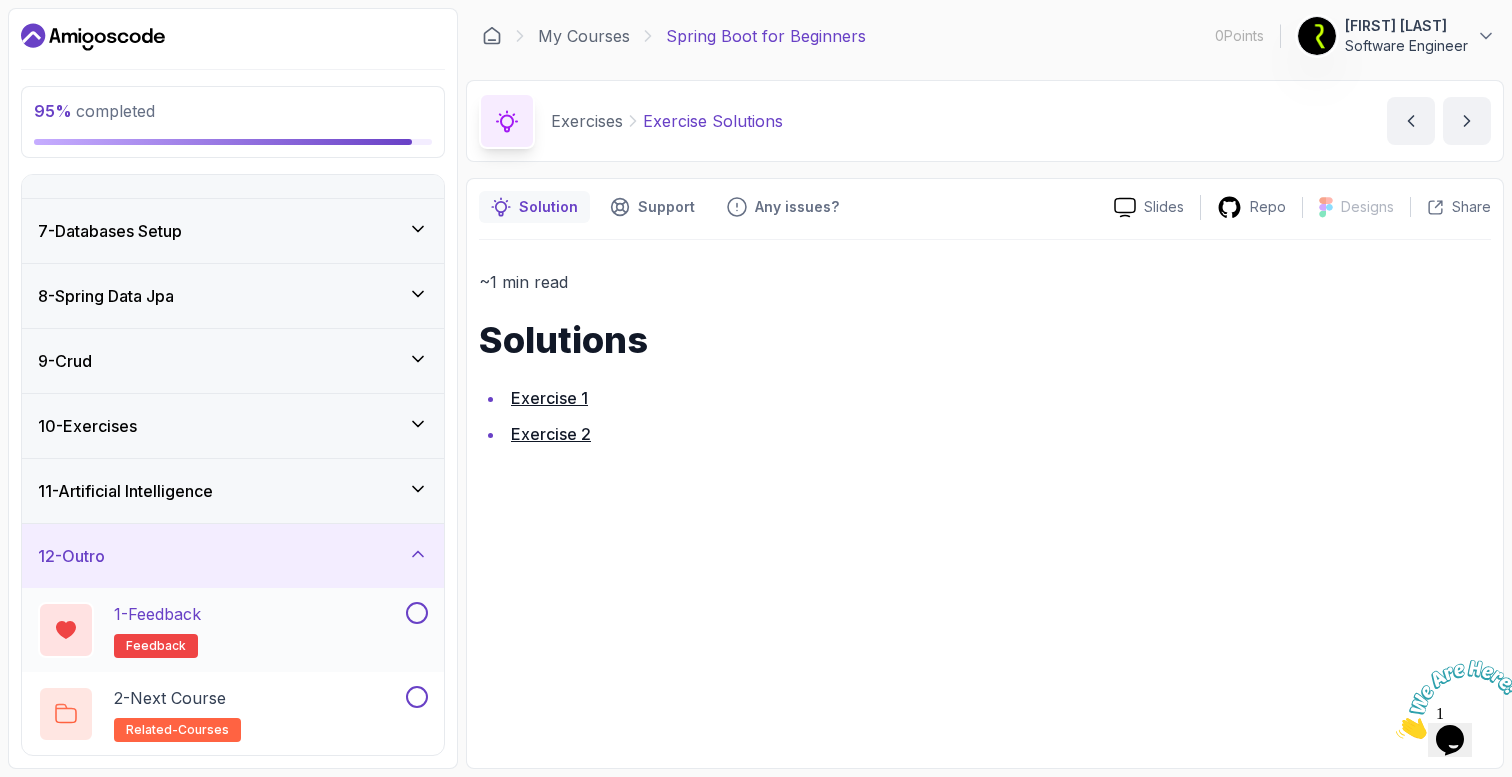 click at bounding box center (417, 613) 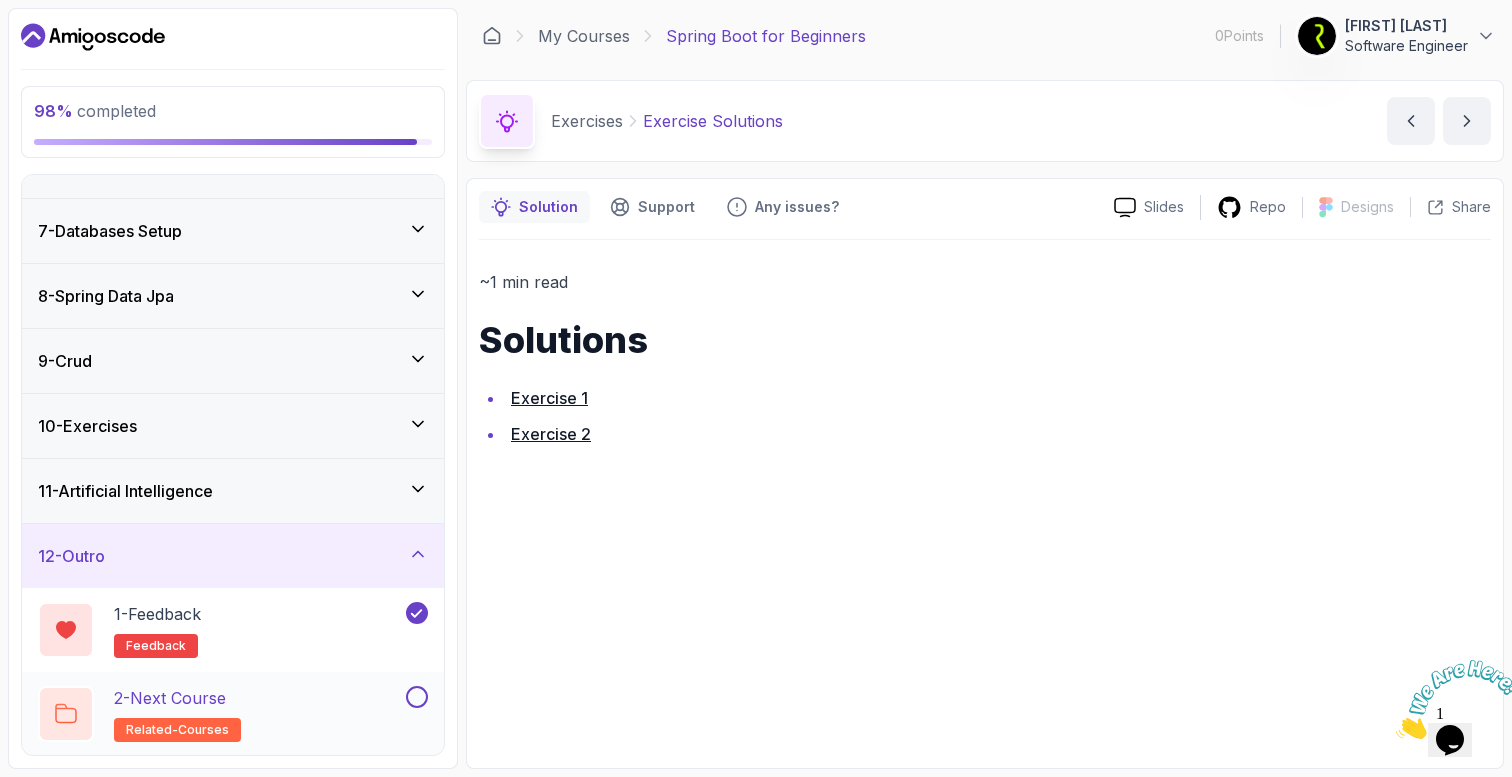 click at bounding box center [417, 697] 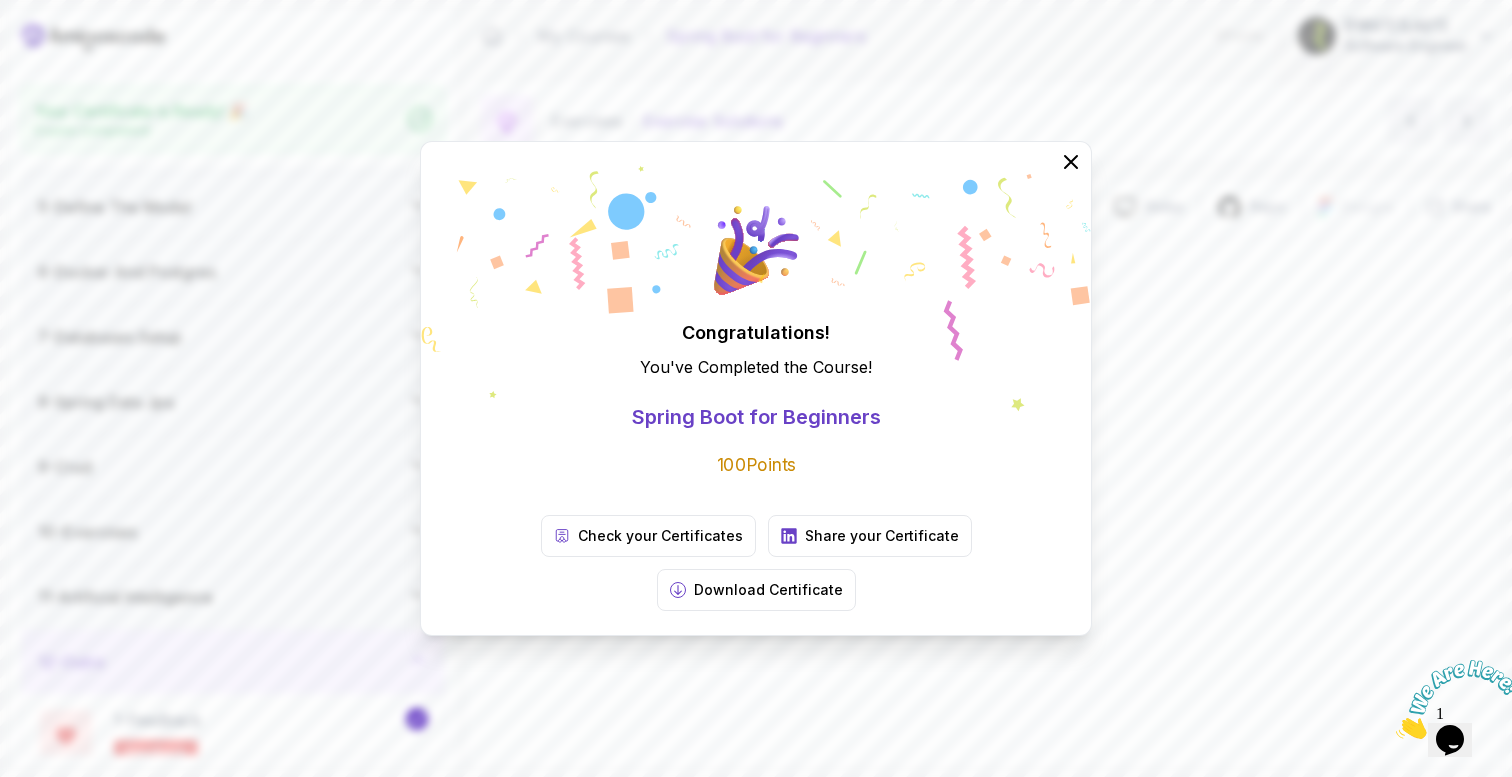 scroll, scrollTop: 360, scrollLeft: 0, axis: vertical 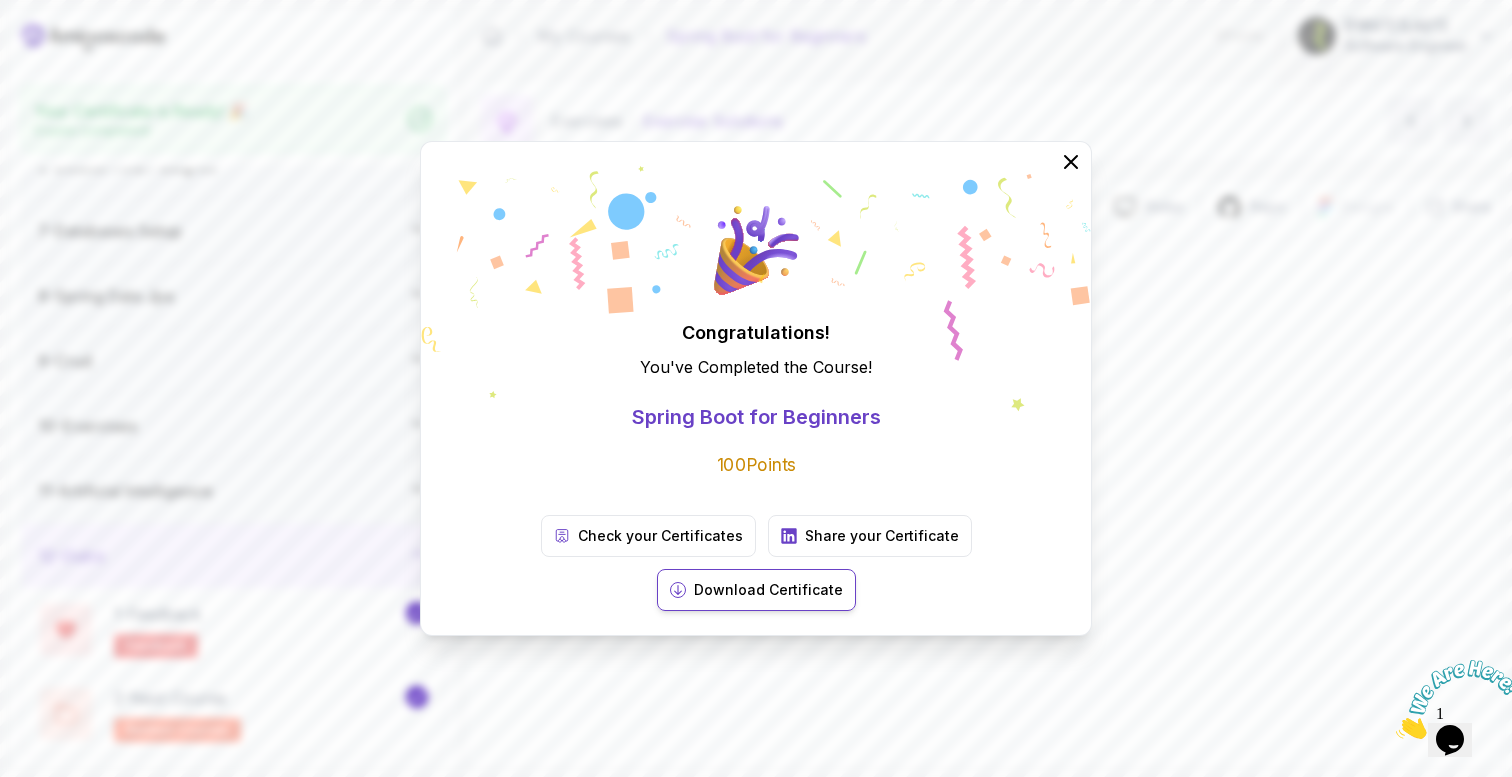 click on "Download Certificate" at bounding box center [768, 590] 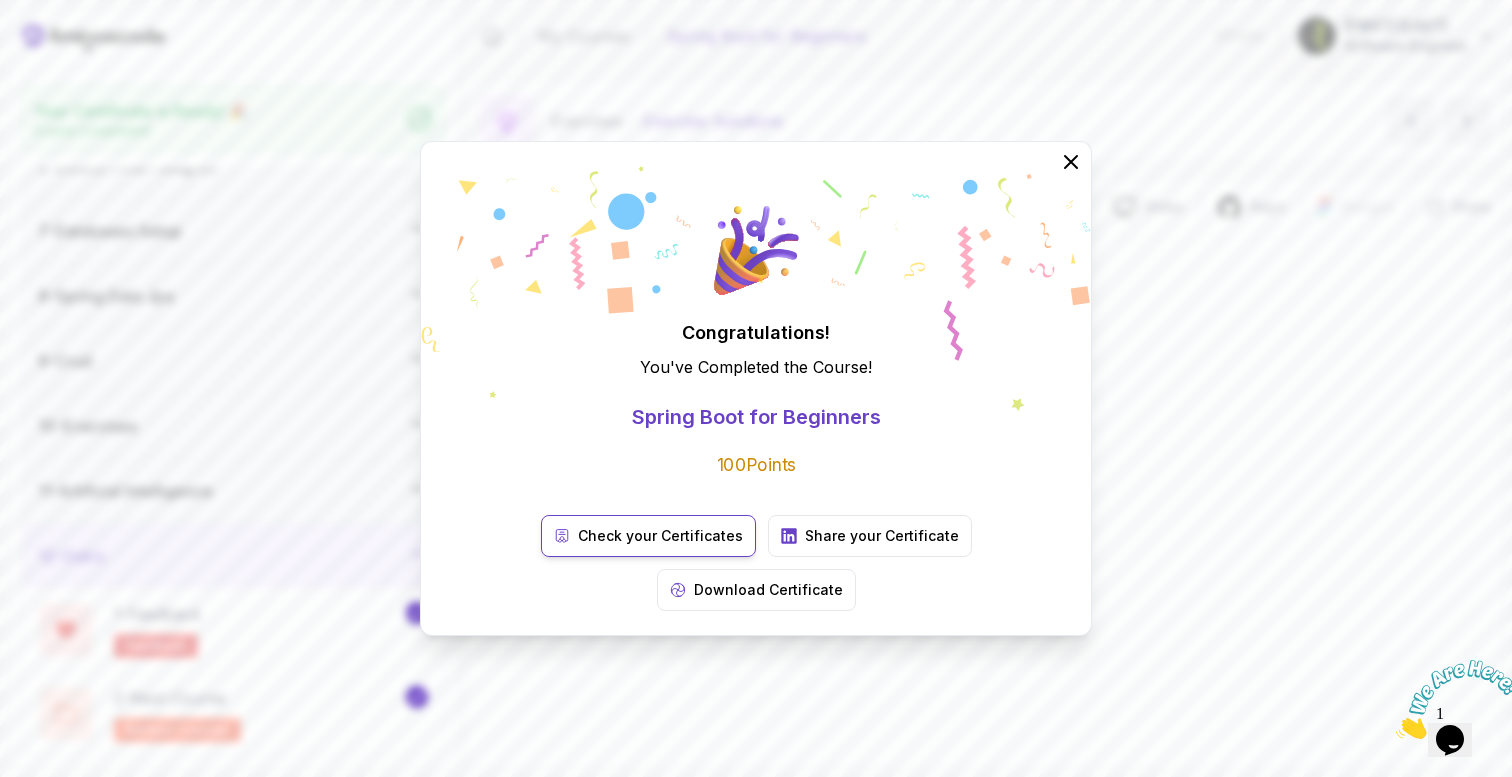 click on "Check your Certificates" at bounding box center (660, 536) 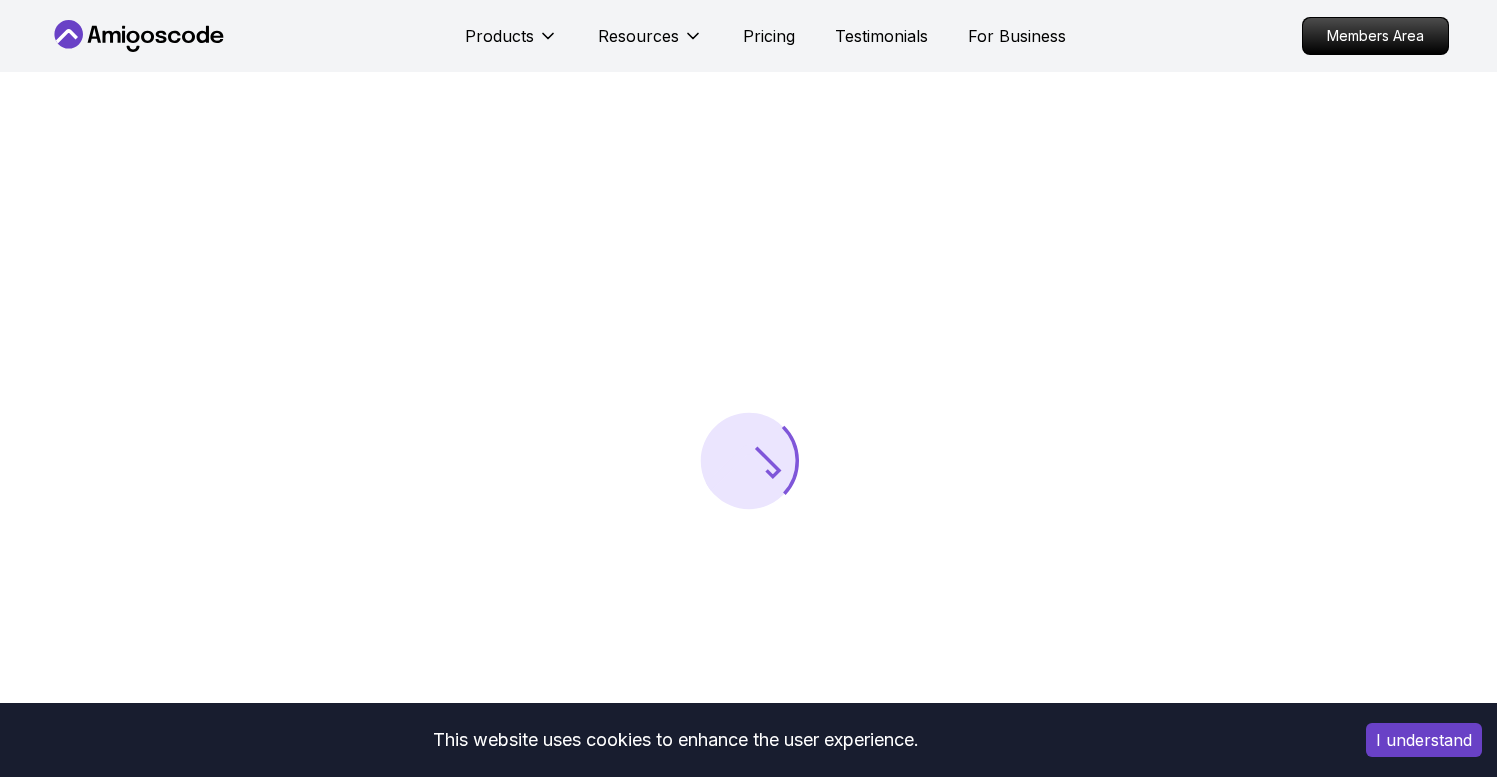 scroll, scrollTop: 0, scrollLeft: 0, axis: both 